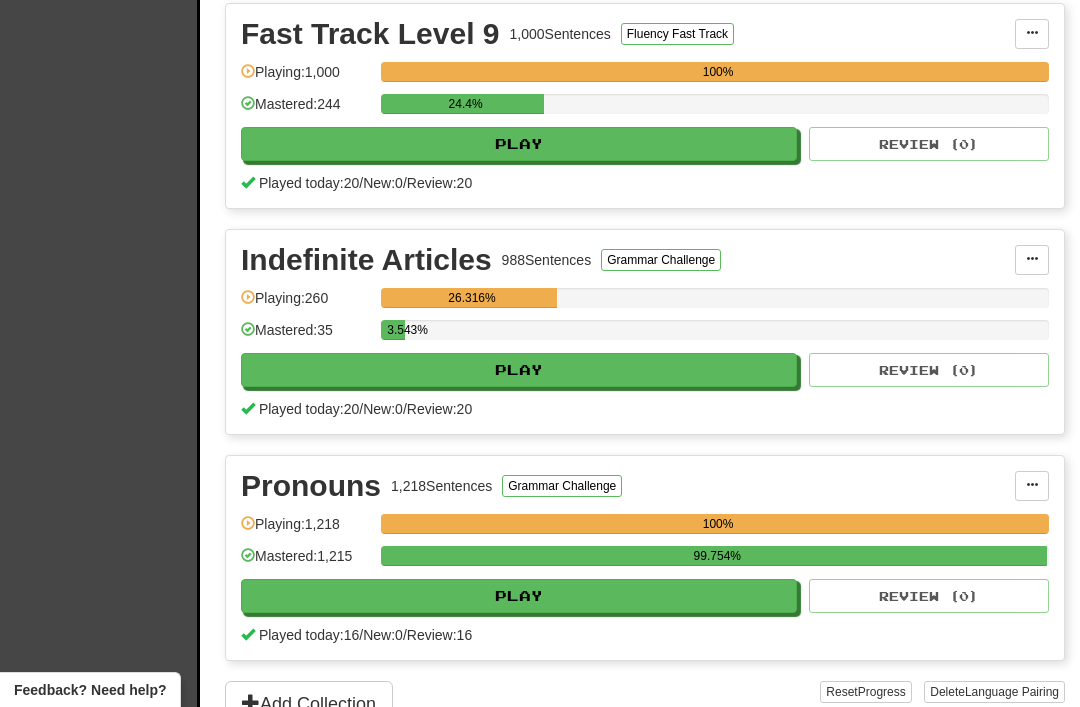 scroll, scrollTop: 2302, scrollLeft: 0, axis: vertical 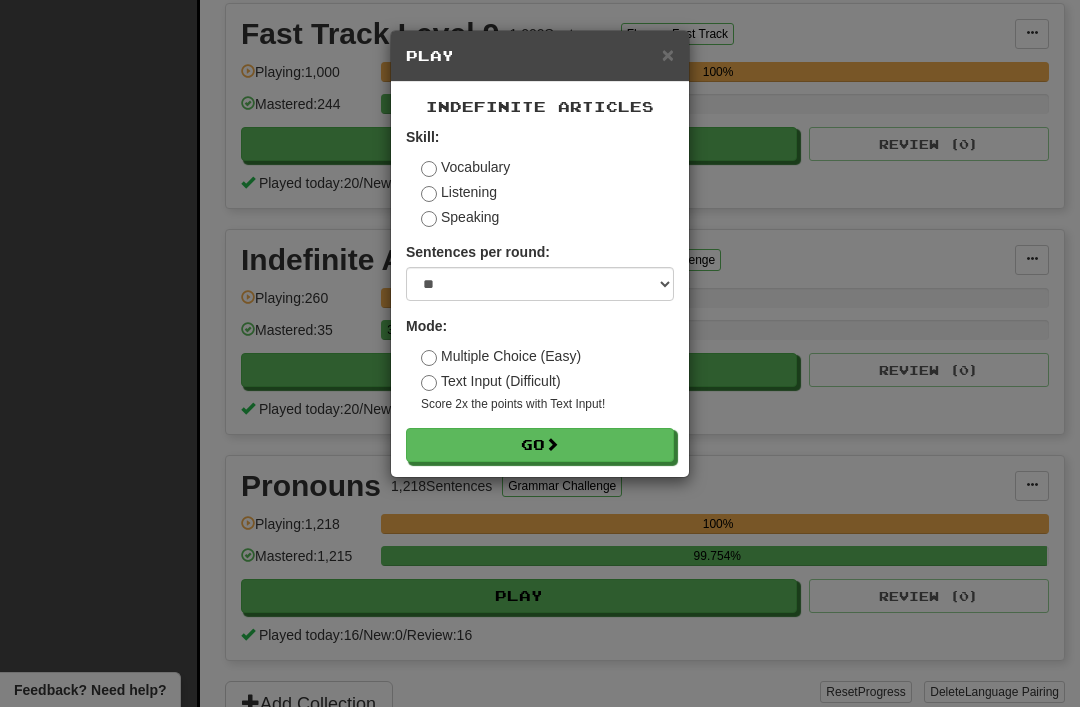 click on "Go" at bounding box center [540, 445] 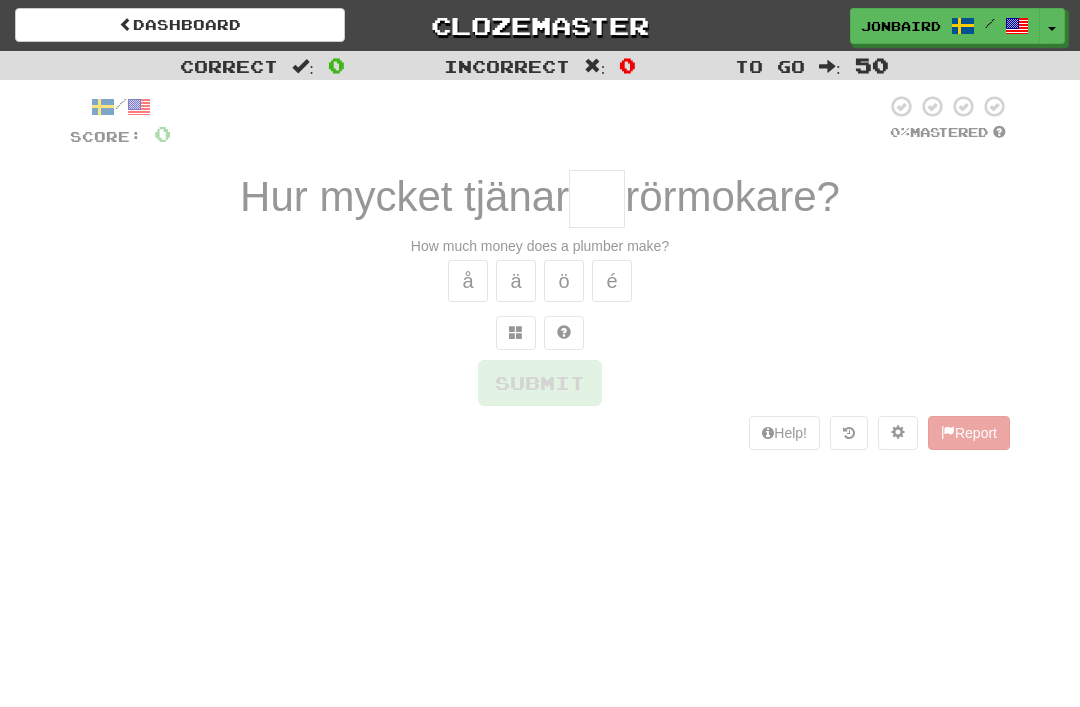 scroll, scrollTop: 0, scrollLeft: 0, axis: both 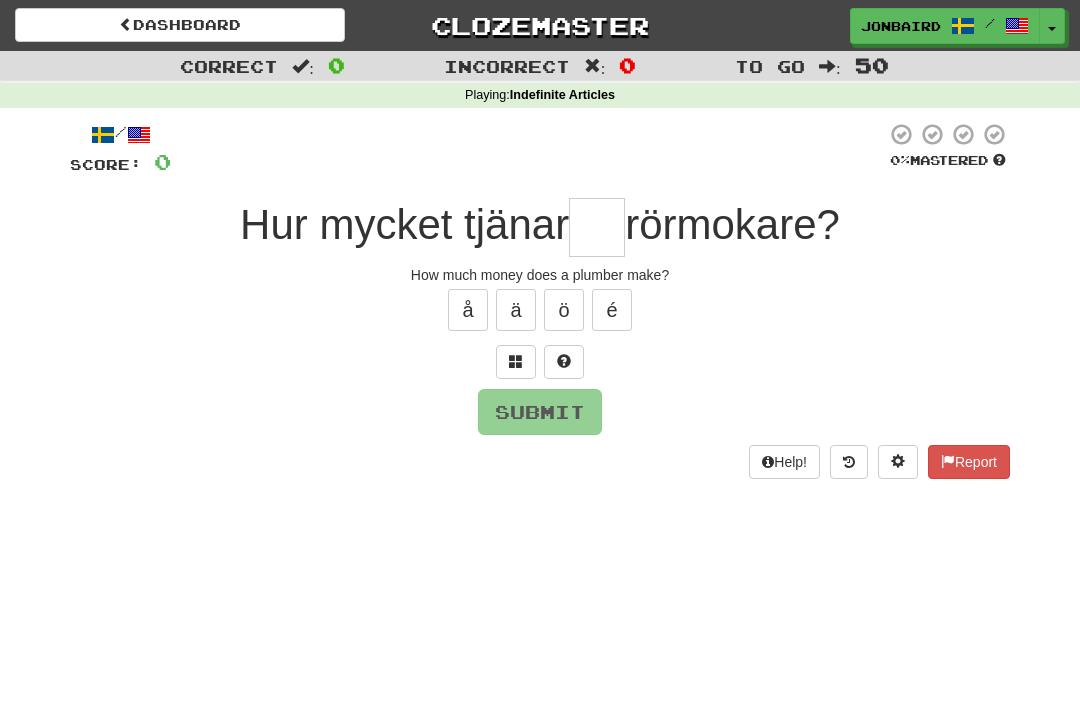 click at bounding box center (597, 227) 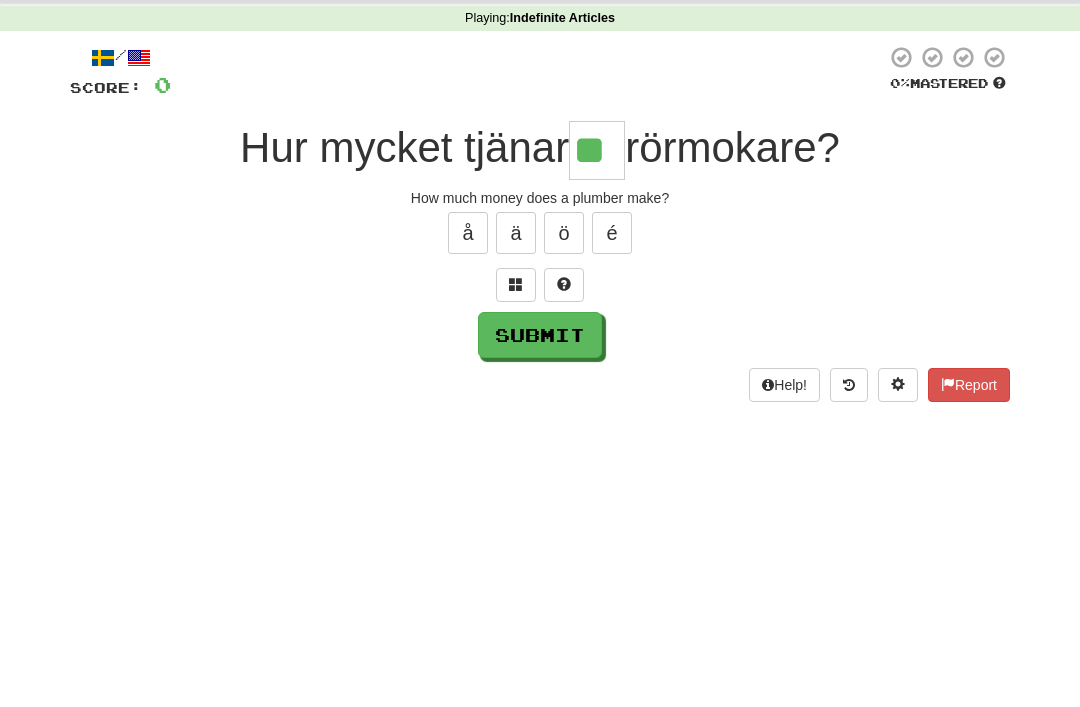 type on "**" 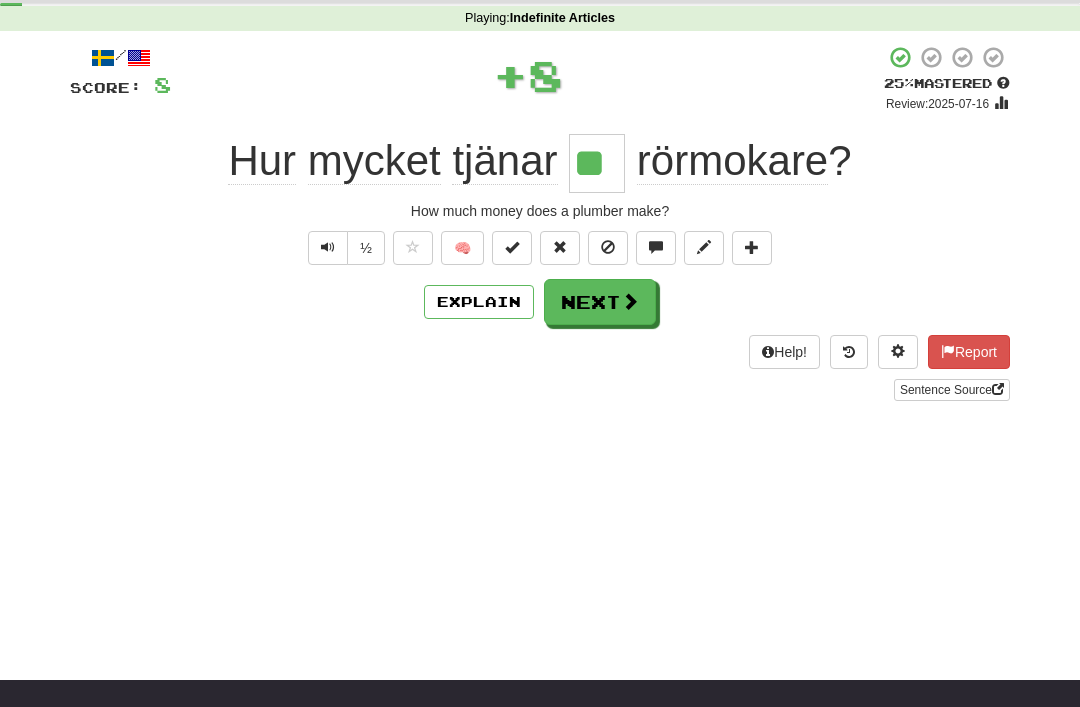 click on "Next" at bounding box center (600, 302) 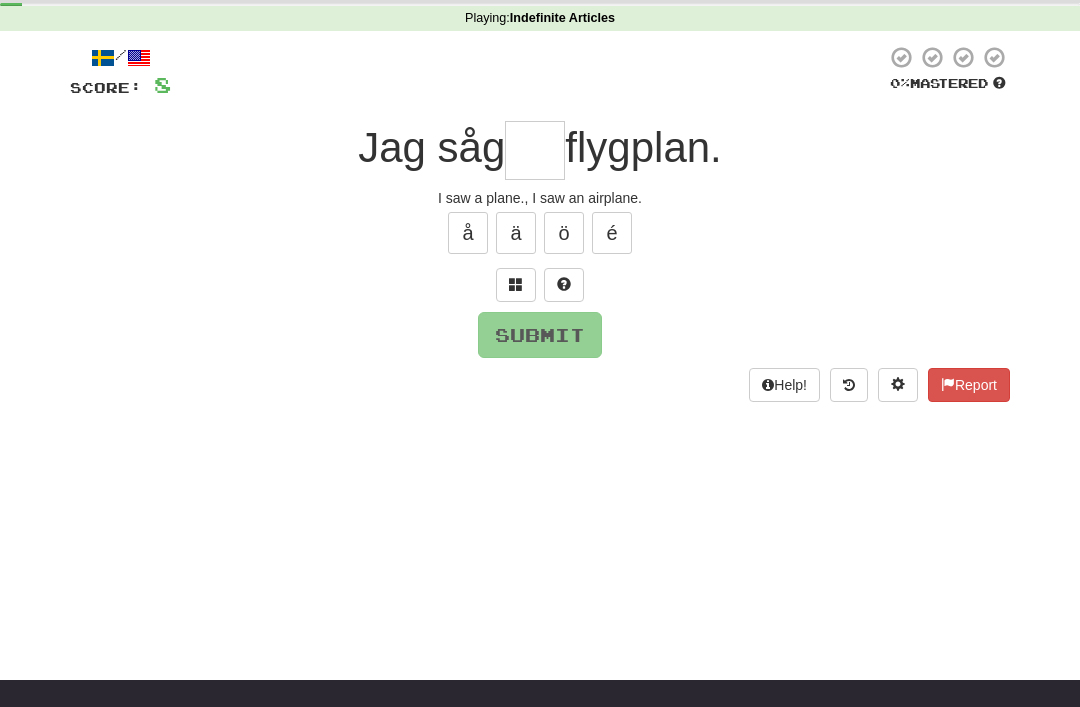 scroll, scrollTop: 76, scrollLeft: 0, axis: vertical 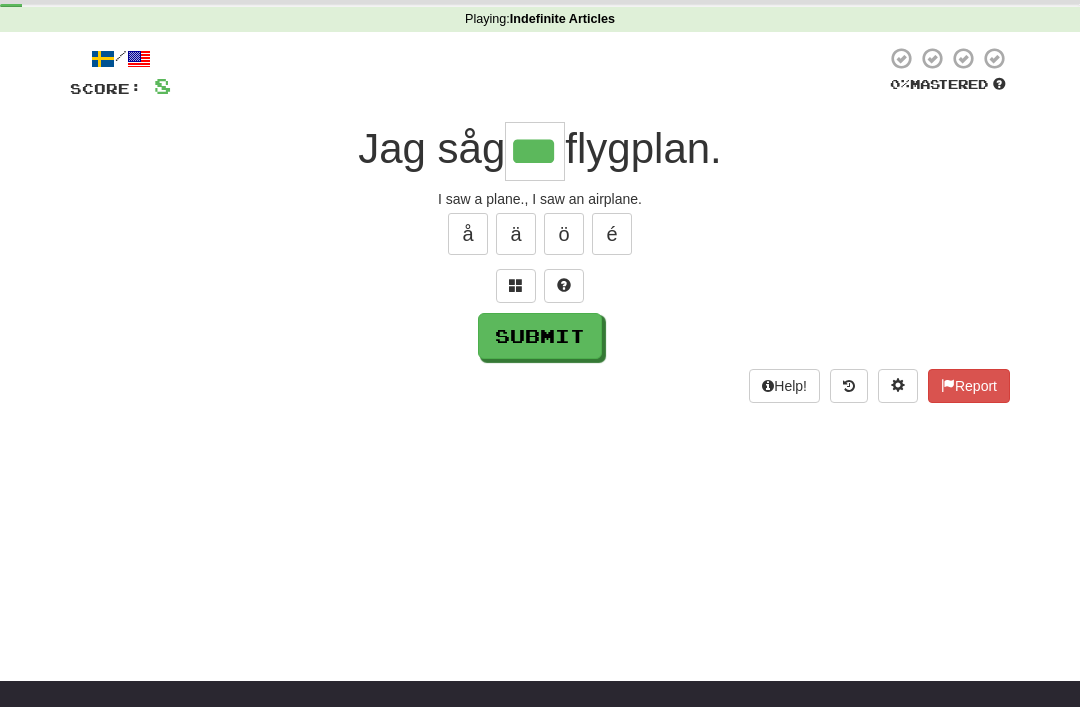 type on "***" 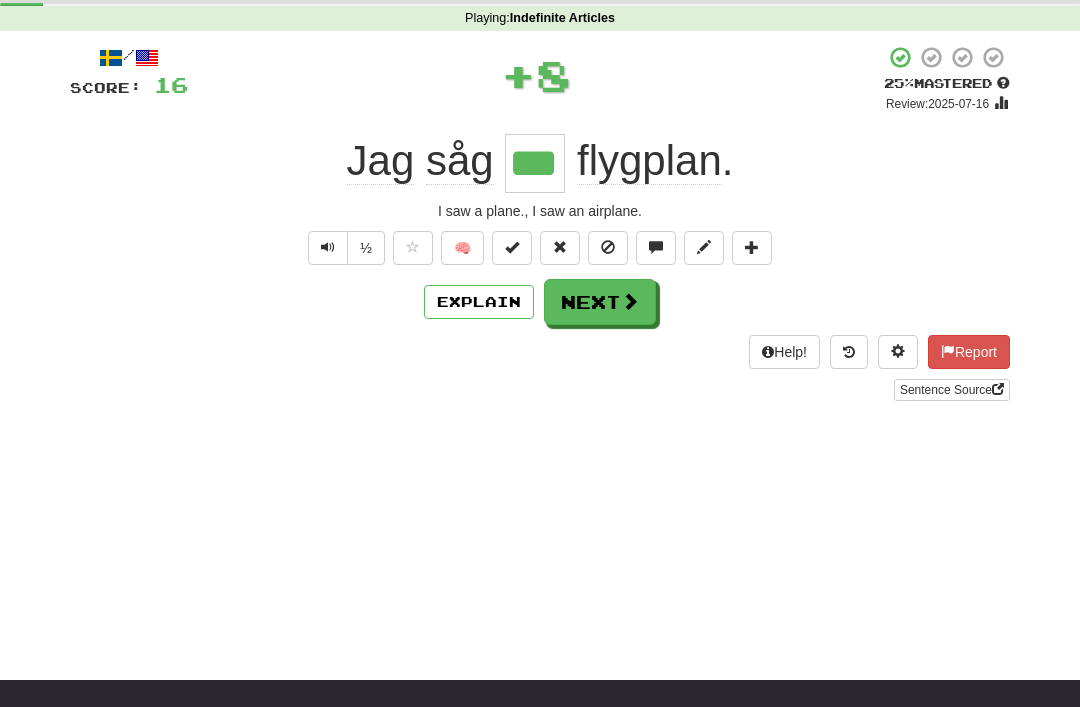 click on "Next" at bounding box center (600, 302) 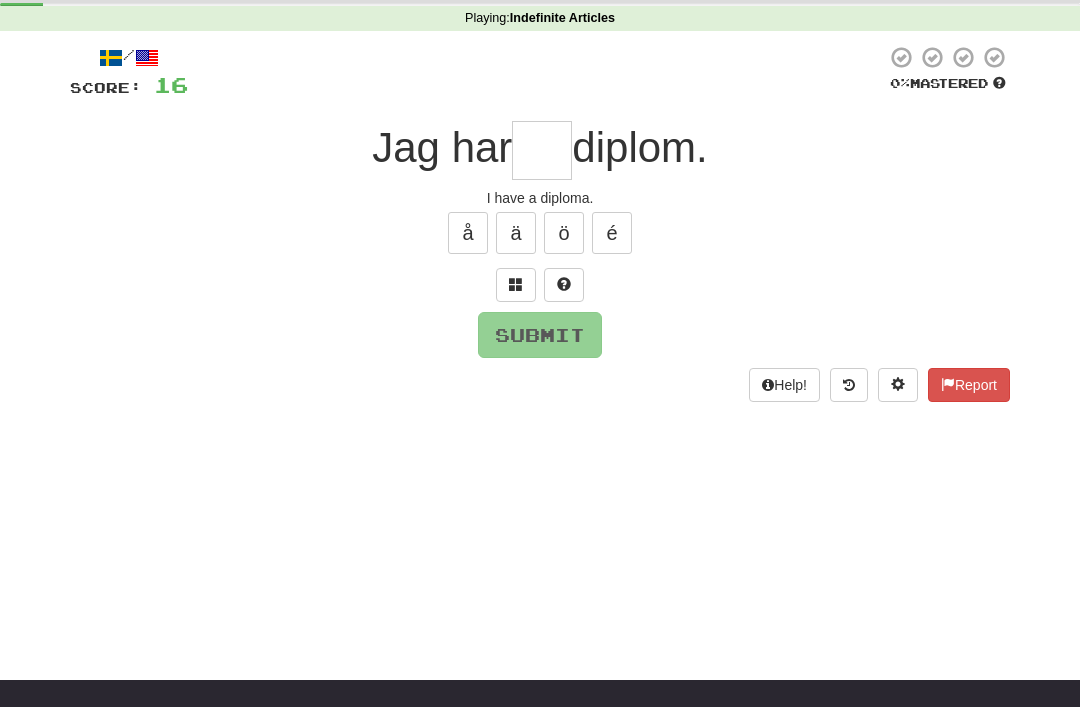 scroll, scrollTop: 76, scrollLeft: 0, axis: vertical 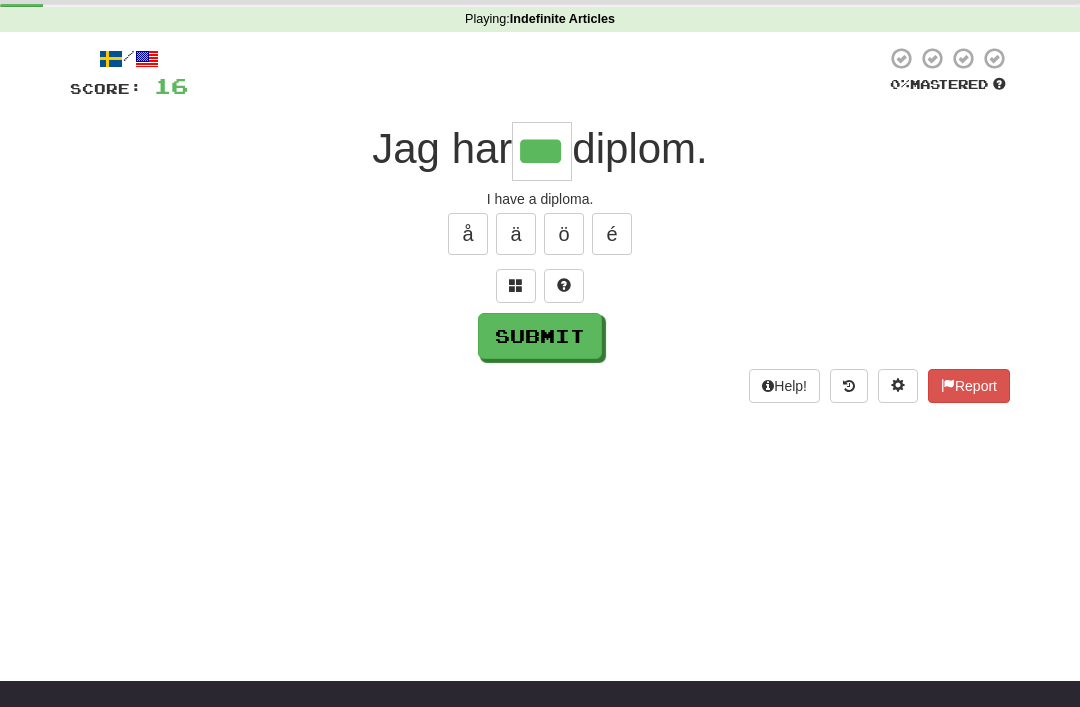 type on "***" 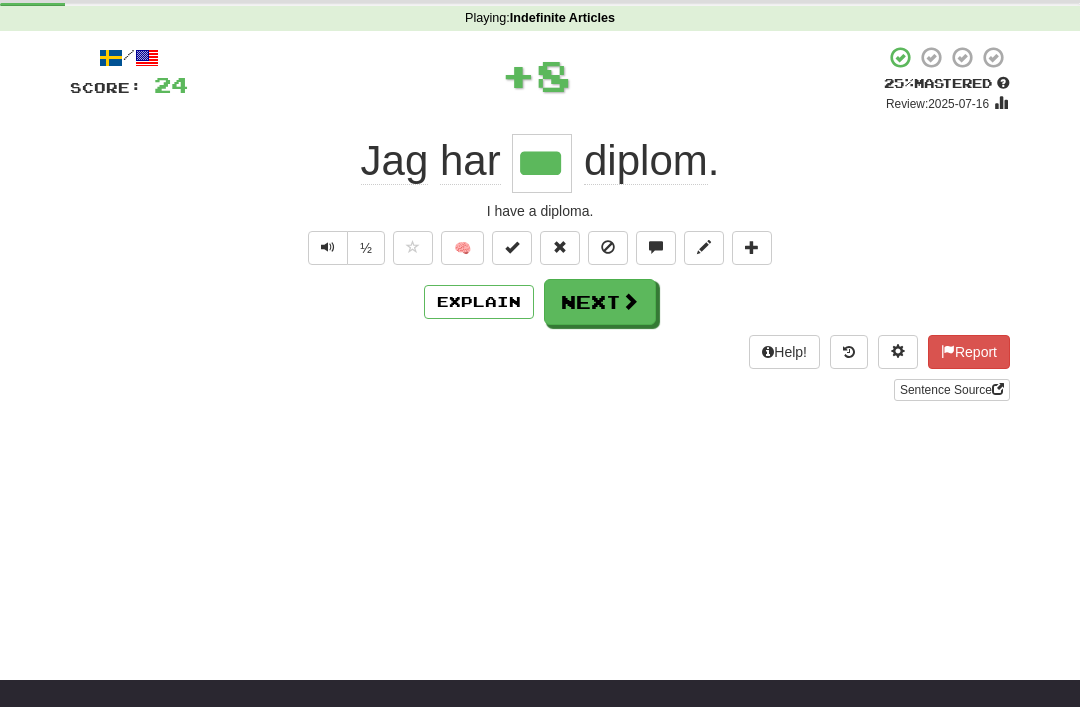 click on "Next" at bounding box center (600, 302) 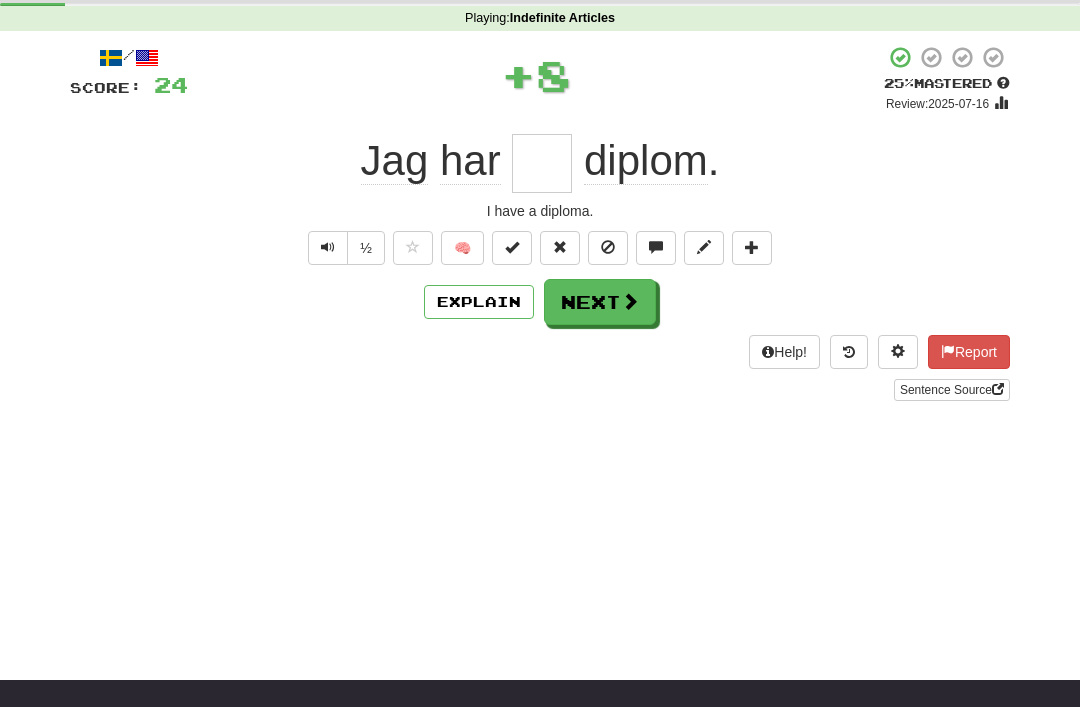 scroll, scrollTop: 76, scrollLeft: 0, axis: vertical 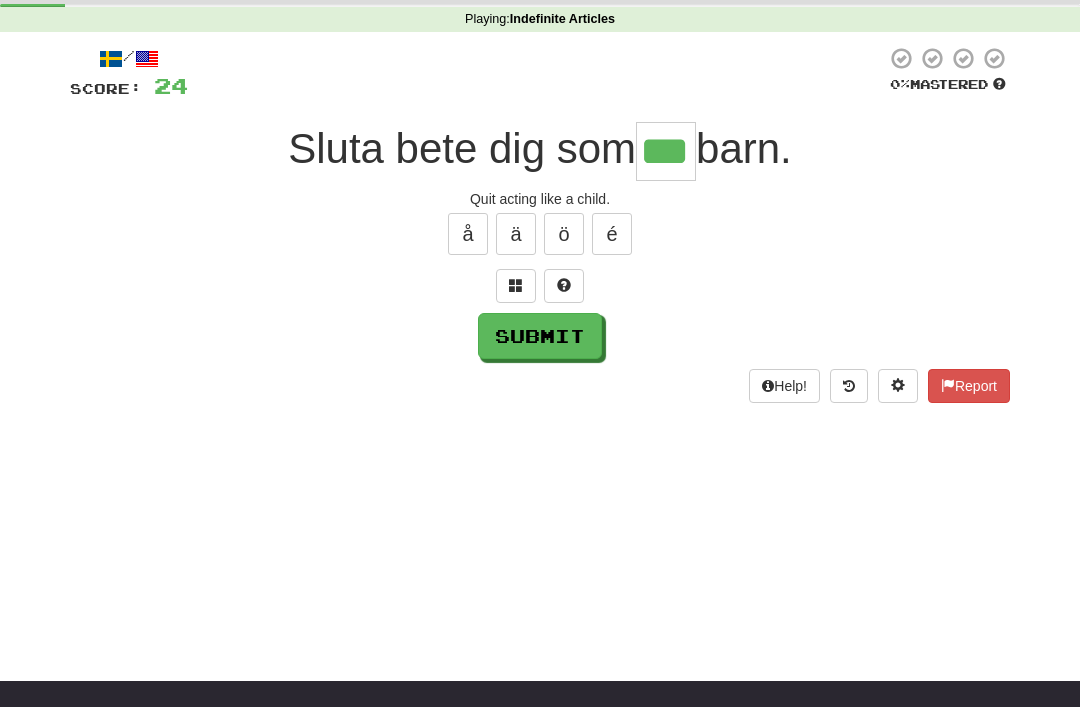 type on "***" 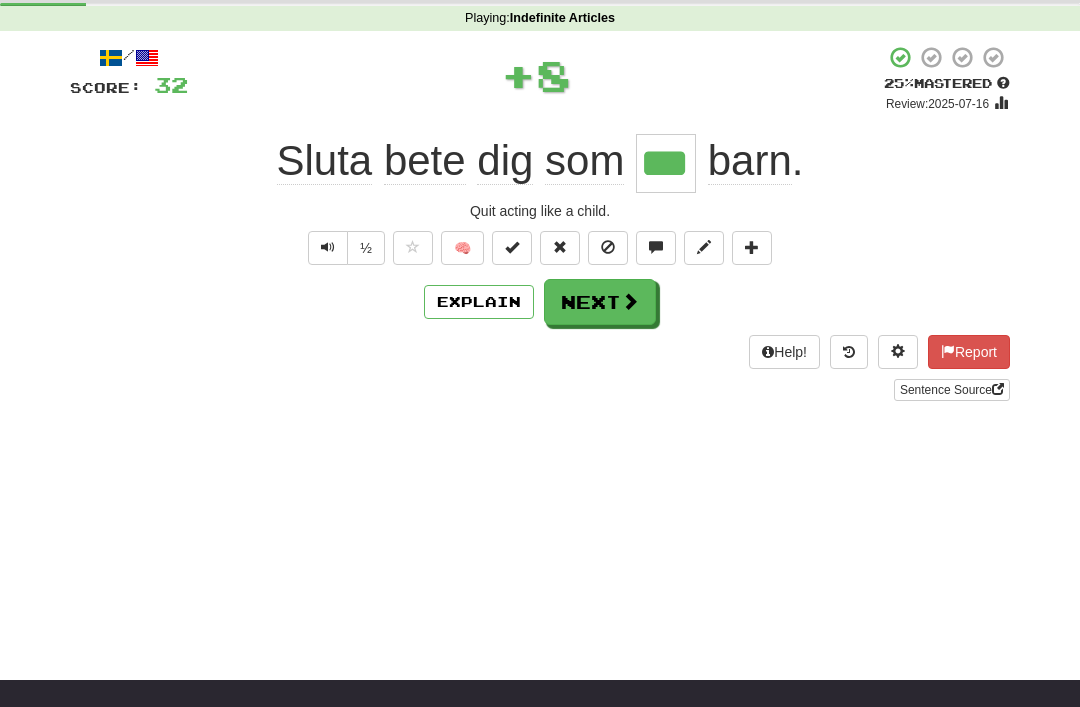 click on "Next" at bounding box center [600, 302] 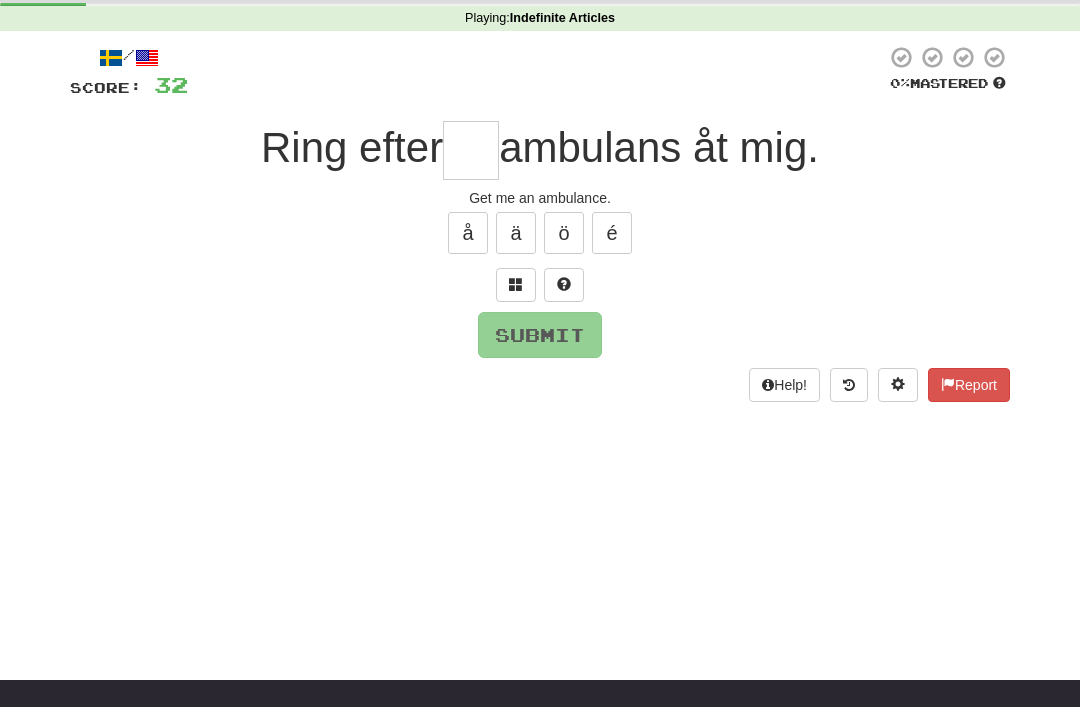 scroll, scrollTop: 76, scrollLeft: 0, axis: vertical 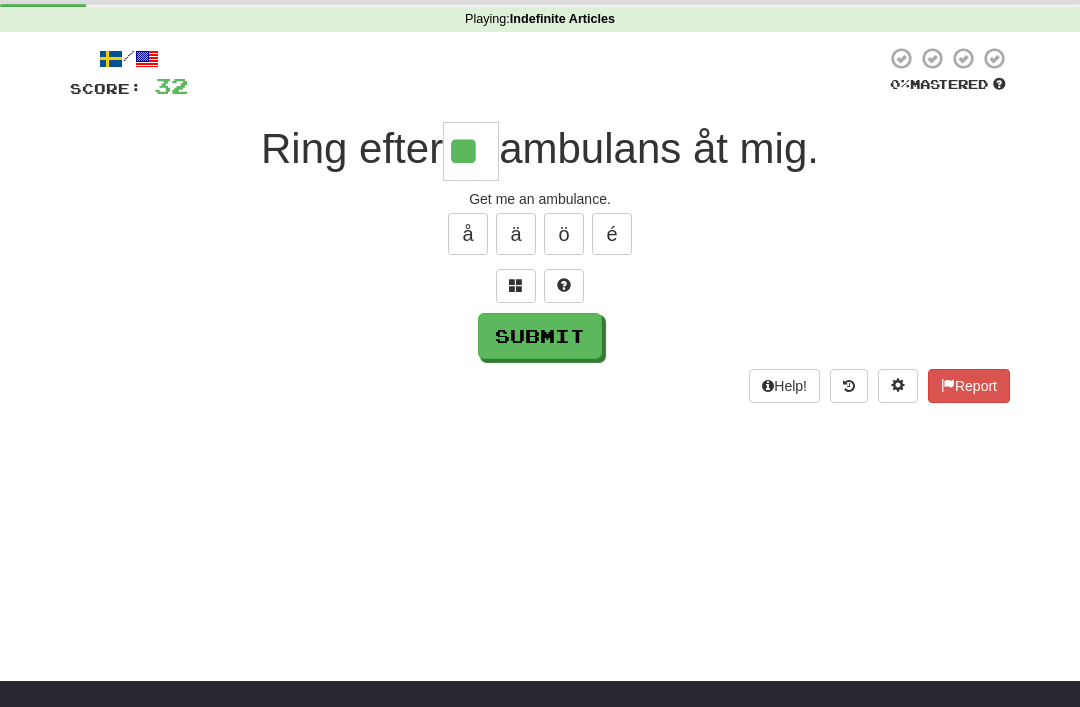 type on "**" 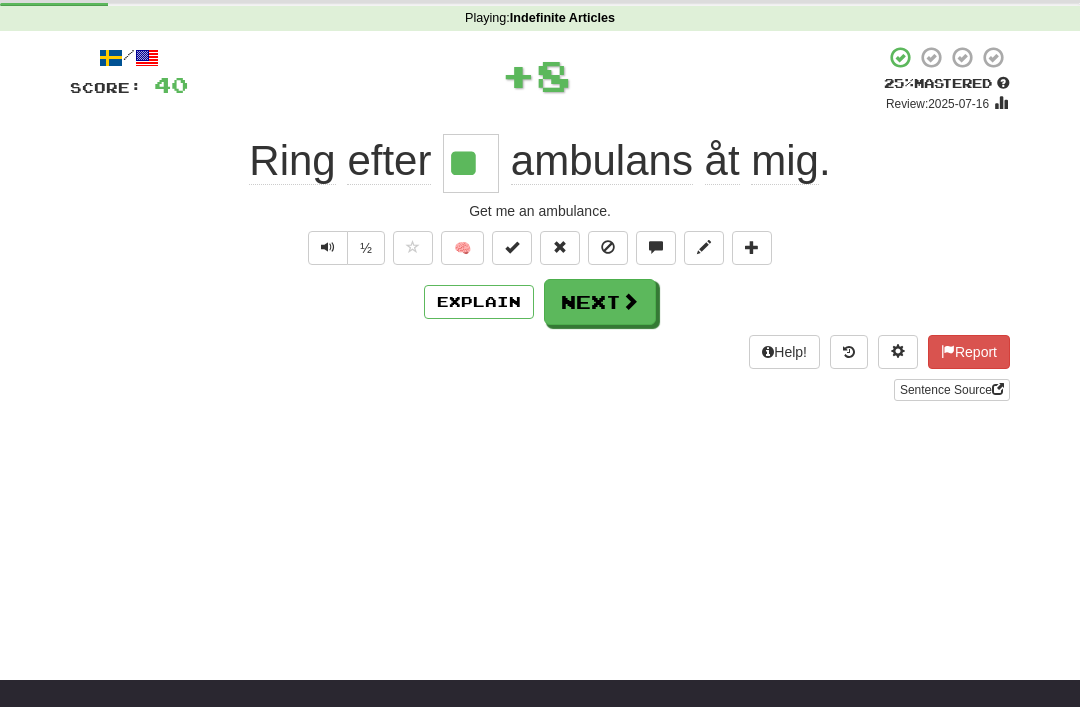 click on "Next" at bounding box center [600, 302] 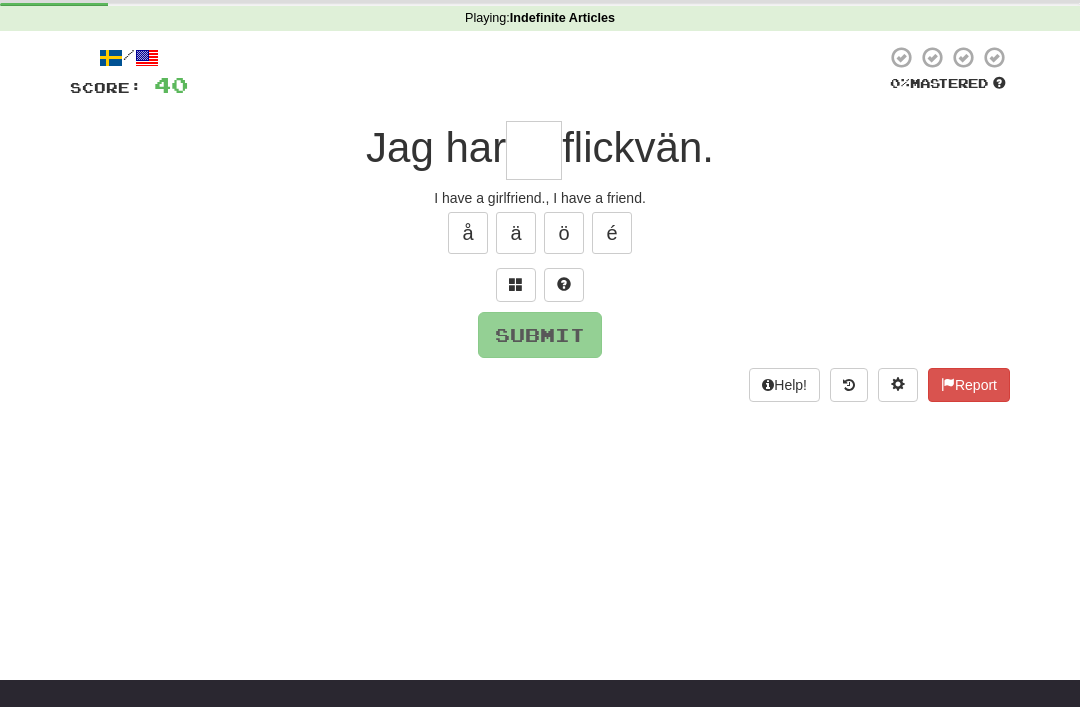 scroll, scrollTop: 76, scrollLeft: 0, axis: vertical 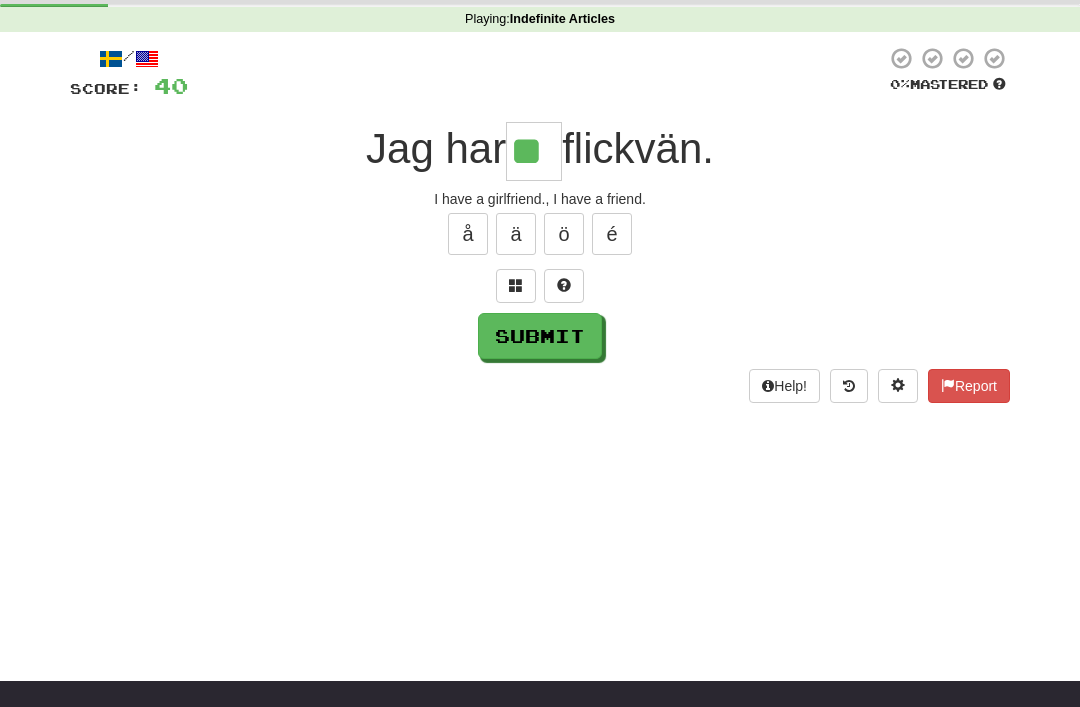 type on "**" 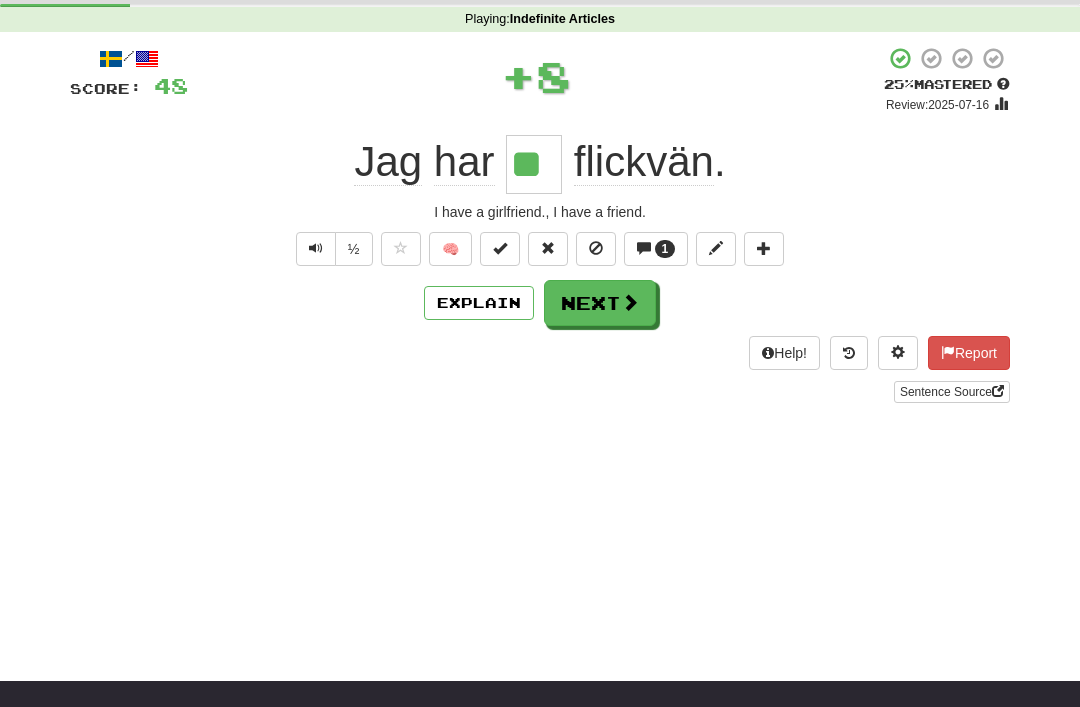 scroll, scrollTop: 77, scrollLeft: 0, axis: vertical 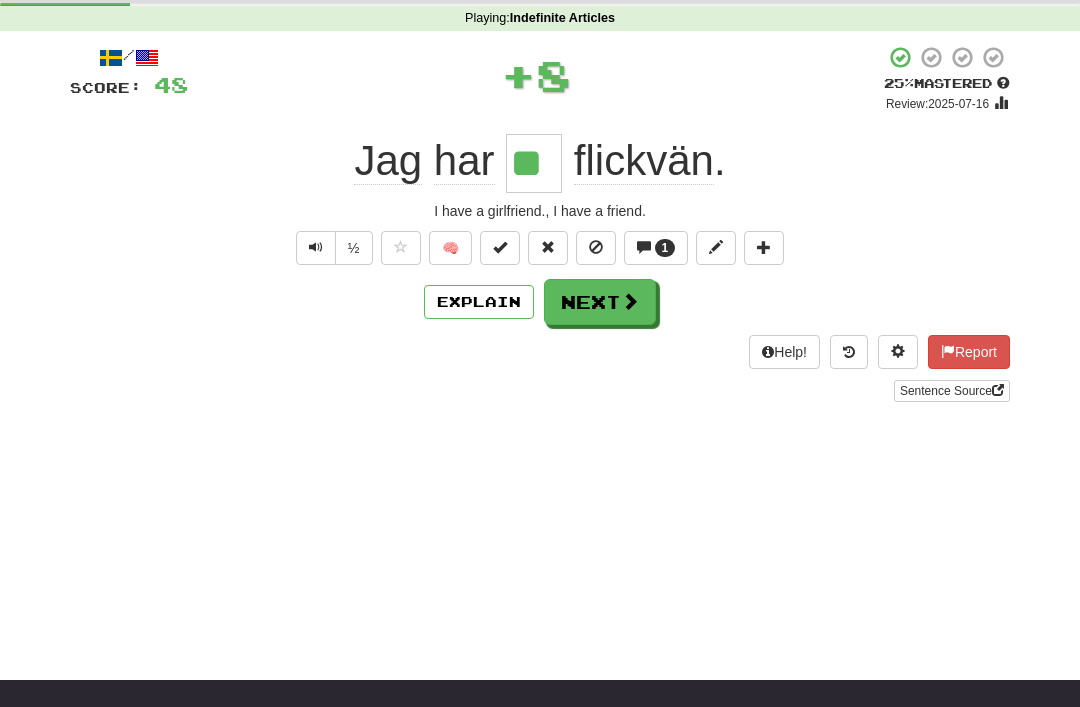 click at bounding box center (500, 248) 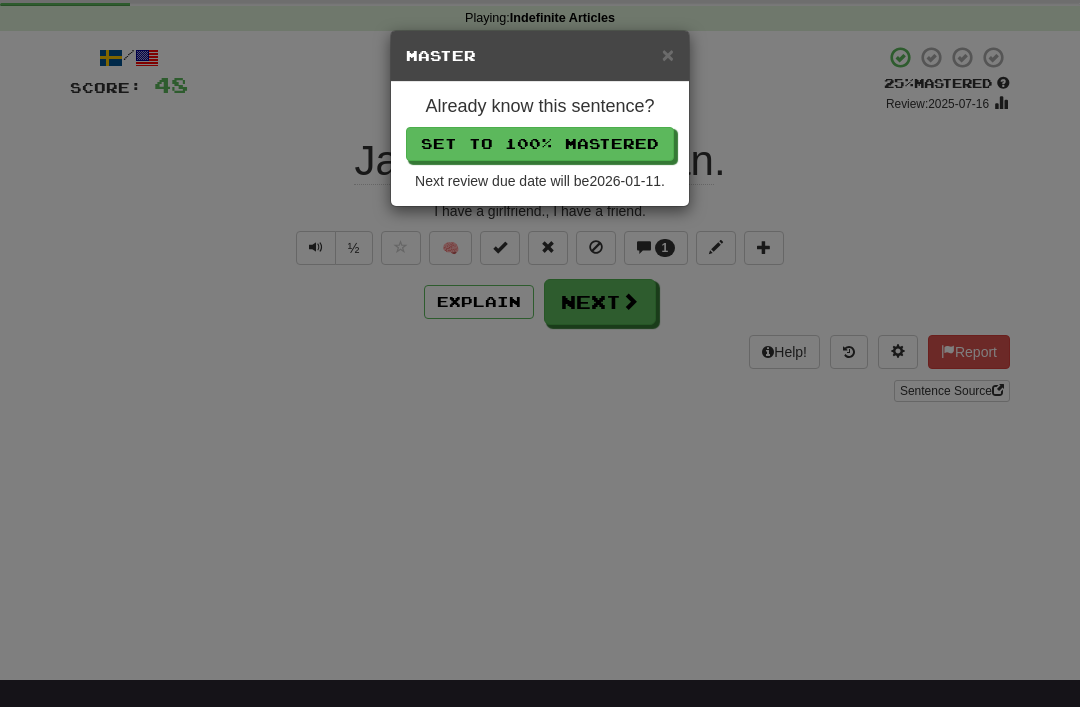 click on "Set to 100% Mastered" at bounding box center (540, 144) 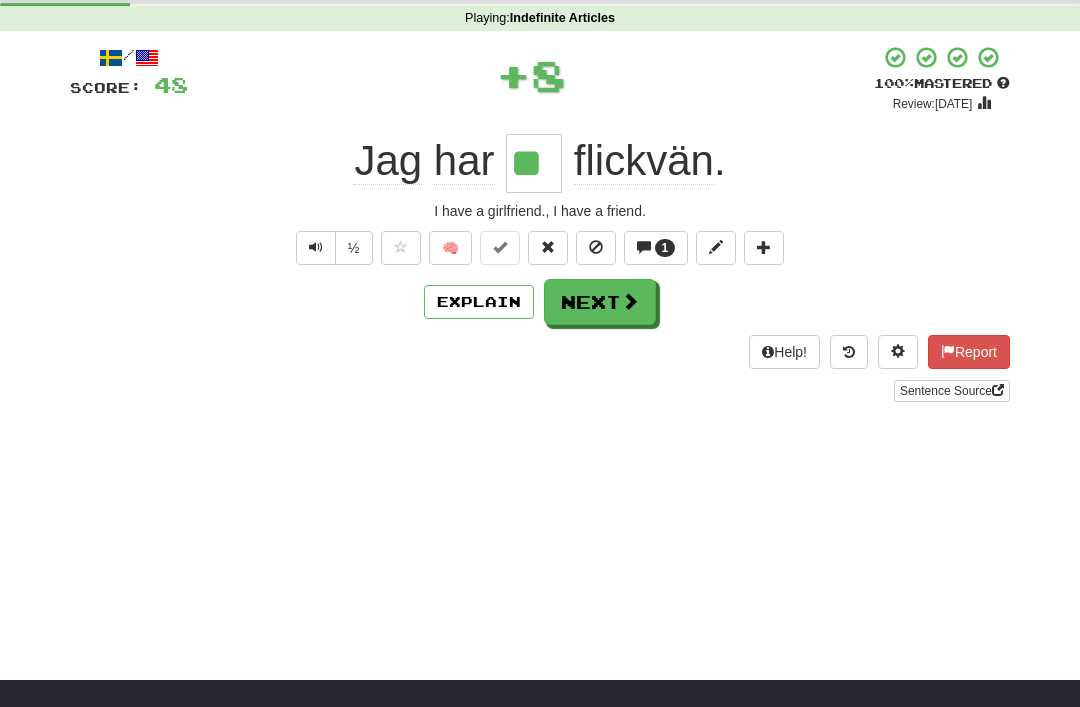 click on "Next" at bounding box center [600, 302] 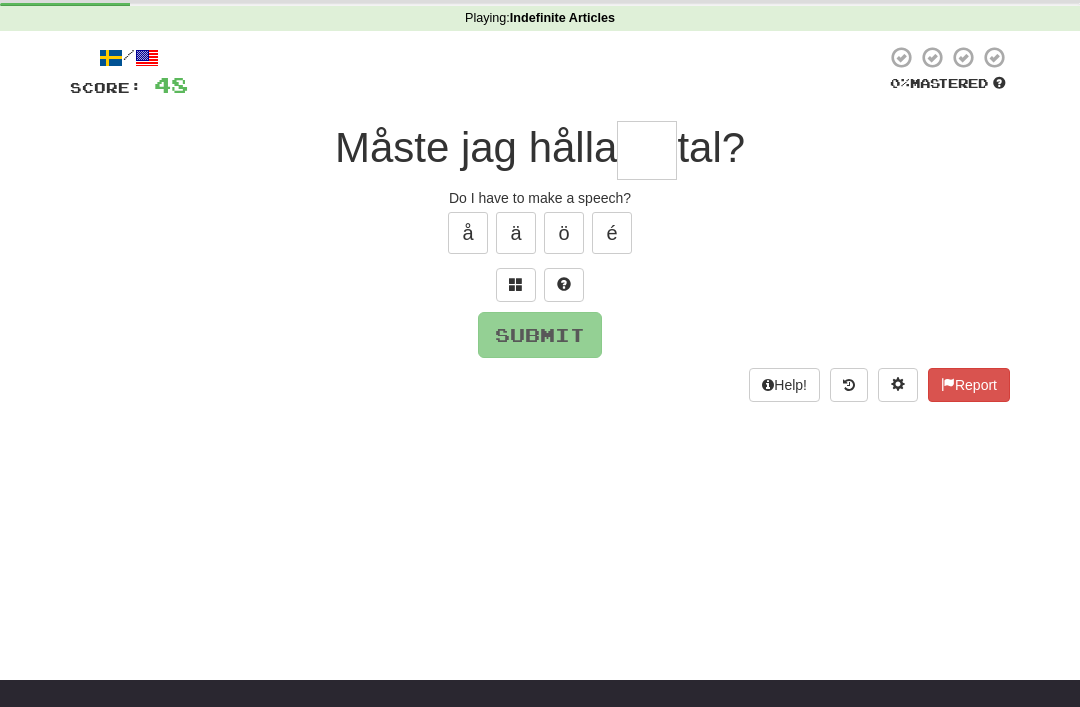 scroll, scrollTop: 76, scrollLeft: 0, axis: vertical 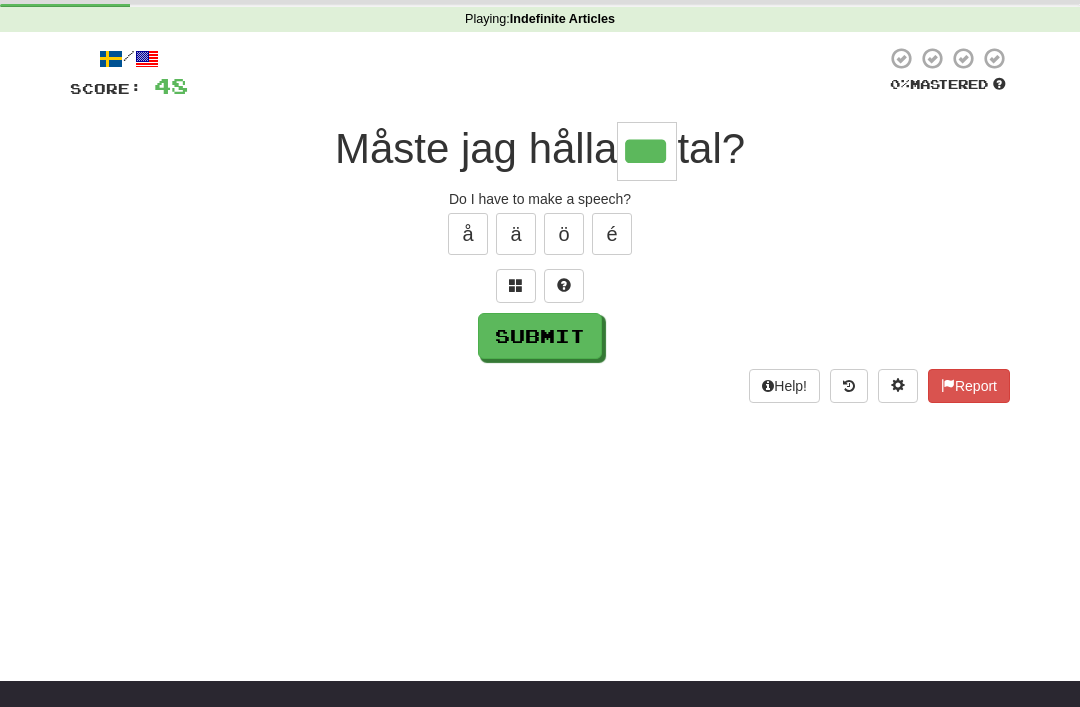 type on "***" 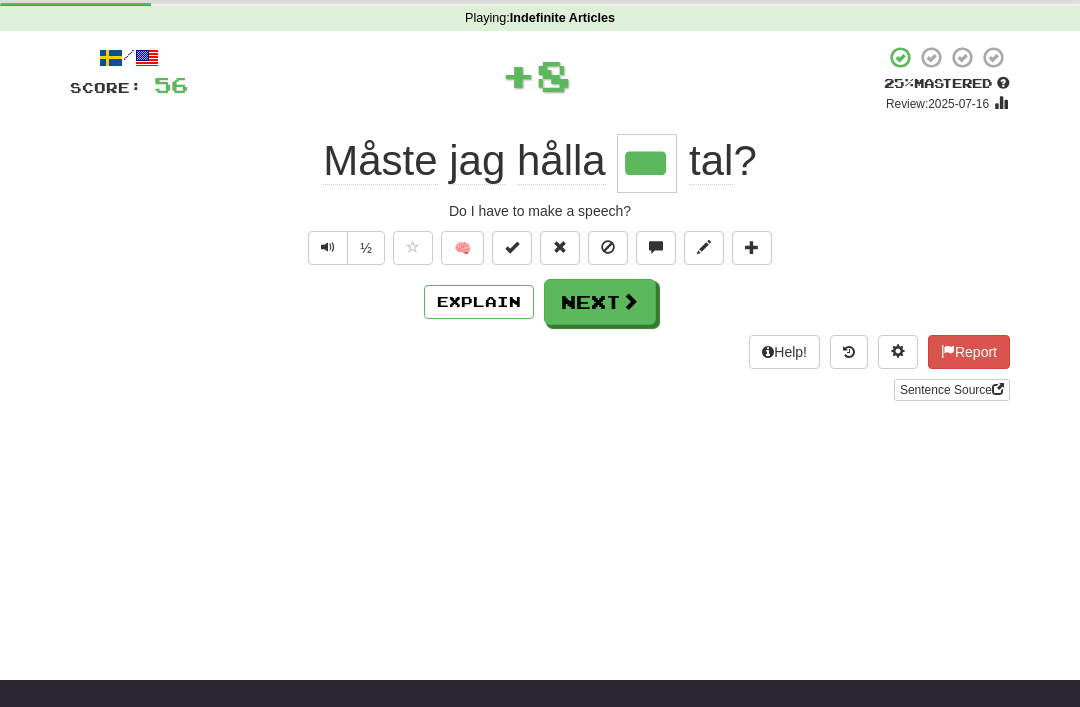 click on "Next" at bounding box center (600, 302) 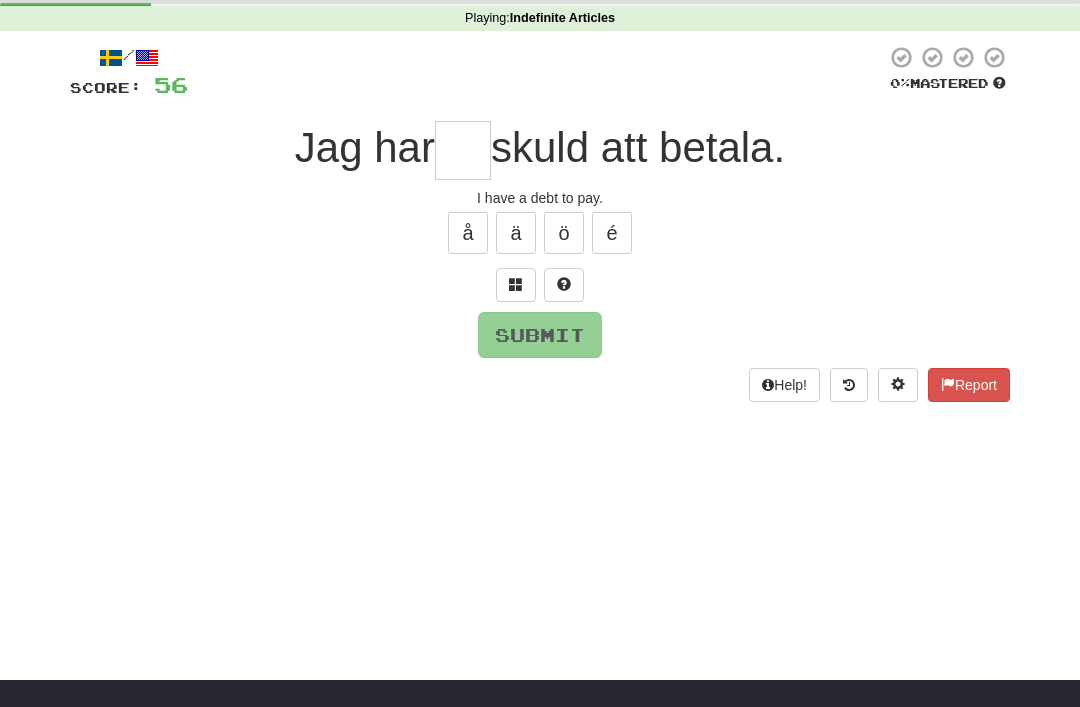 scroll, scrollTop: 76, scrollLeft: 0, axis: vertical 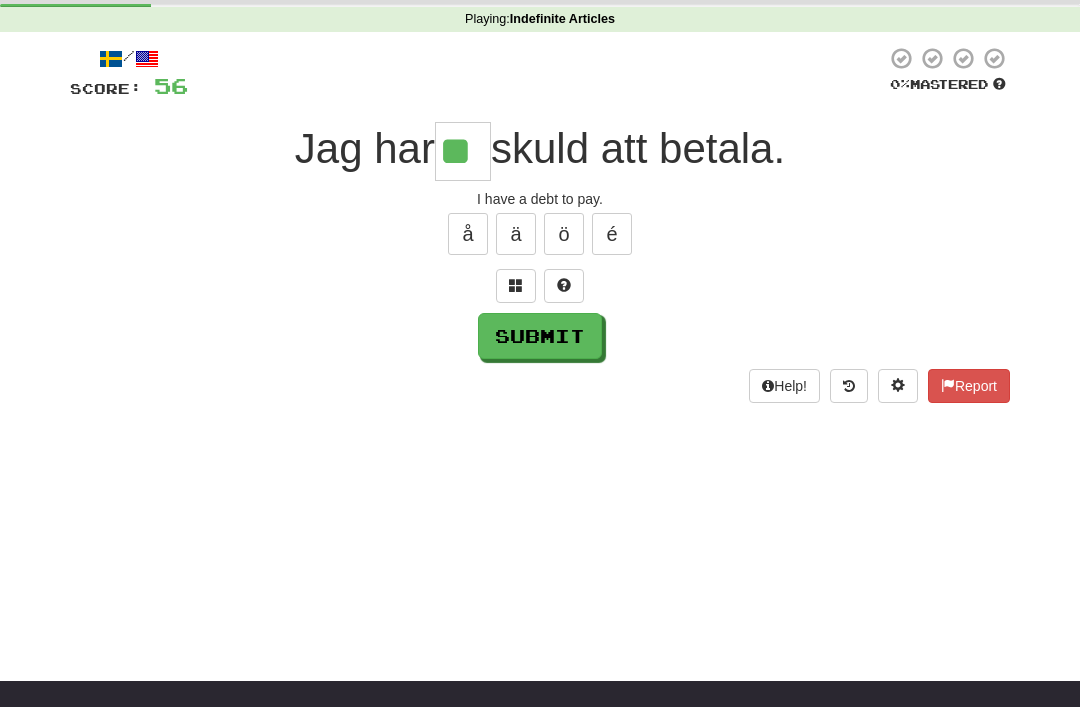 type on "**" 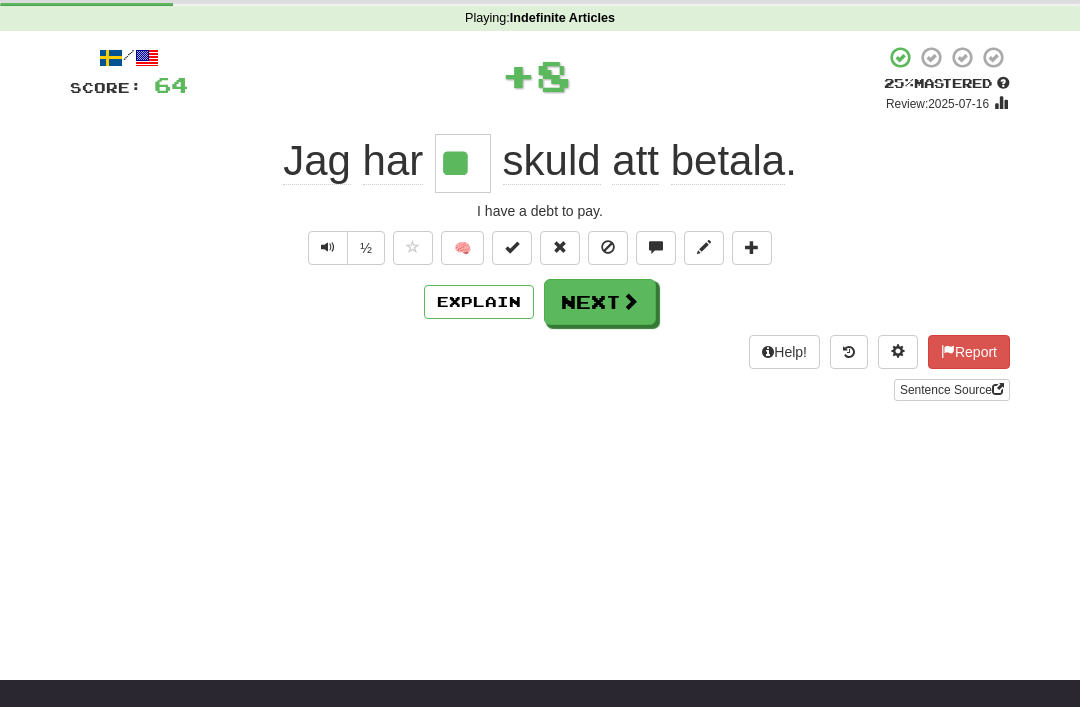 click on "Next" at bounding box center [600, 302] 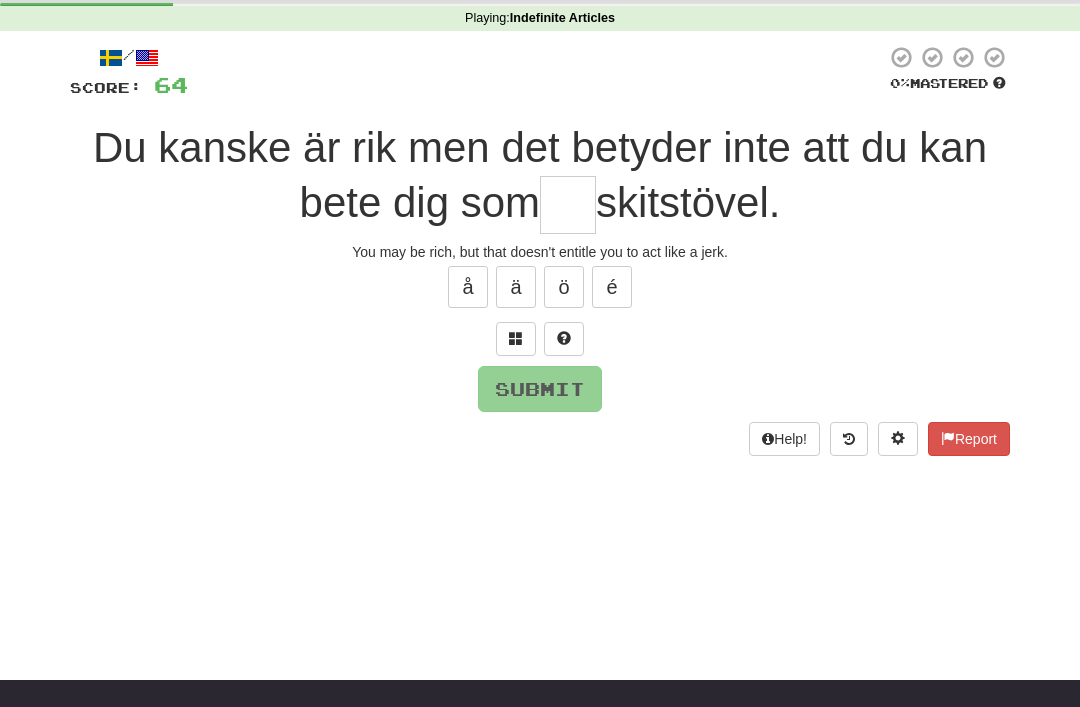 scroll, scrollTop: 76, scrollLeft: 0, axis: vertical 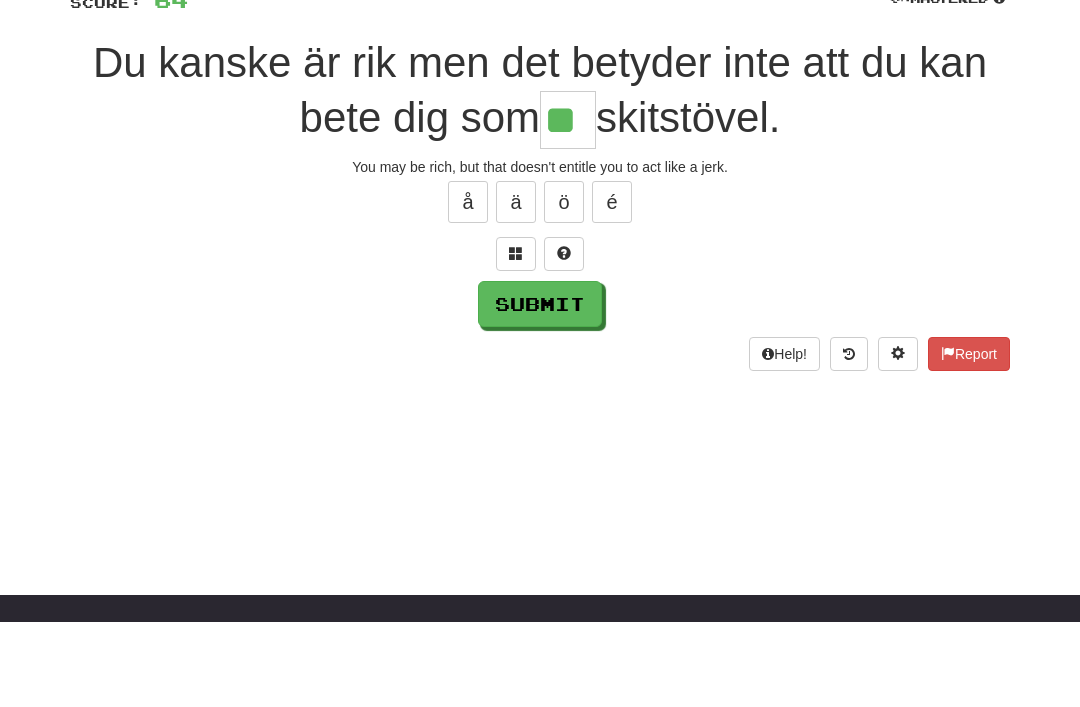 type on "**" 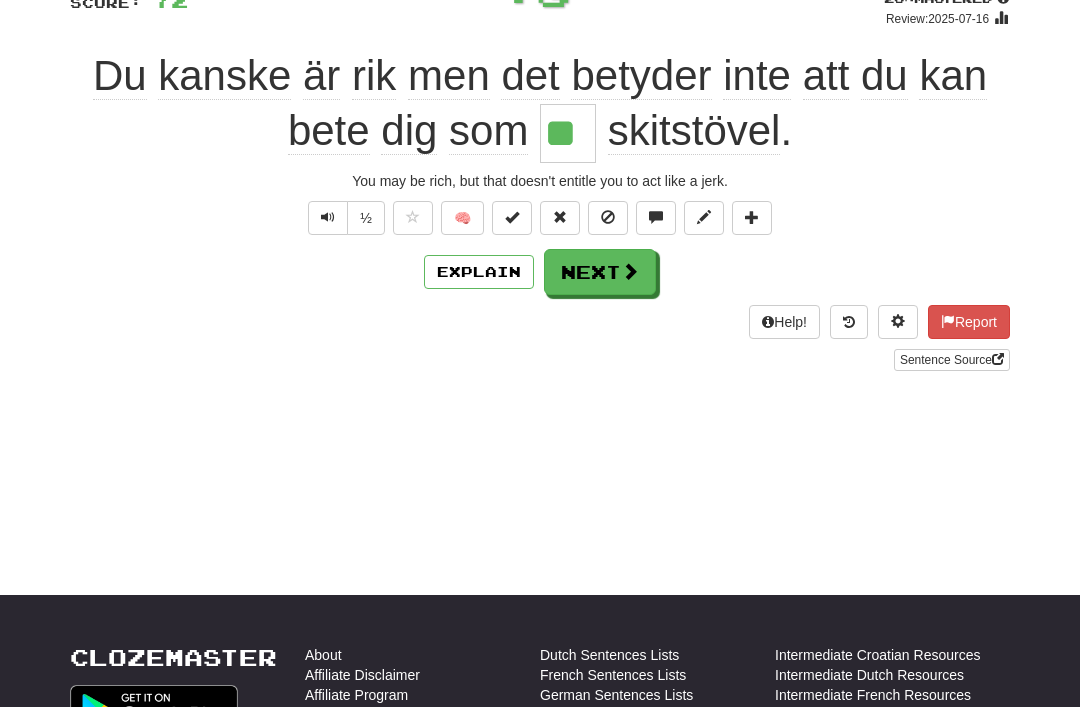 click on "Next" at bounding box center [600, 272] 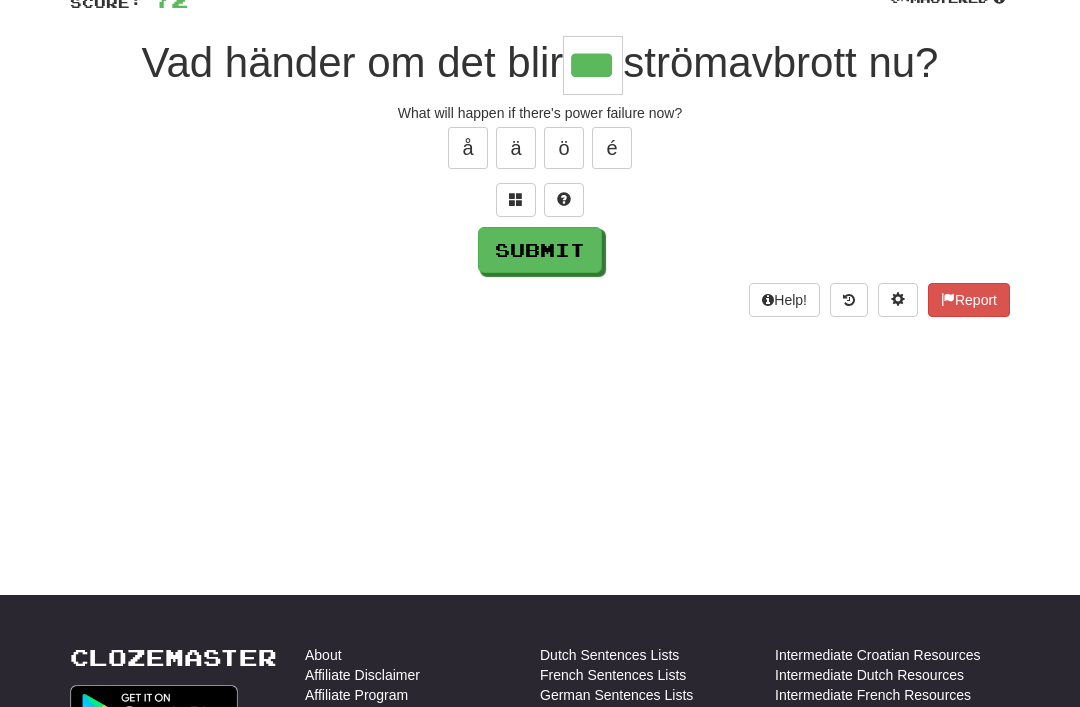 type on "***" 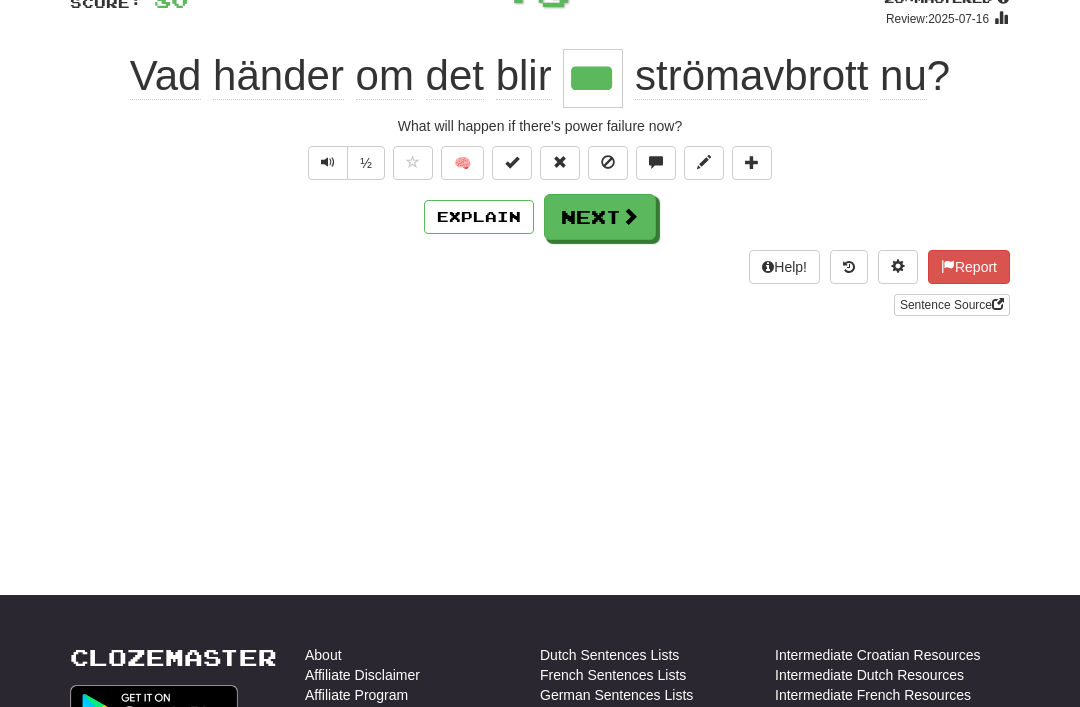 click on "Next" at bounding box center [600, 217] 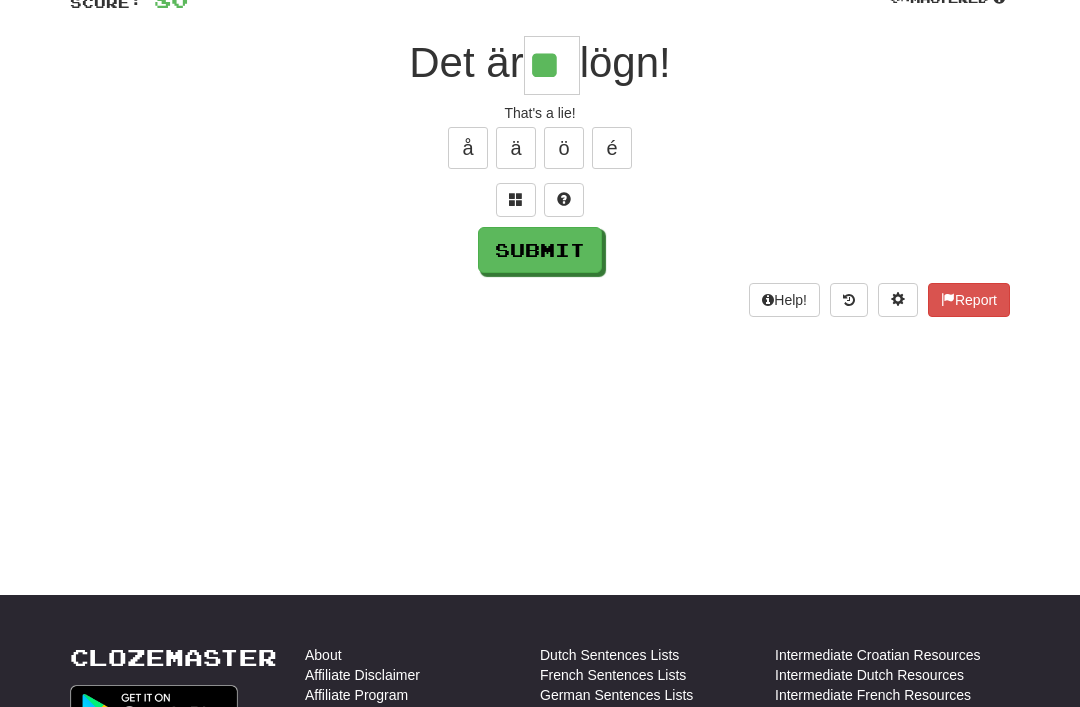 type on "**" 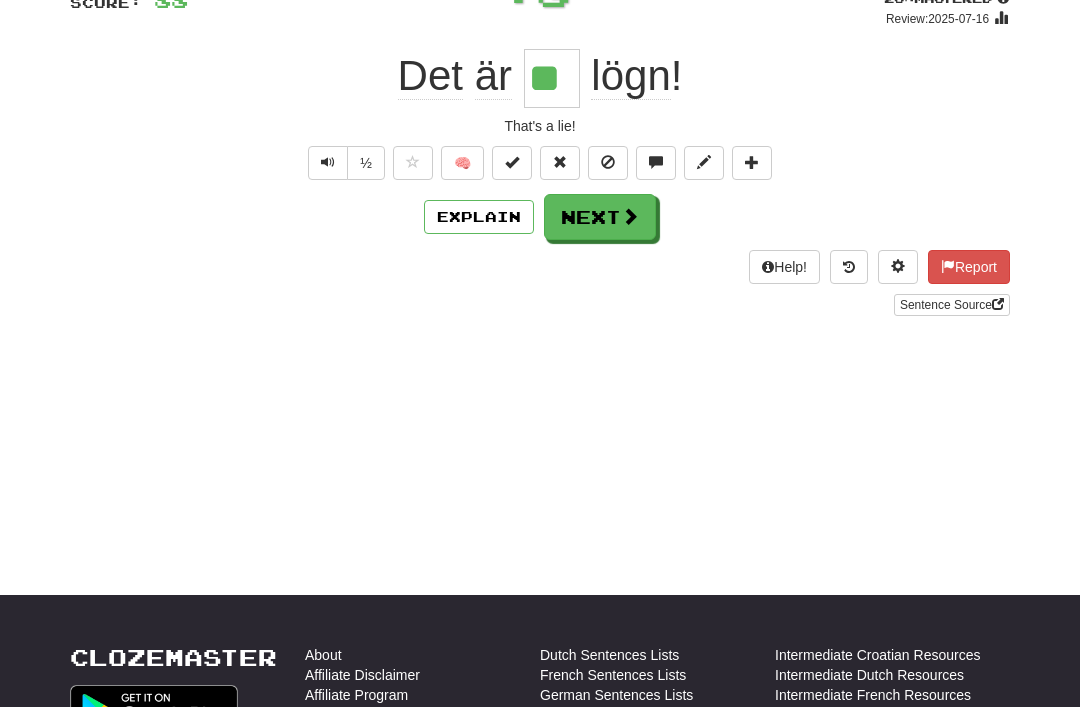 click on "Next" at bounding box center [600, 217] 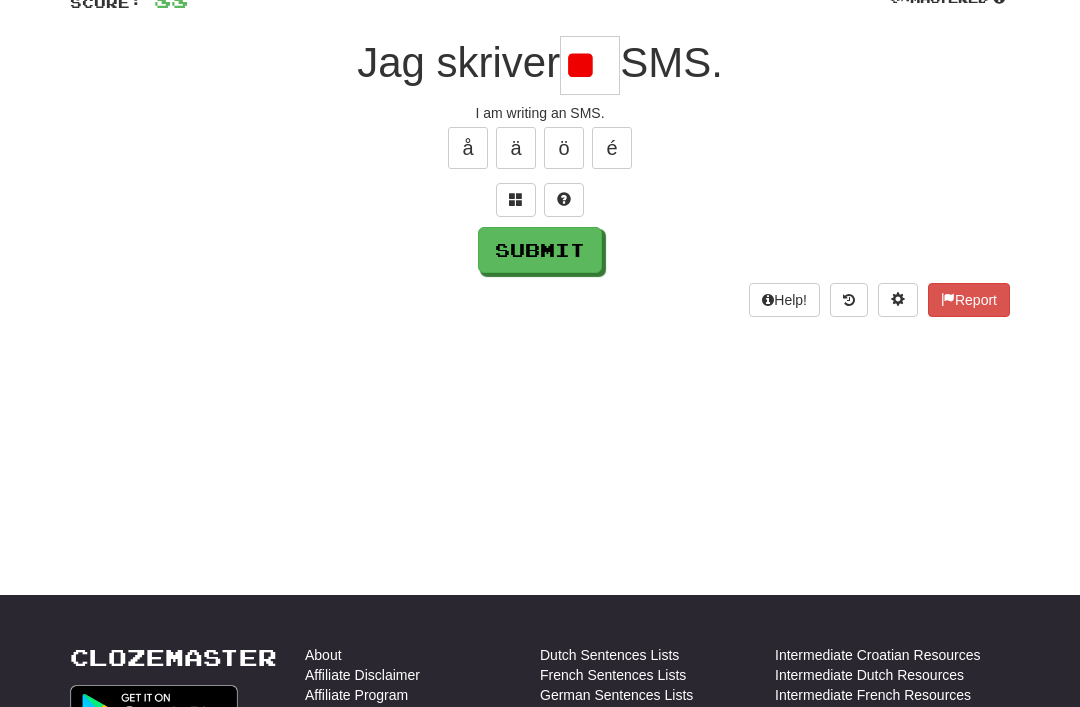click on "Submit" at bounding box center [540, 250] 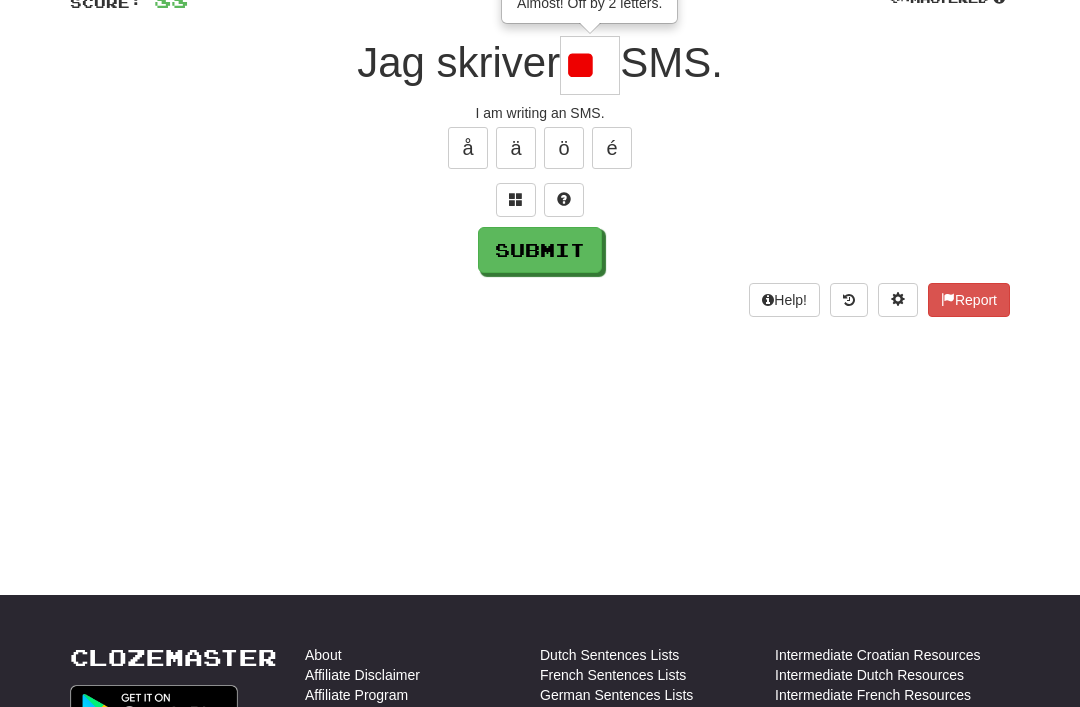 click on "**" at bounding box center [590, 65] 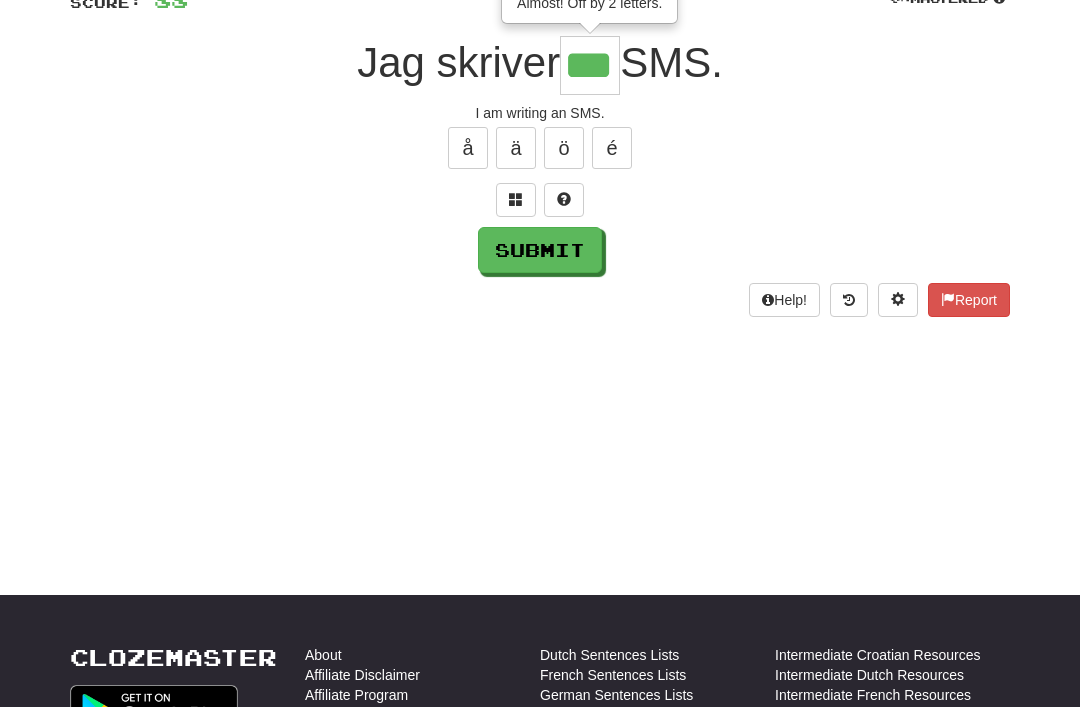 type on "***" 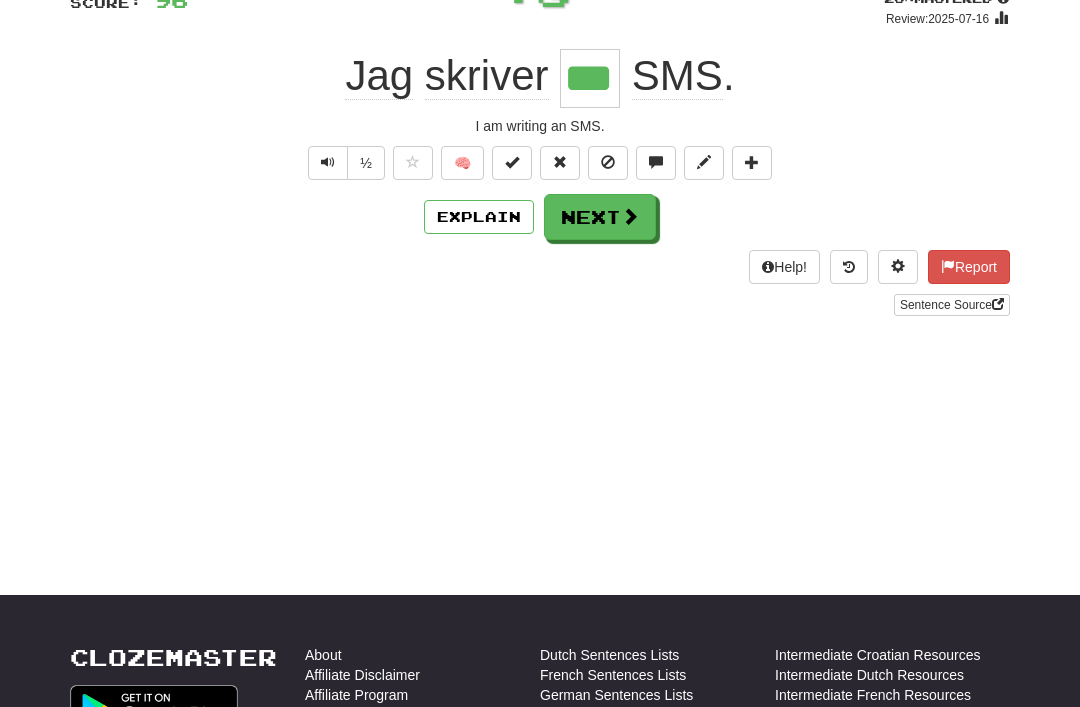 click on "Next" at bounding box center (600, 217) 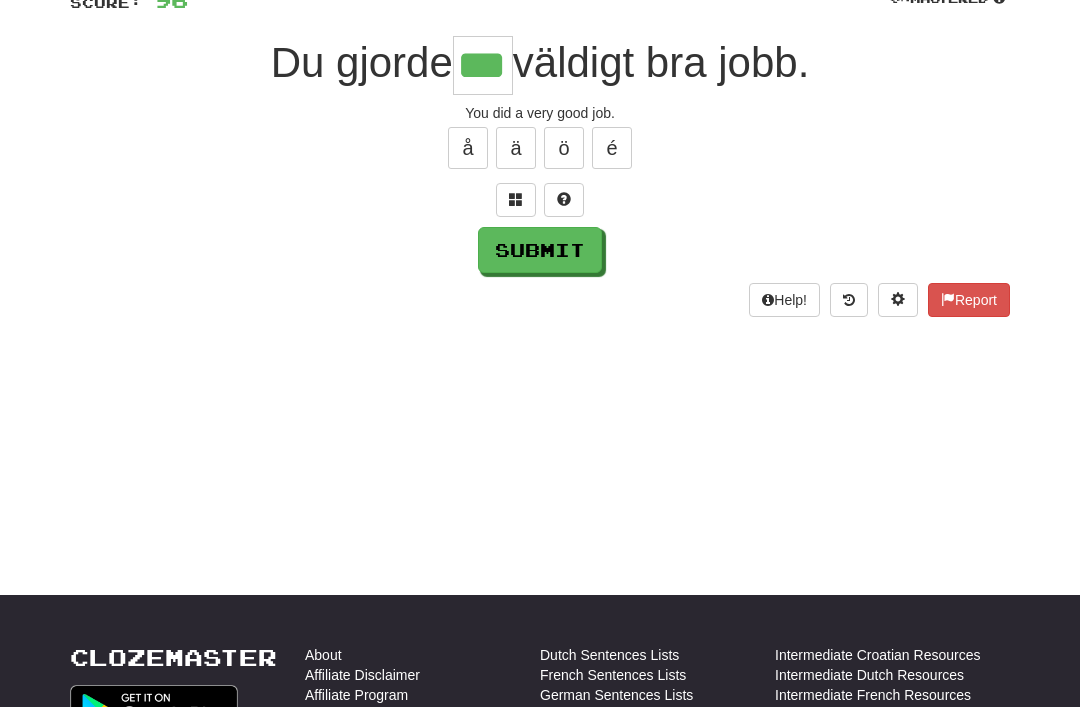 type on "***" 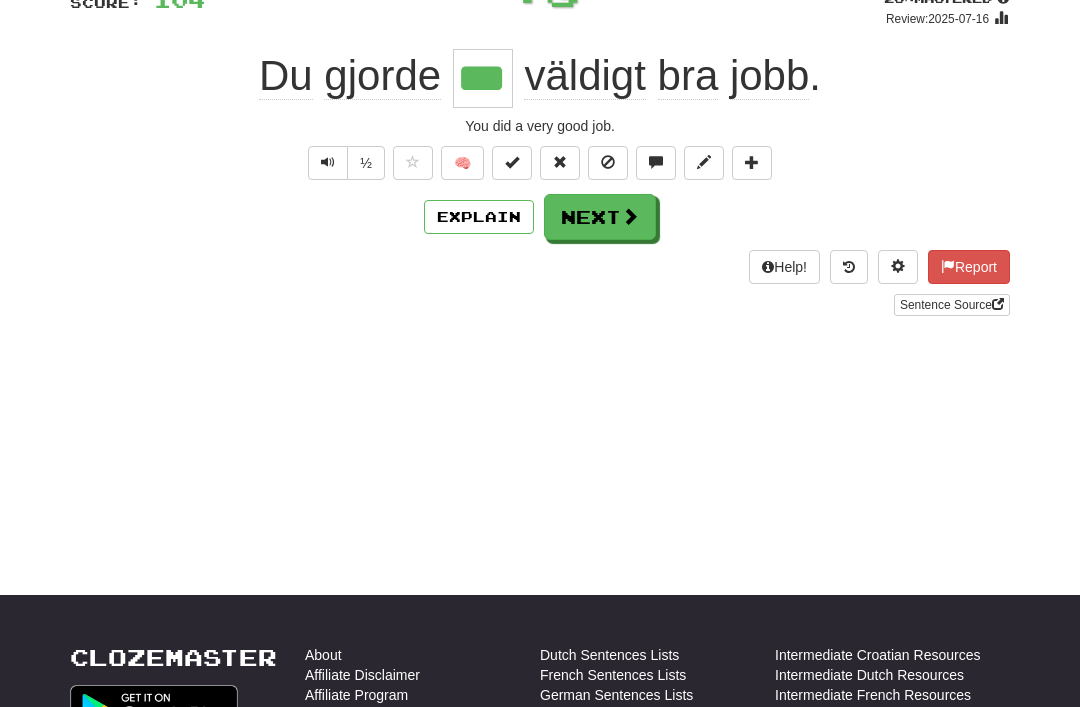 click at bounding box center (512, 162) 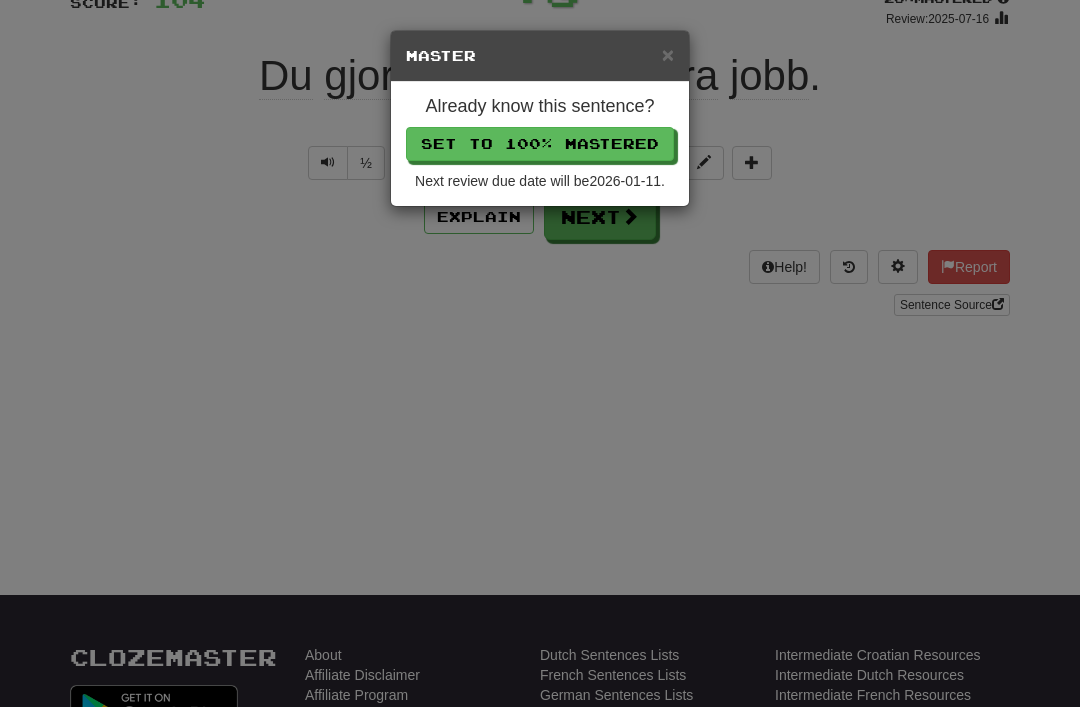click on "Set to 100% Mastered" at bounding box center (540, 144) 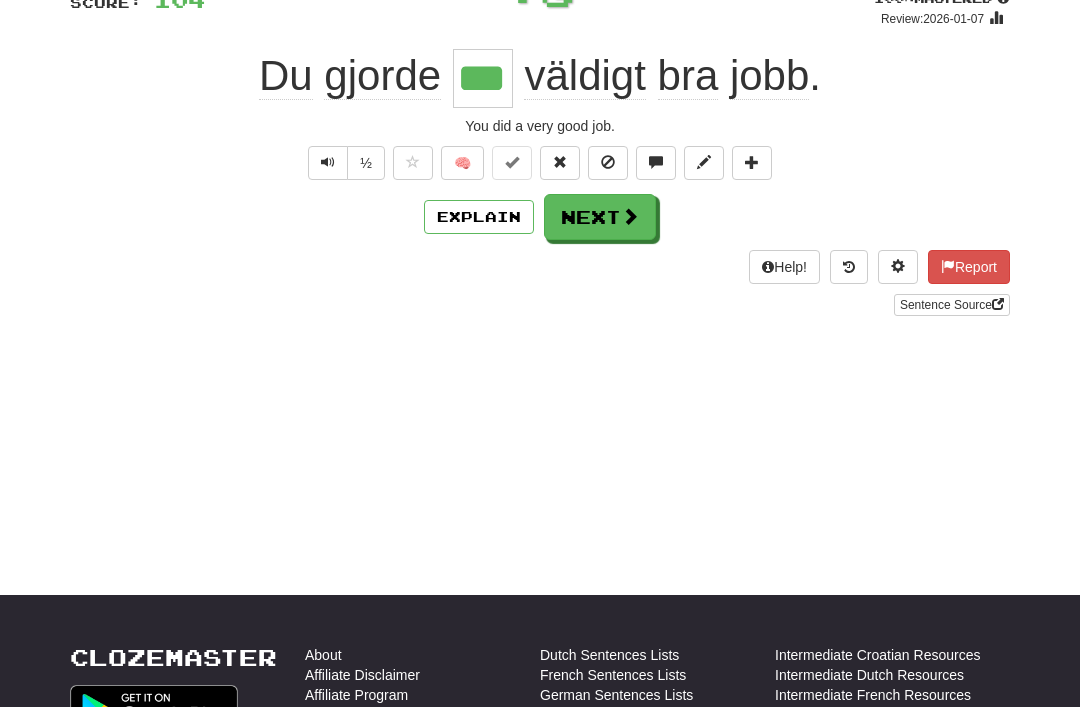 click on "Next" at bounding box center (600, 217) 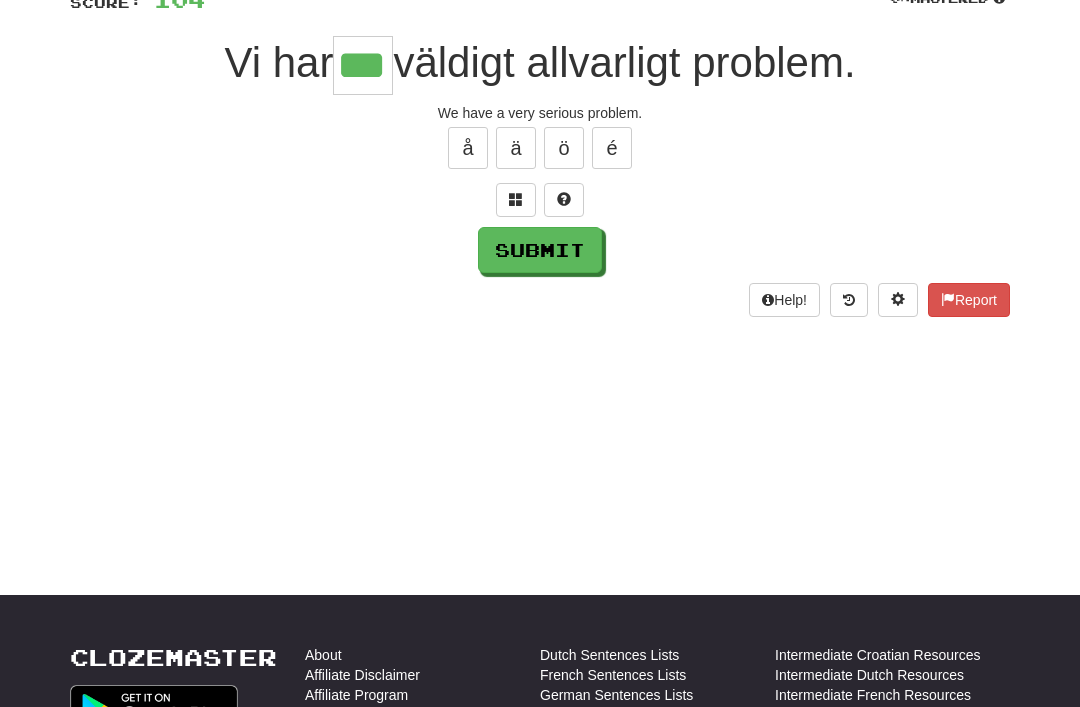 type on "***" 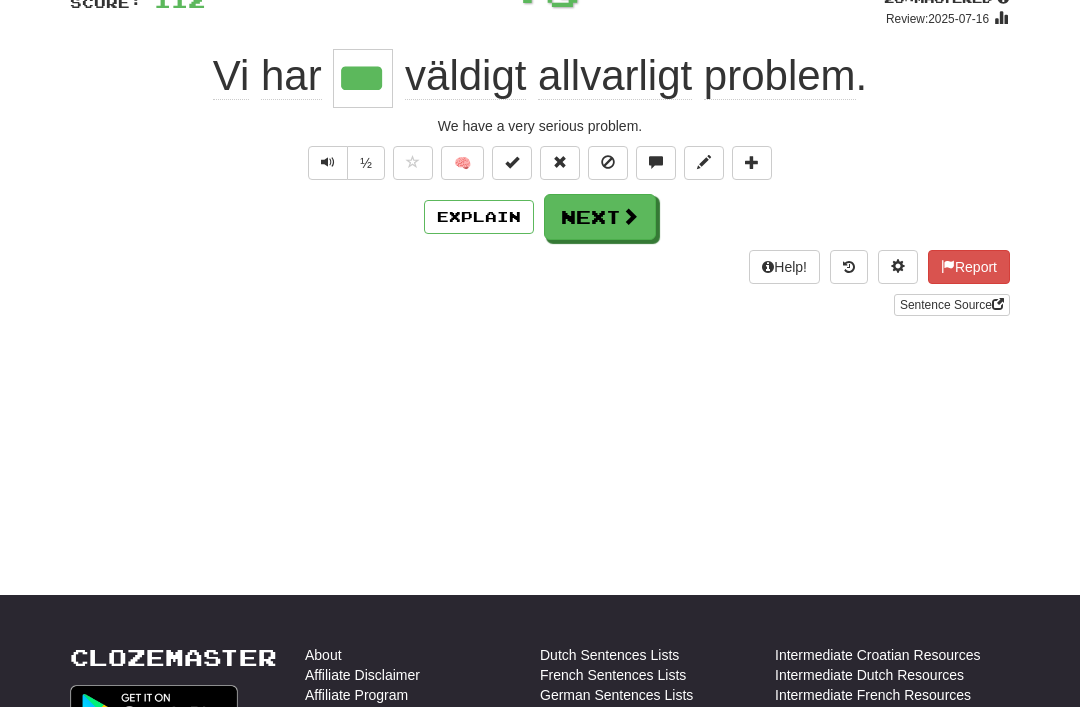 click at bounding box center (512, 163) 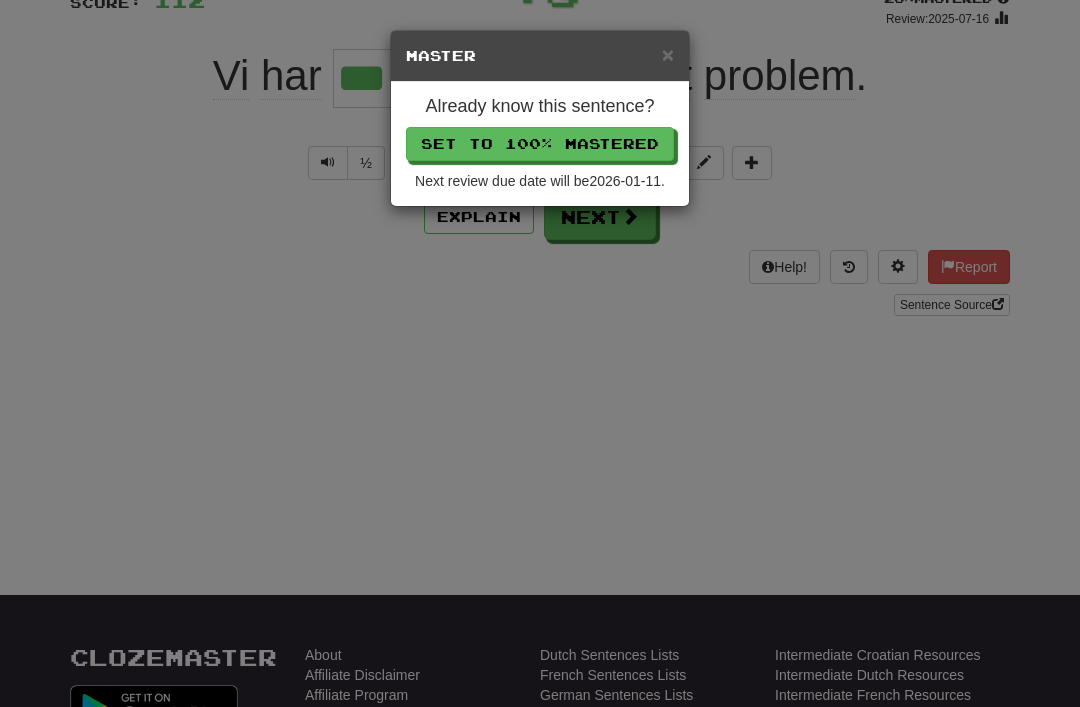 click on "Set to 100% Mastered" at bounding box center [540, 144] 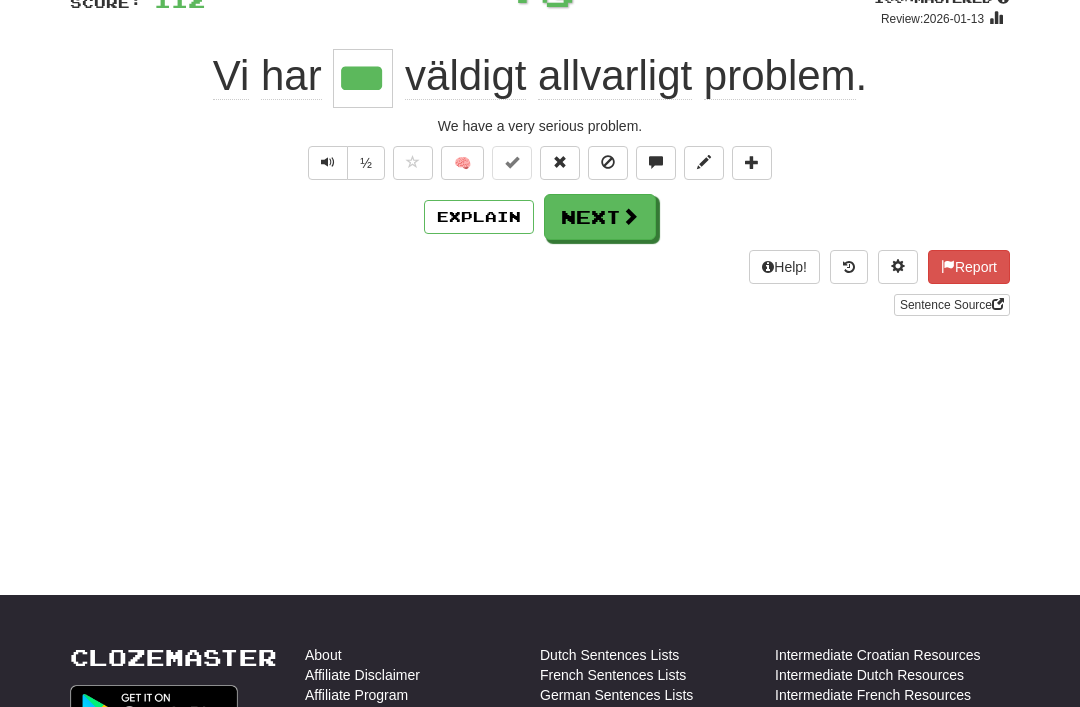 click on "Next" at bounding box center [600, 217] 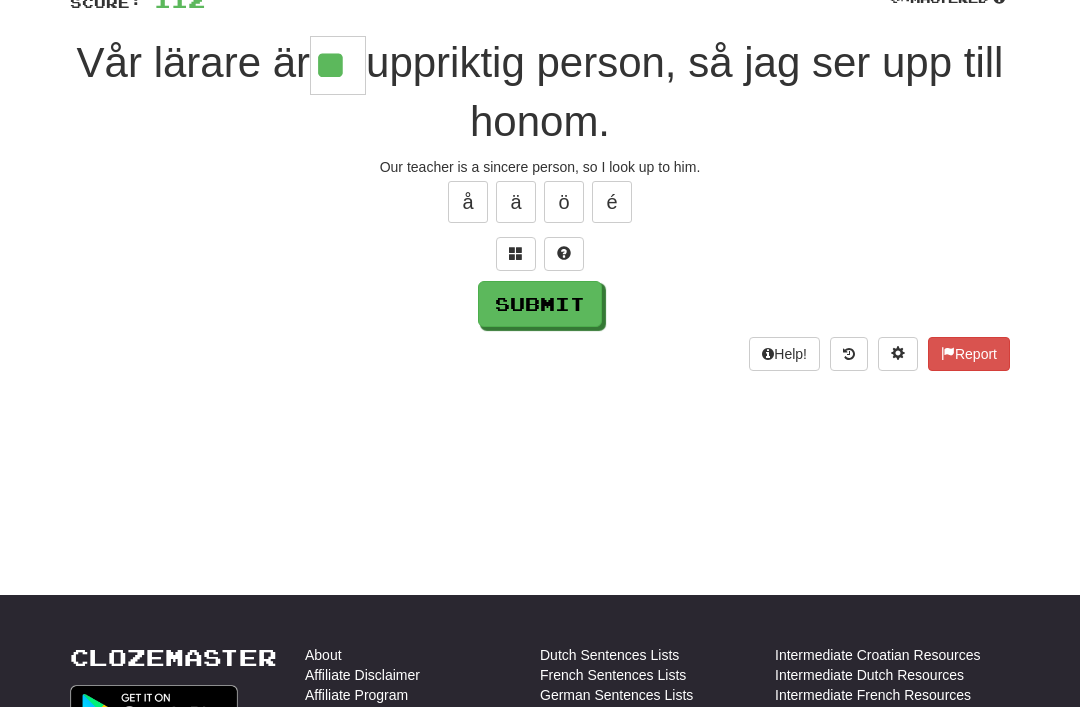 type on "**" 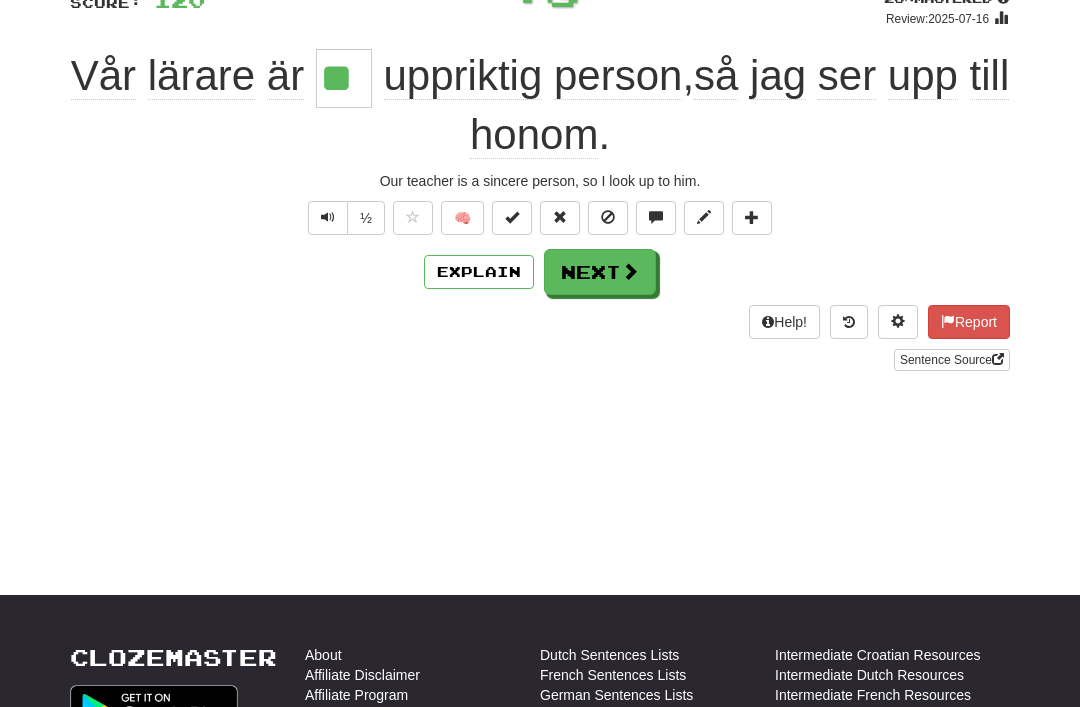 click on "Next" at bounding box center [600, 272] 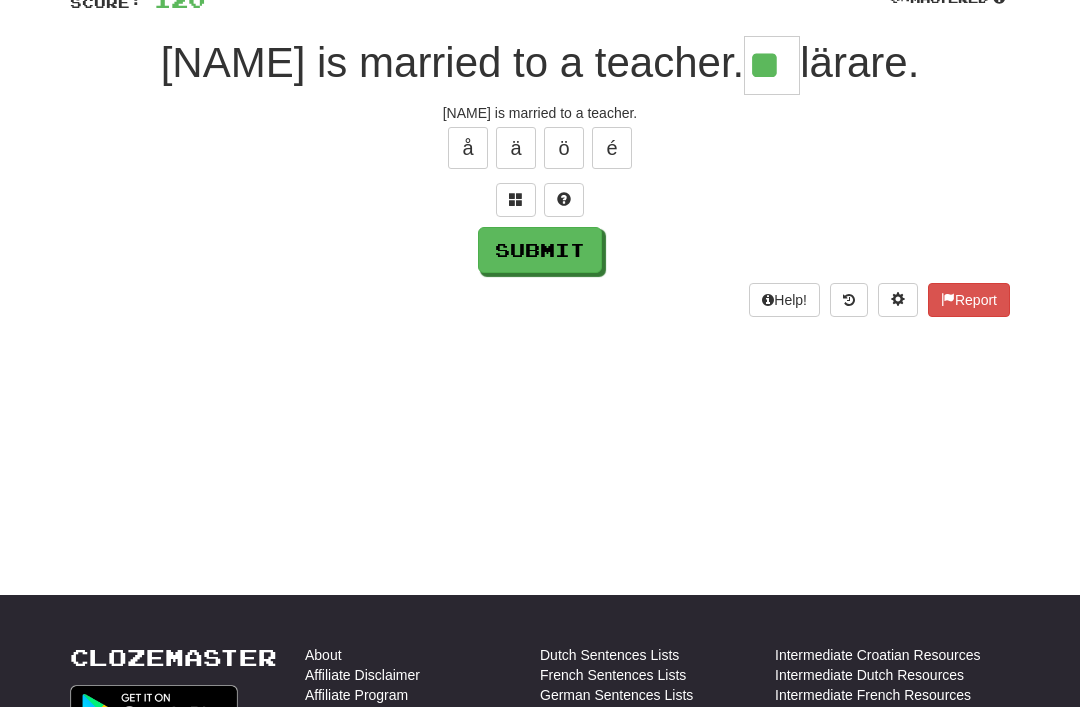 type on "**" 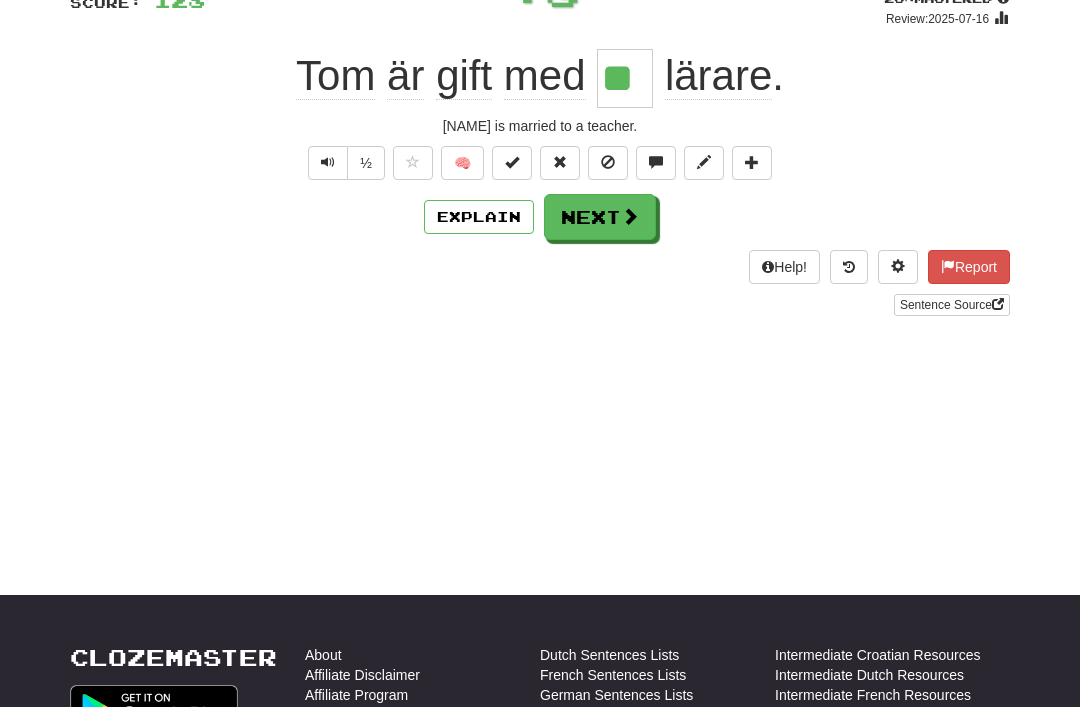 click at bounding box center [512, 163] 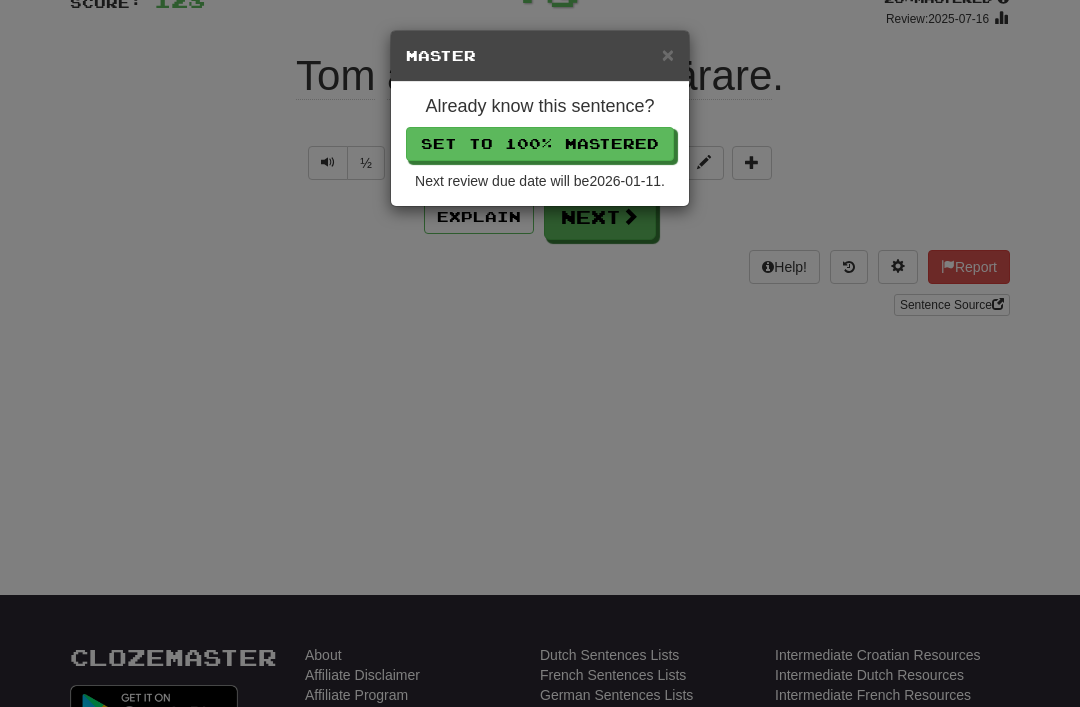 click on "Set to 100% Mastered" at bounding box center (540, 144) 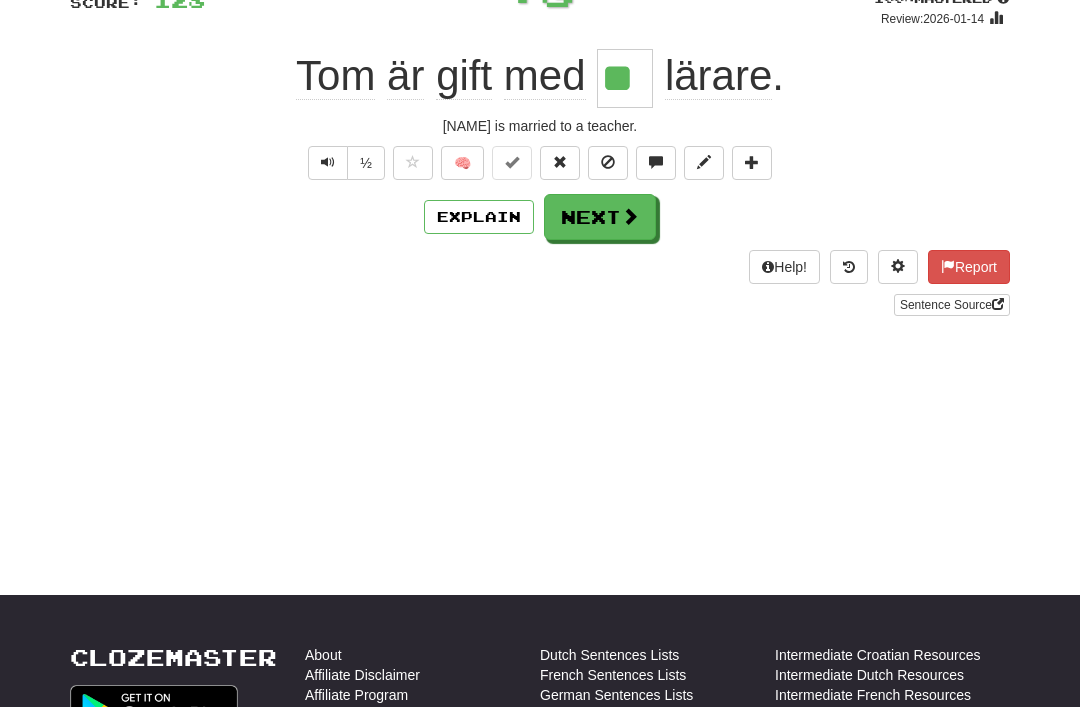 click on "Next" at bounding box center (600, 217) 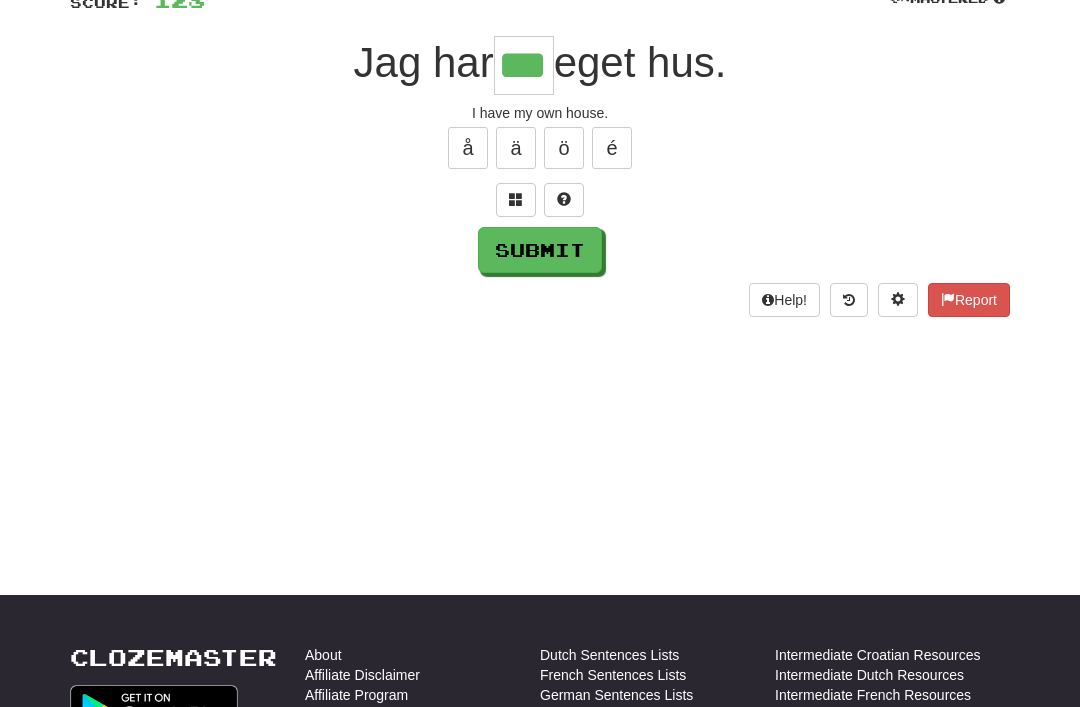 type on "***" 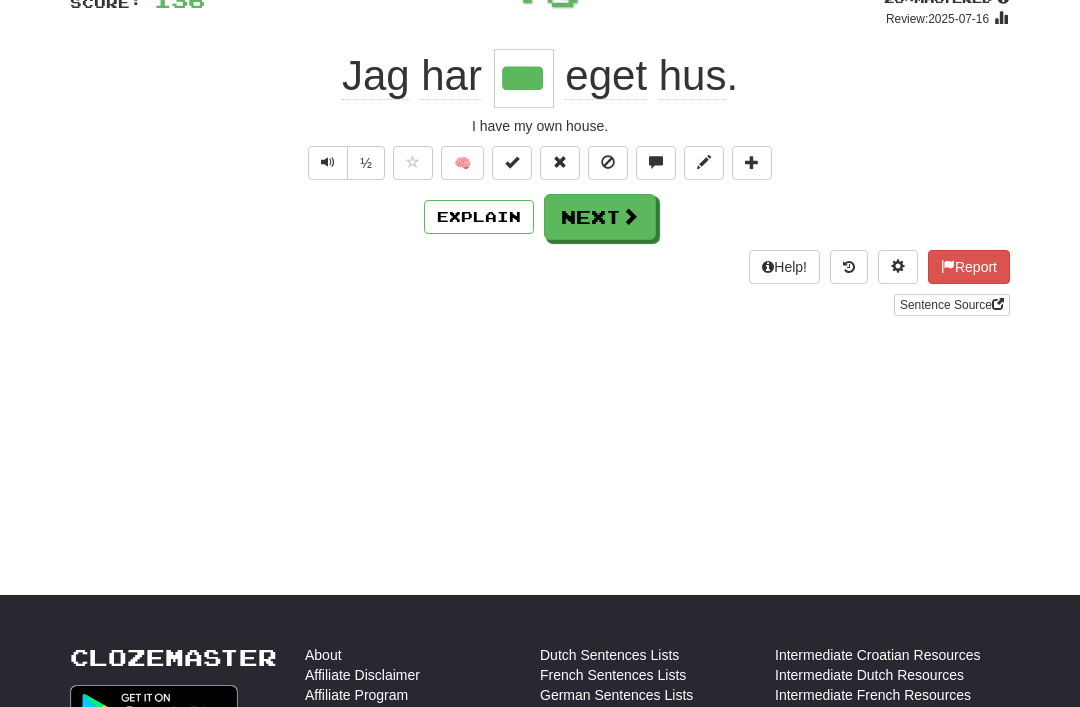 click at bounding box center (512, 163) 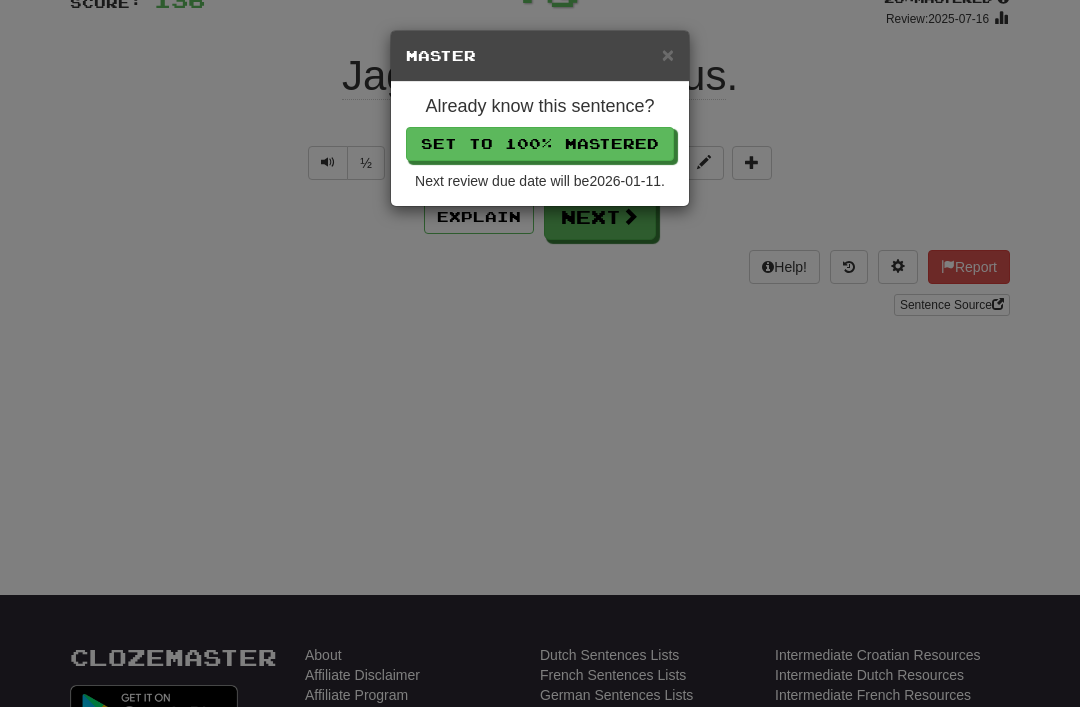 click on "Set to 100% Mastered" at bounding box center [540, 144] 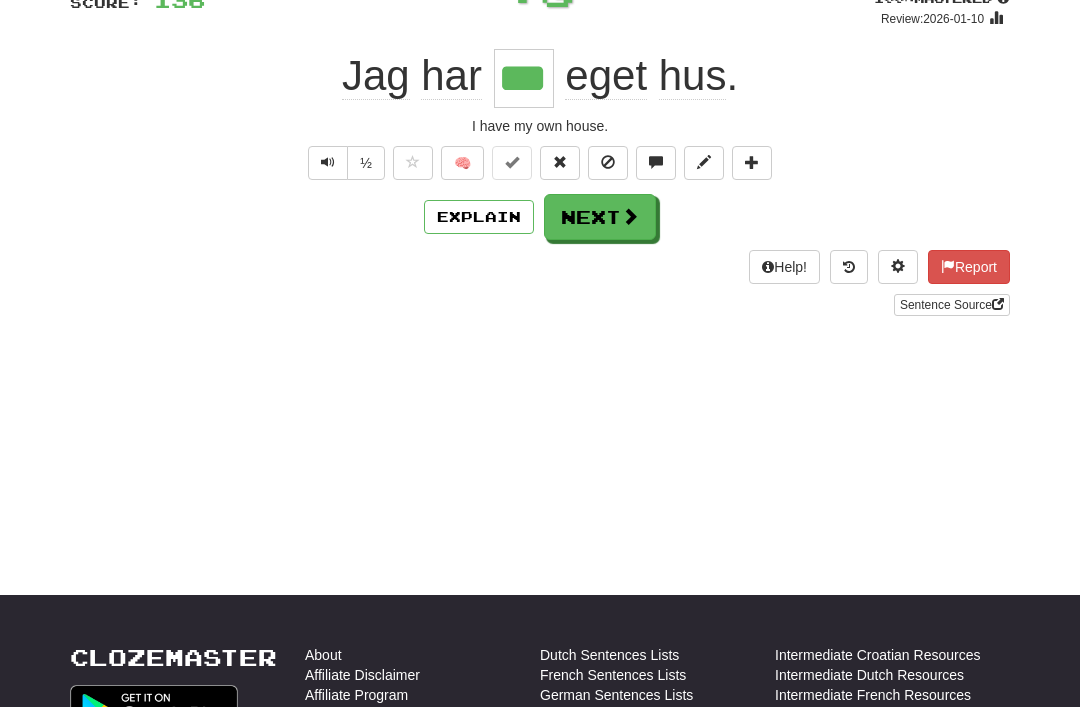 click on "Next" at bounding box center (600, 217) 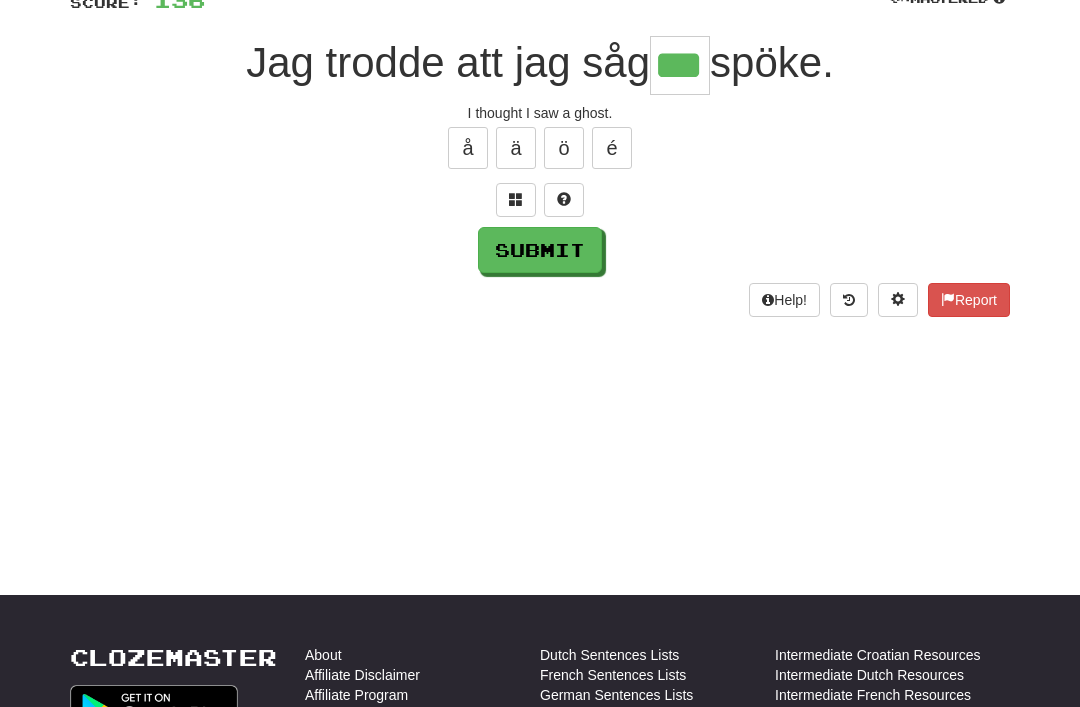 type on "***" 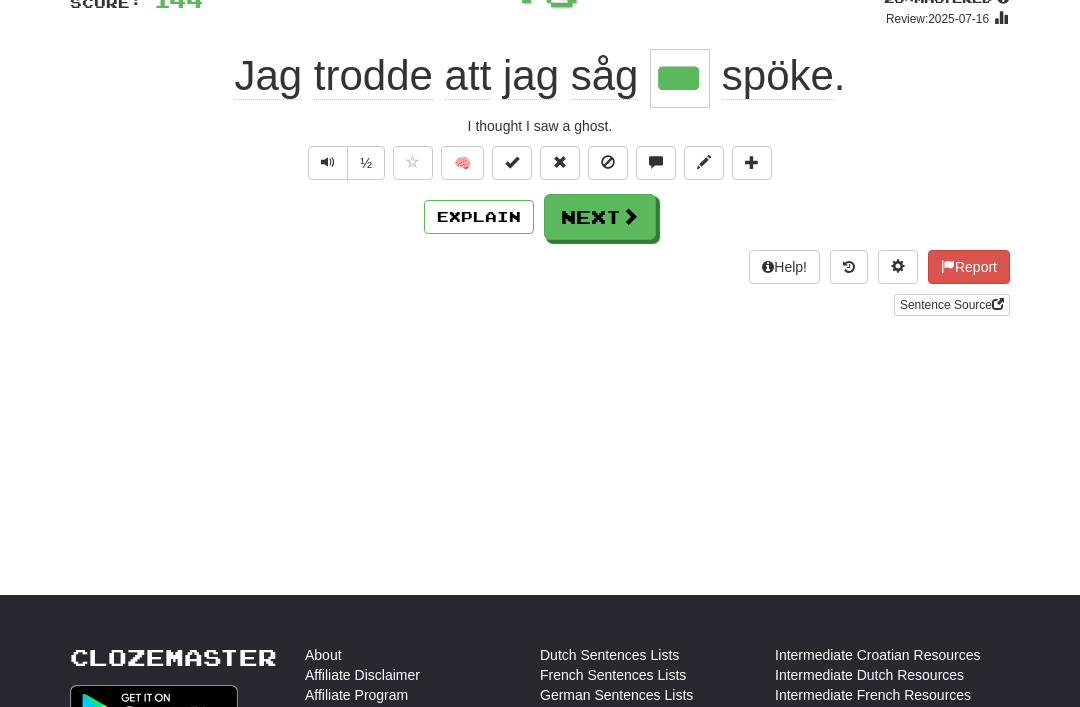 click at bounding box center (512, 163) 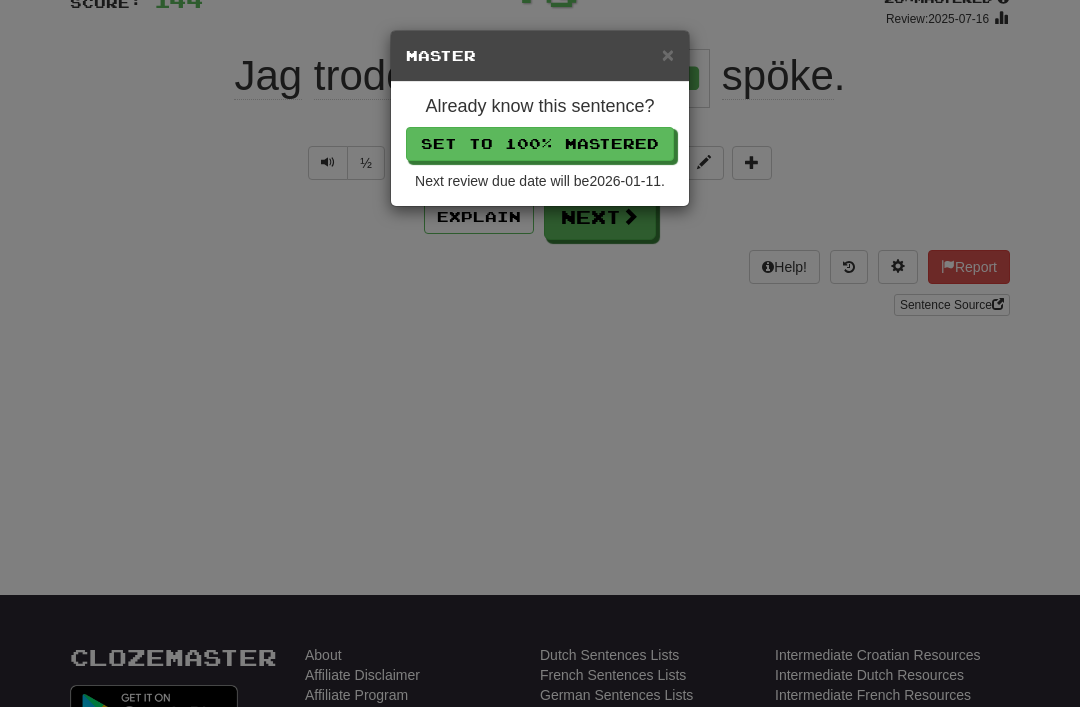 click on "Set to 100% Mastered" at bounding box center (540, 144) 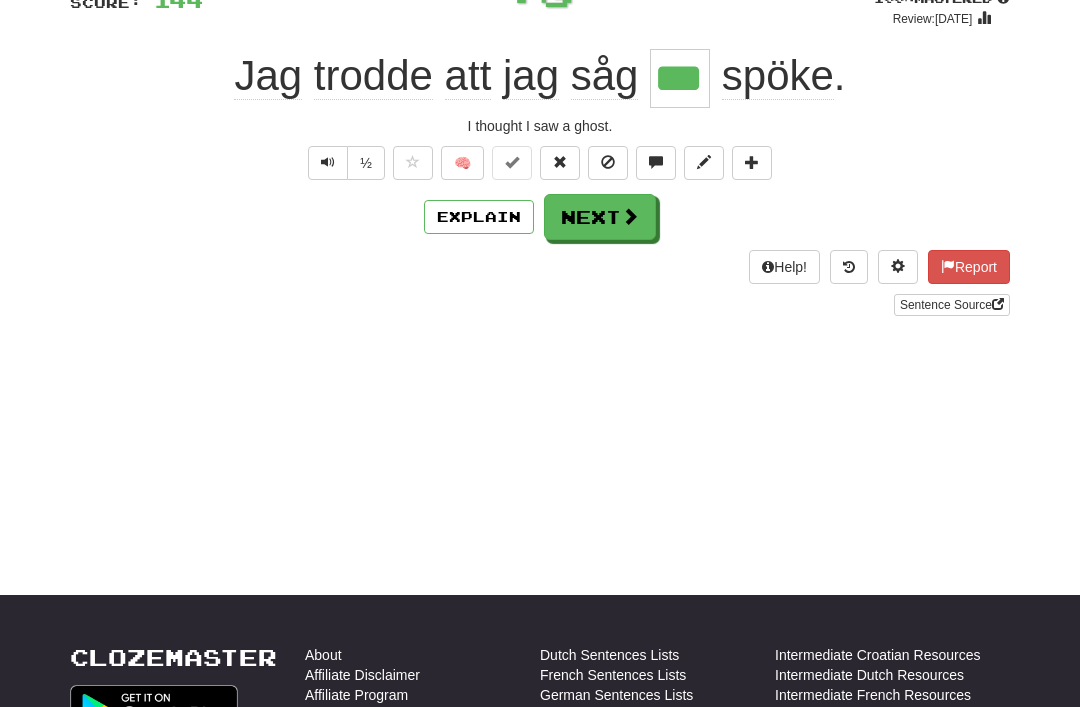 click on "Next" at bounding box center (600, 217) 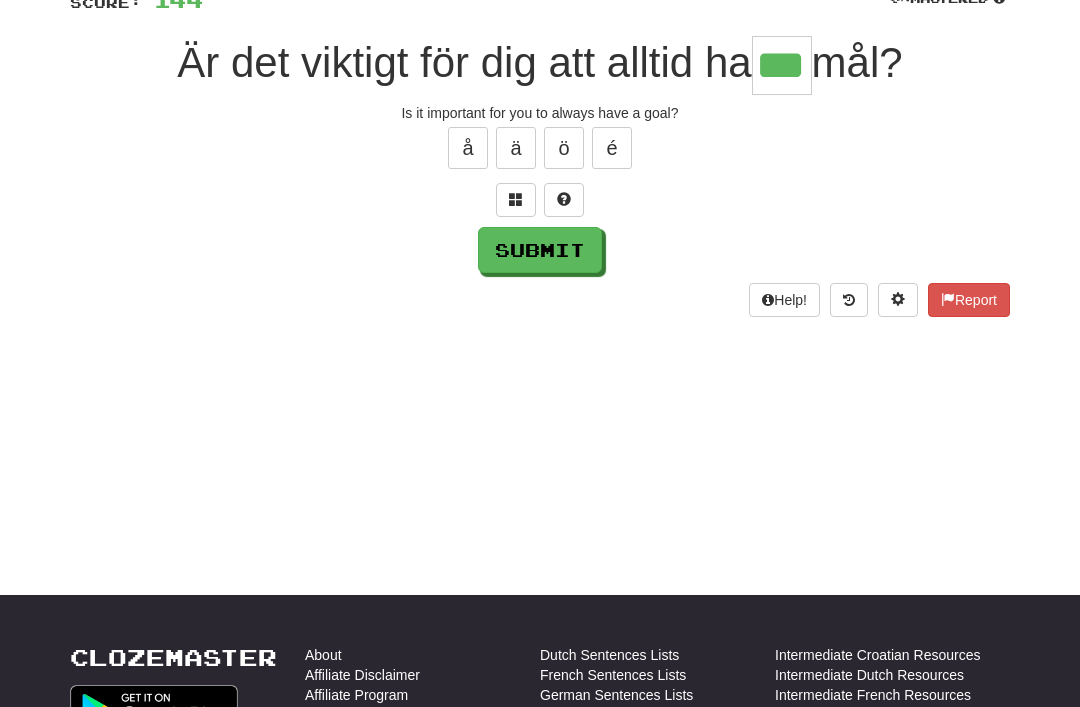 type on "***" 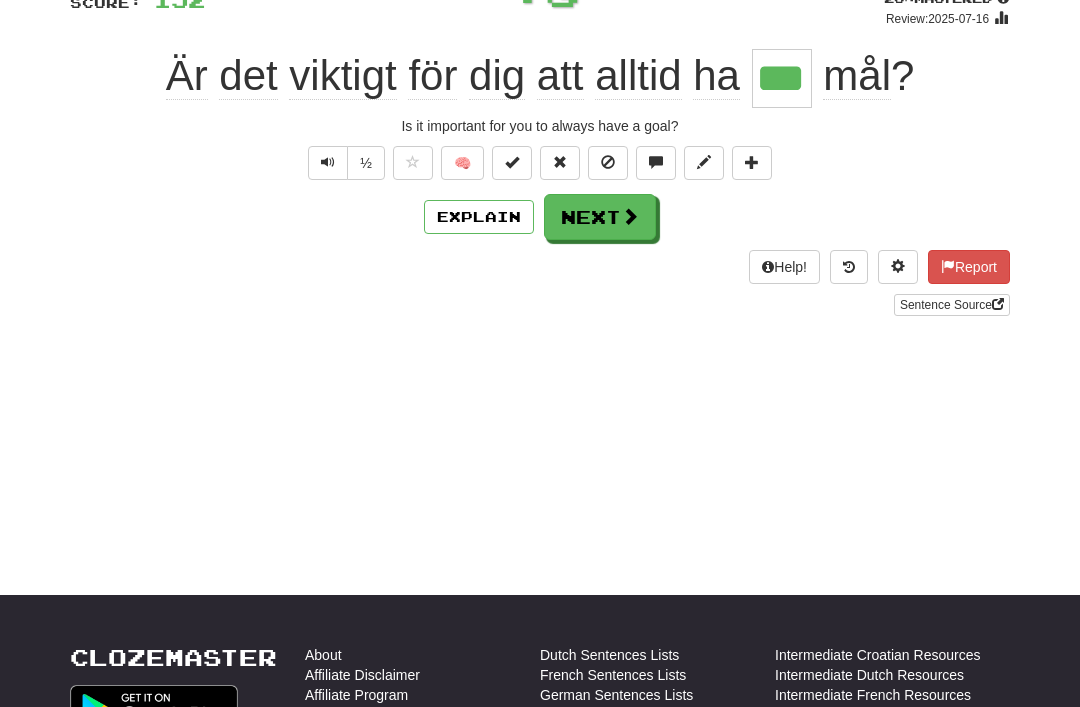 click on "Next" at bounding box center (600, 217) 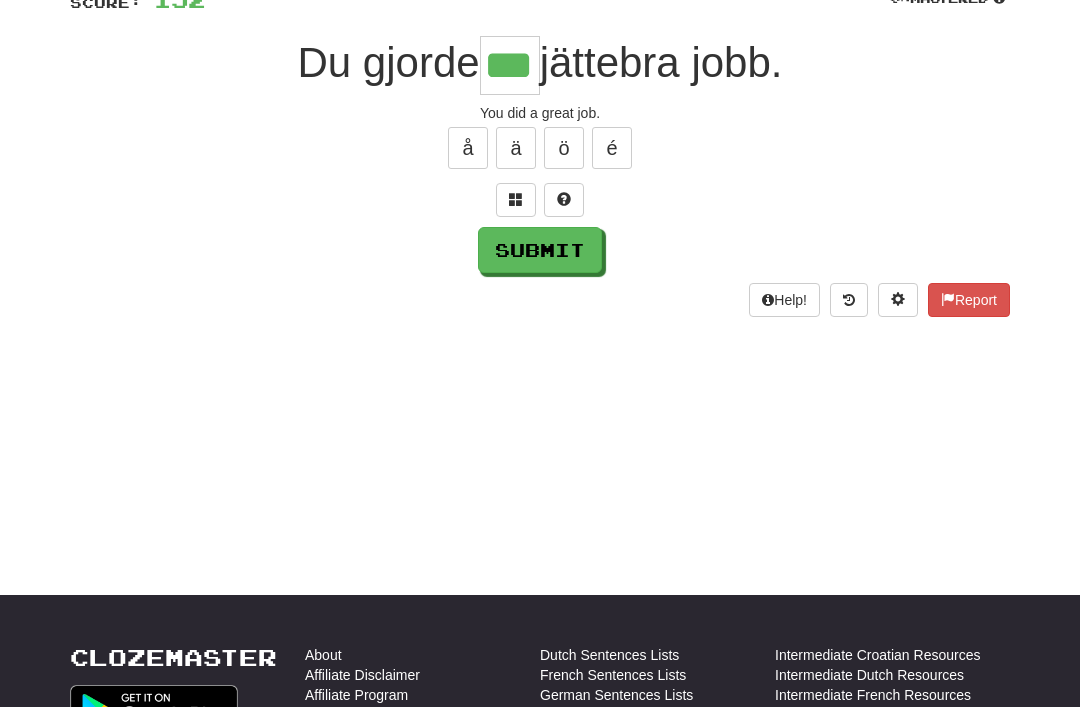 type on "***" 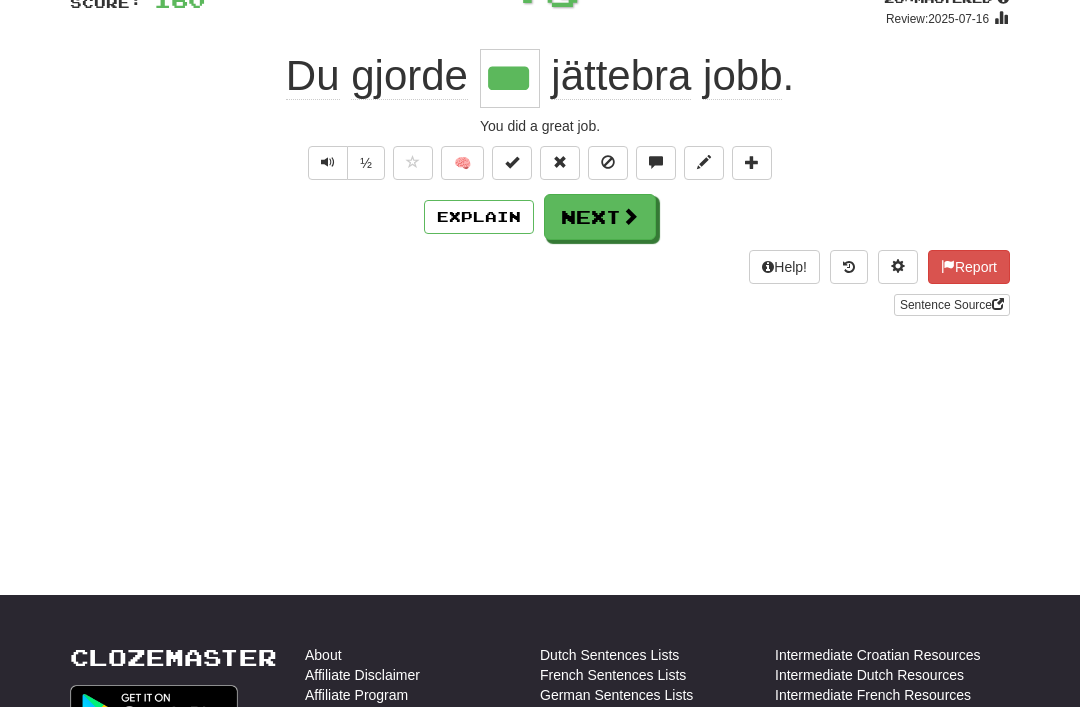 click on "Next" at bounding box center (600, 217) 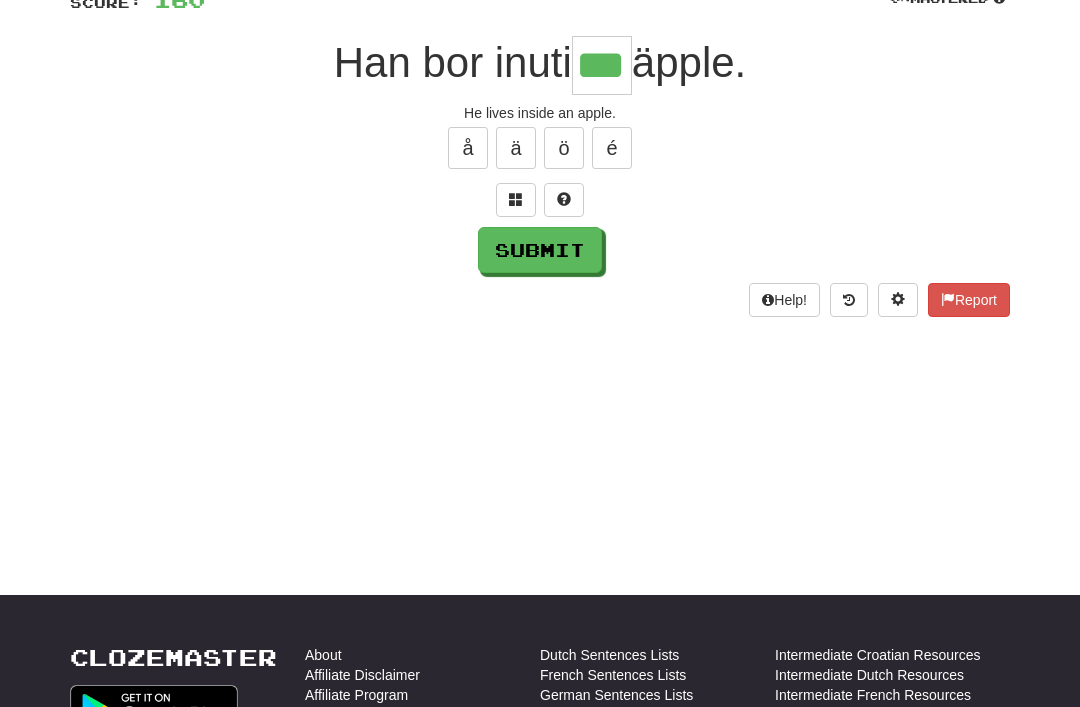 type on "***" 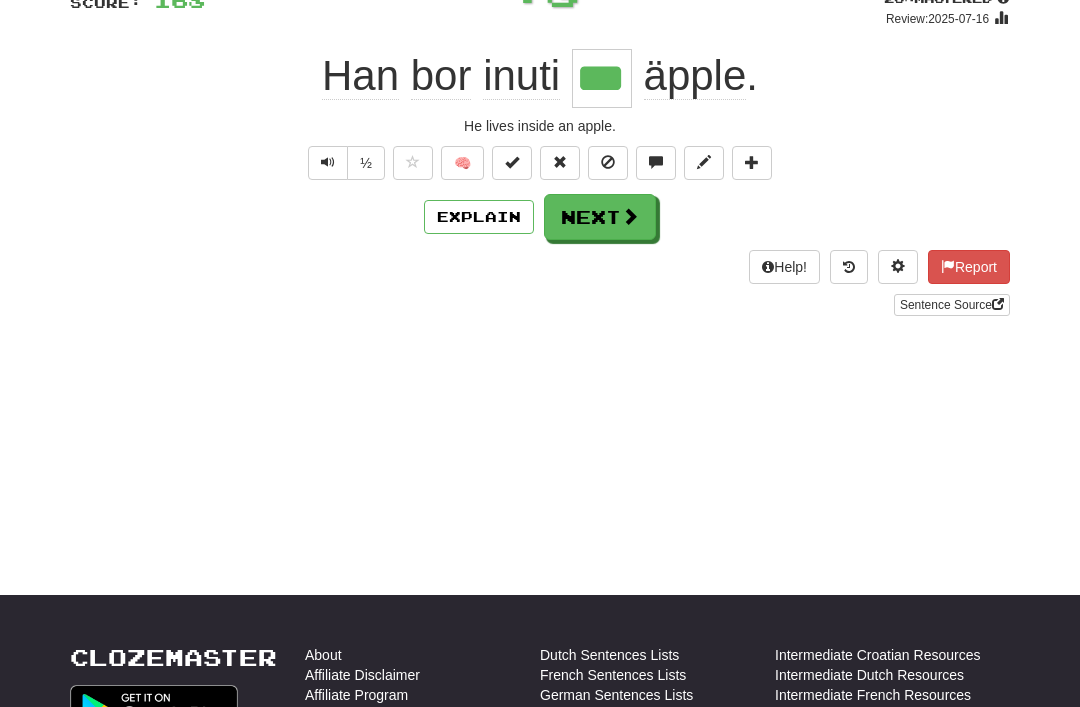 click on "Next" at bounding box center [600, 217] 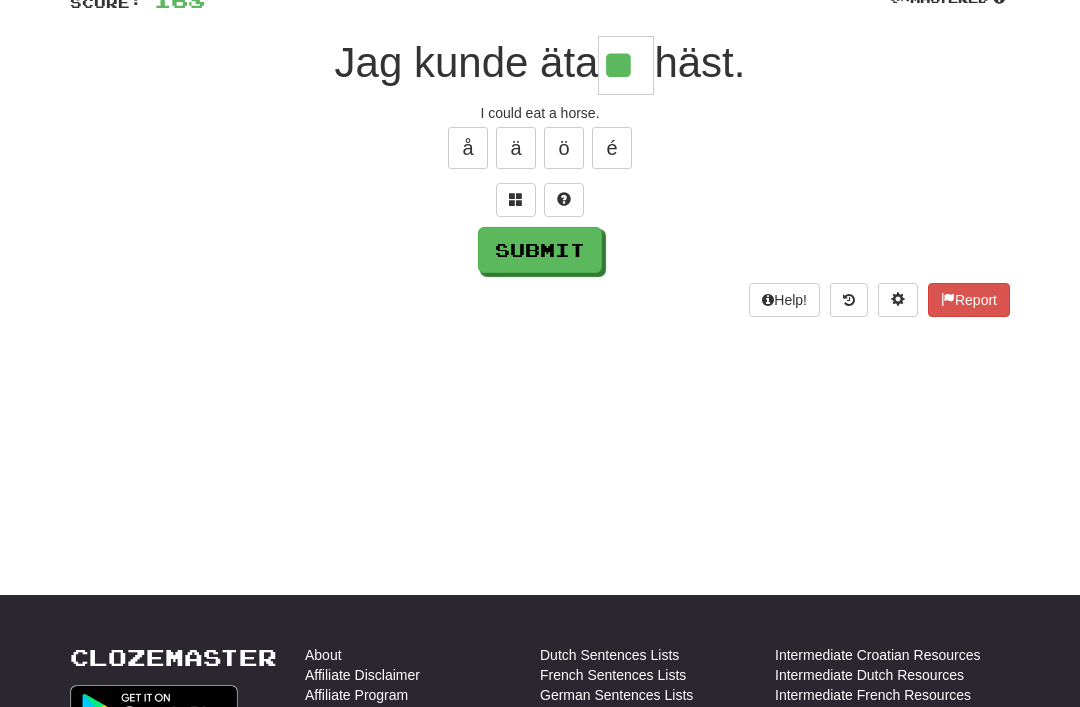 type on "**" 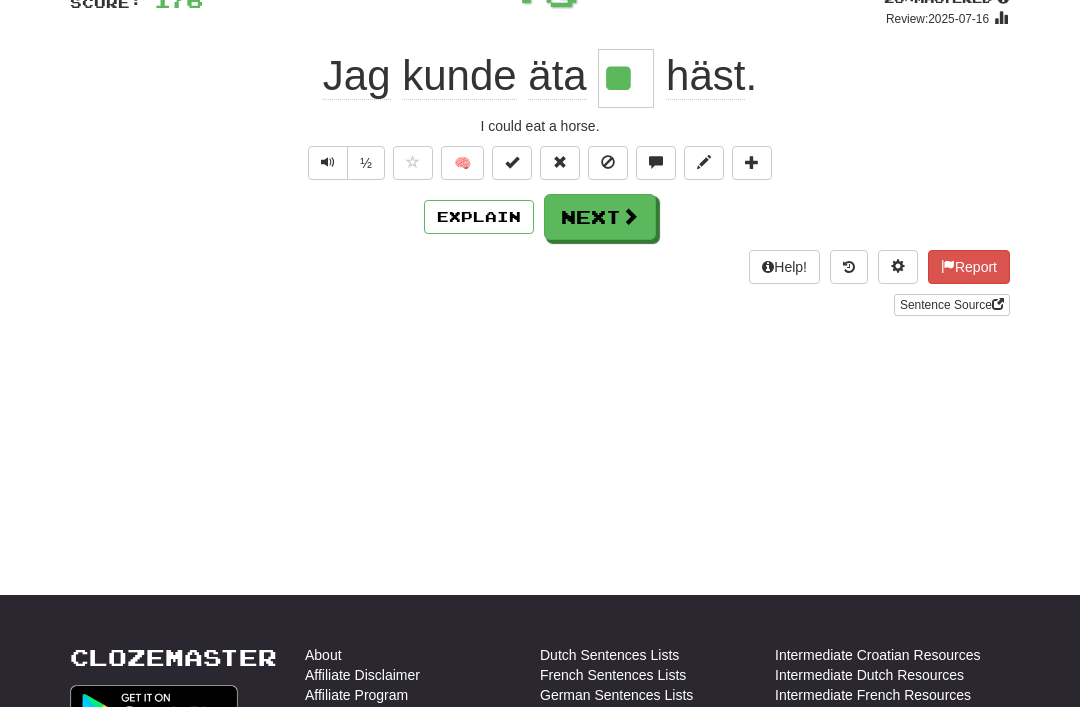click on "Next" at bounding box center [600, 217] 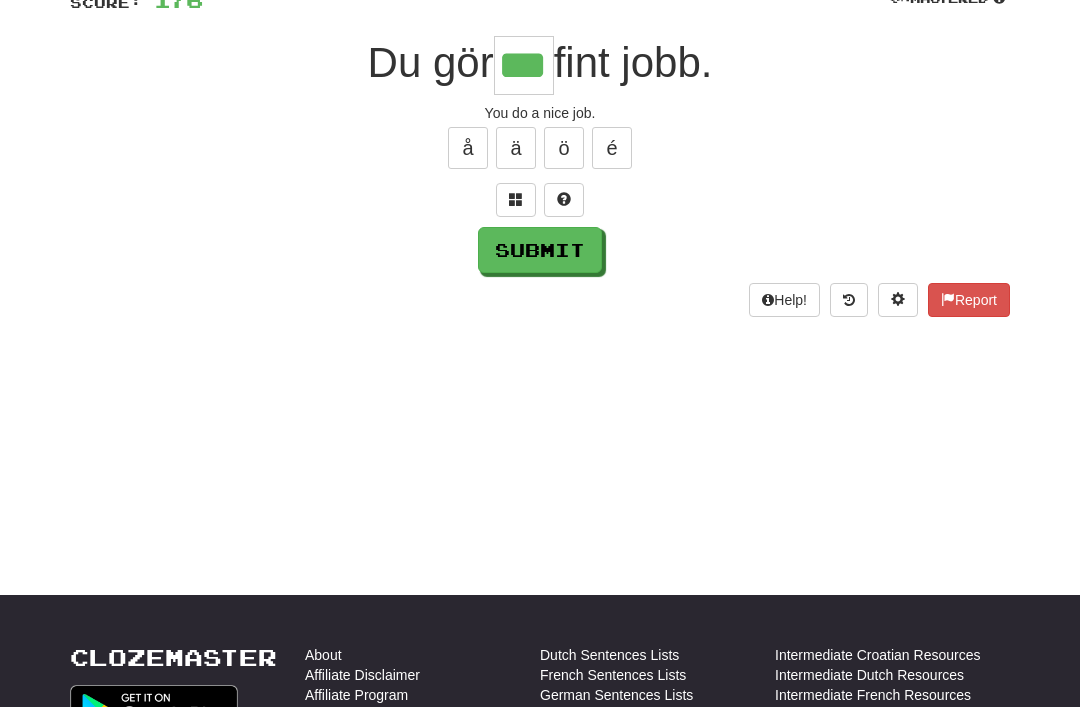 type on "***" 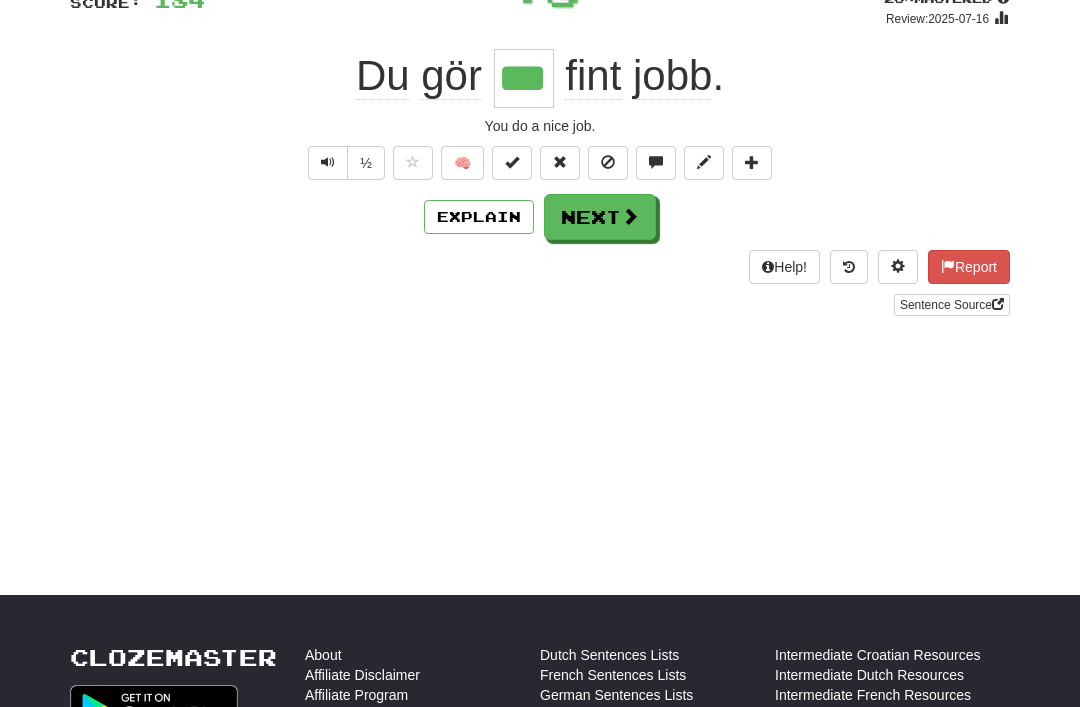 click on "Next" at bounding box center [600, 217] 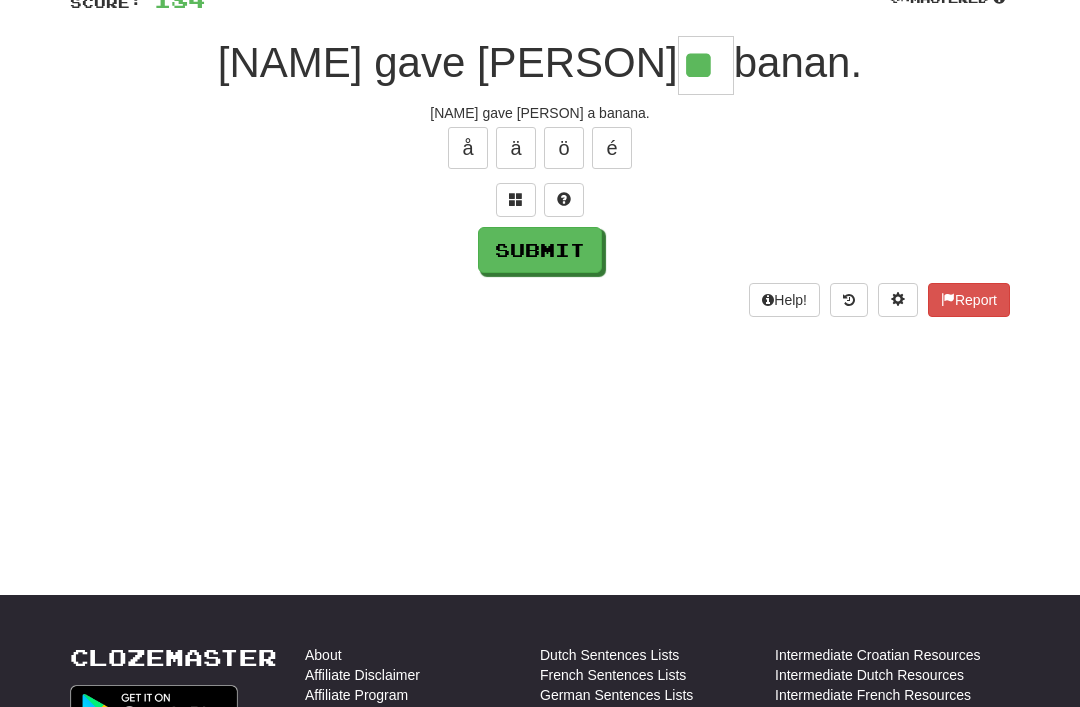 type on "**" 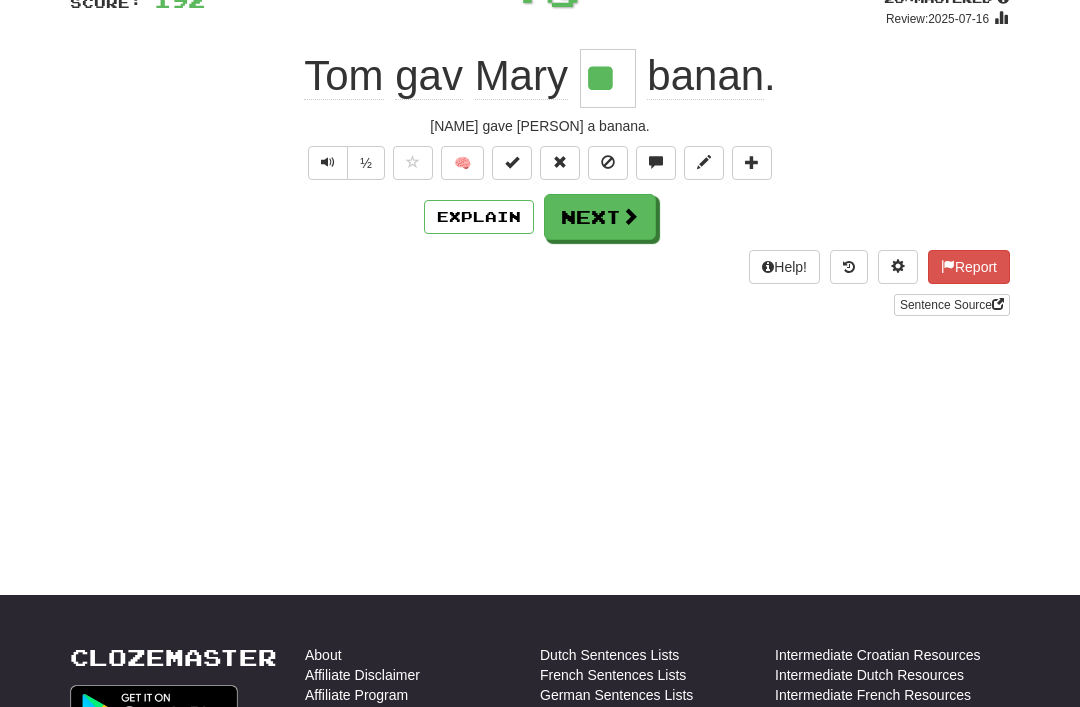 click on "Next" at bounding box center [600, 217] 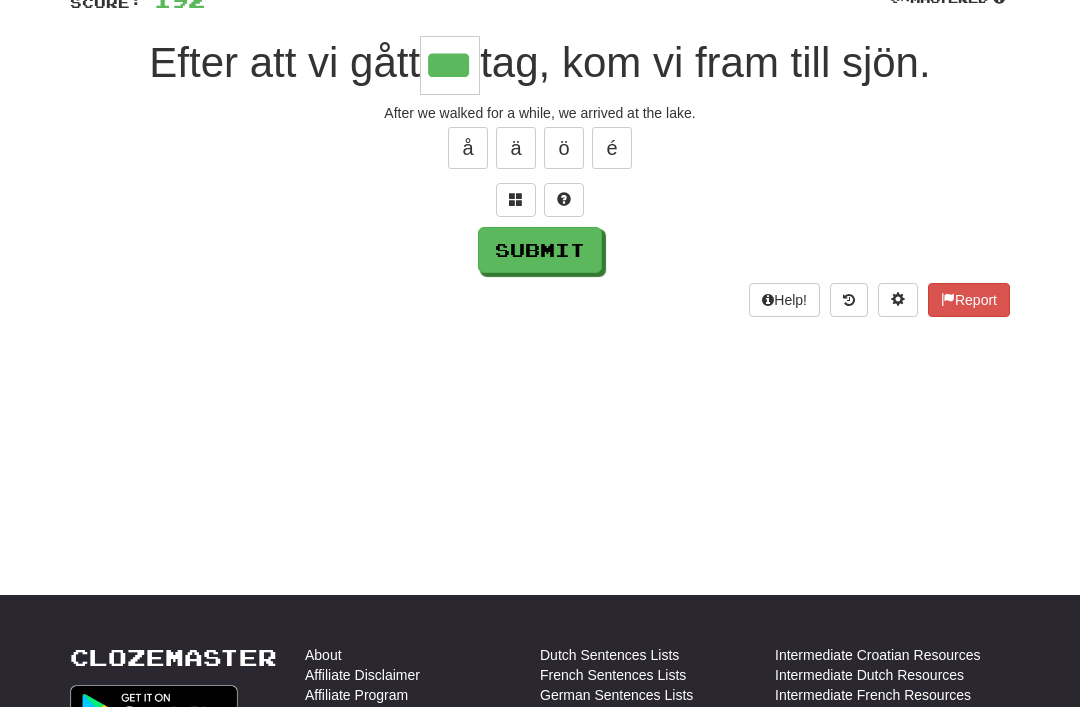 type on "***" 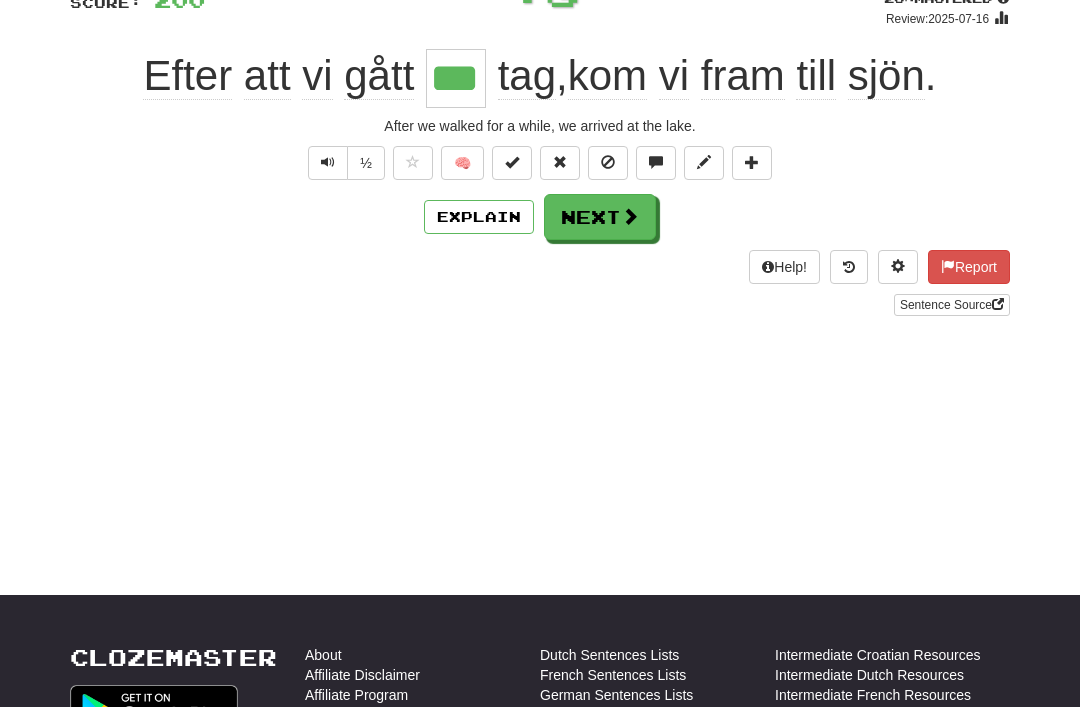 click on "Next" at bounding box center [600, 217] 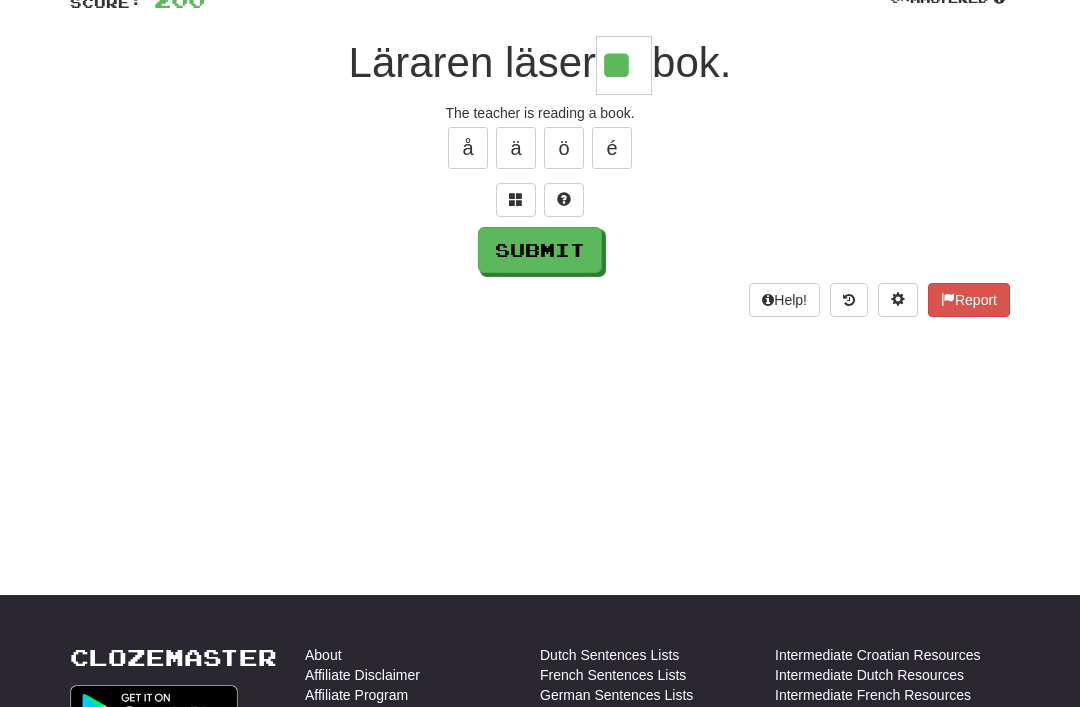 type on "**" 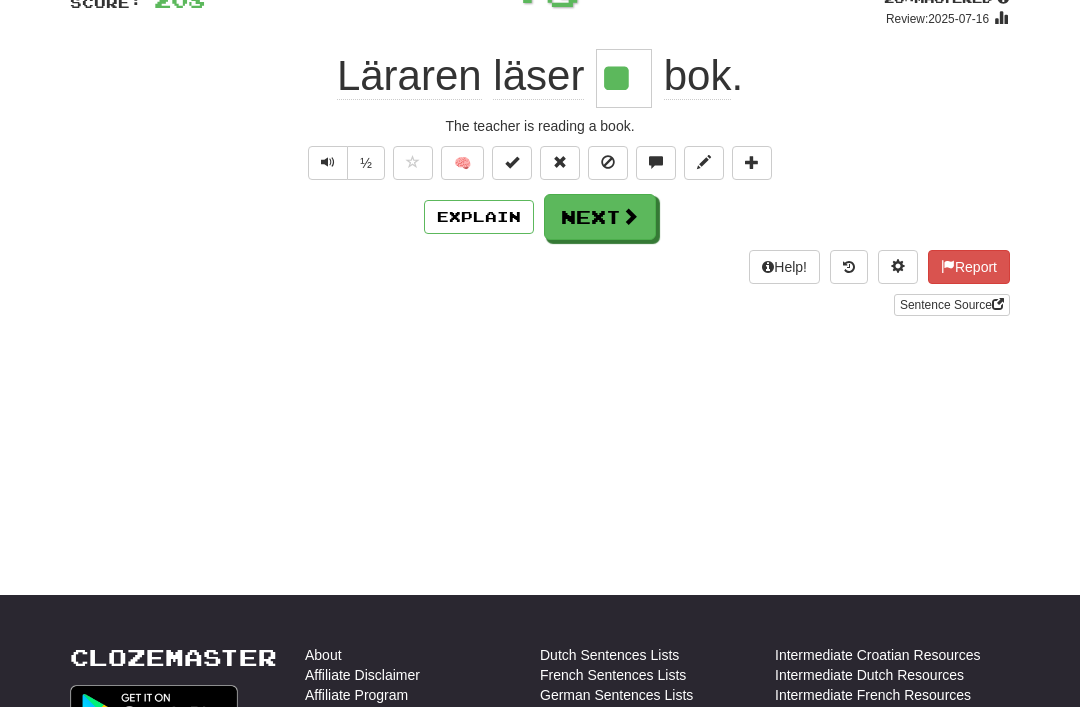 click at bounding box center [630, 216] 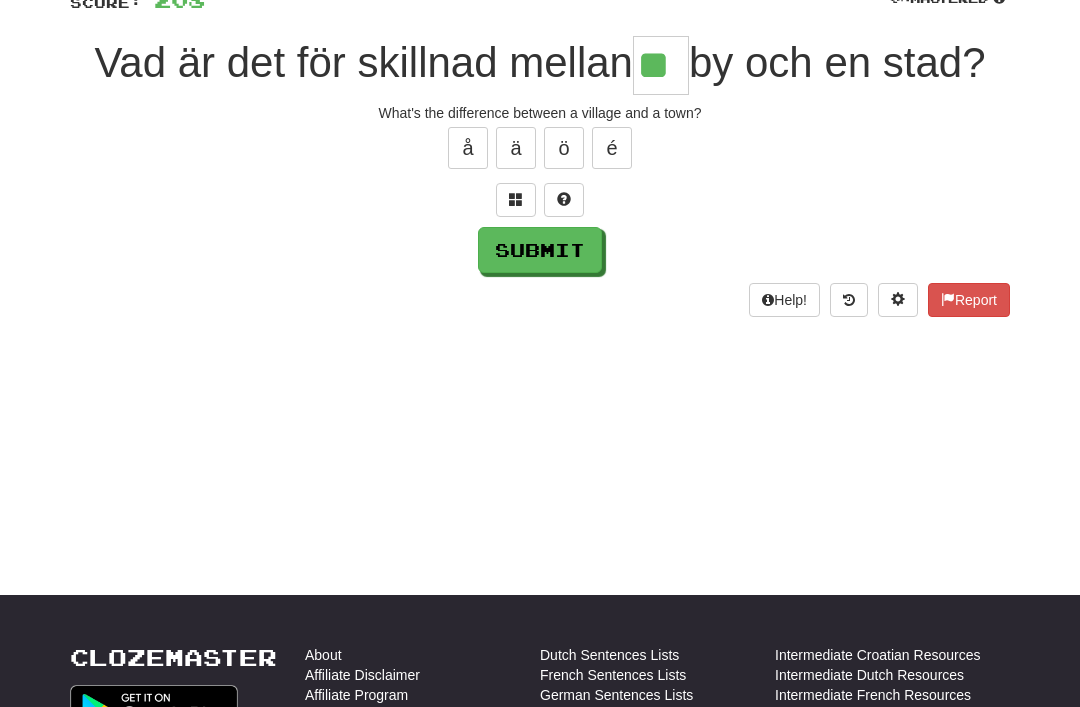 type on "**" 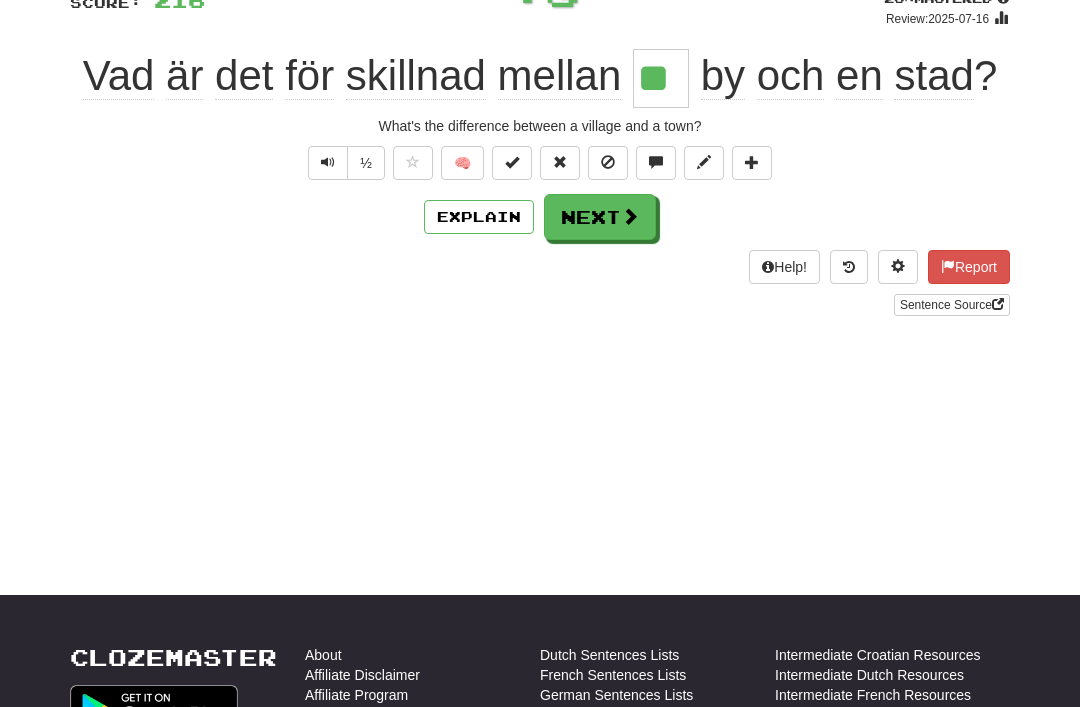 click on "Next" at bounding box center (600, 217) 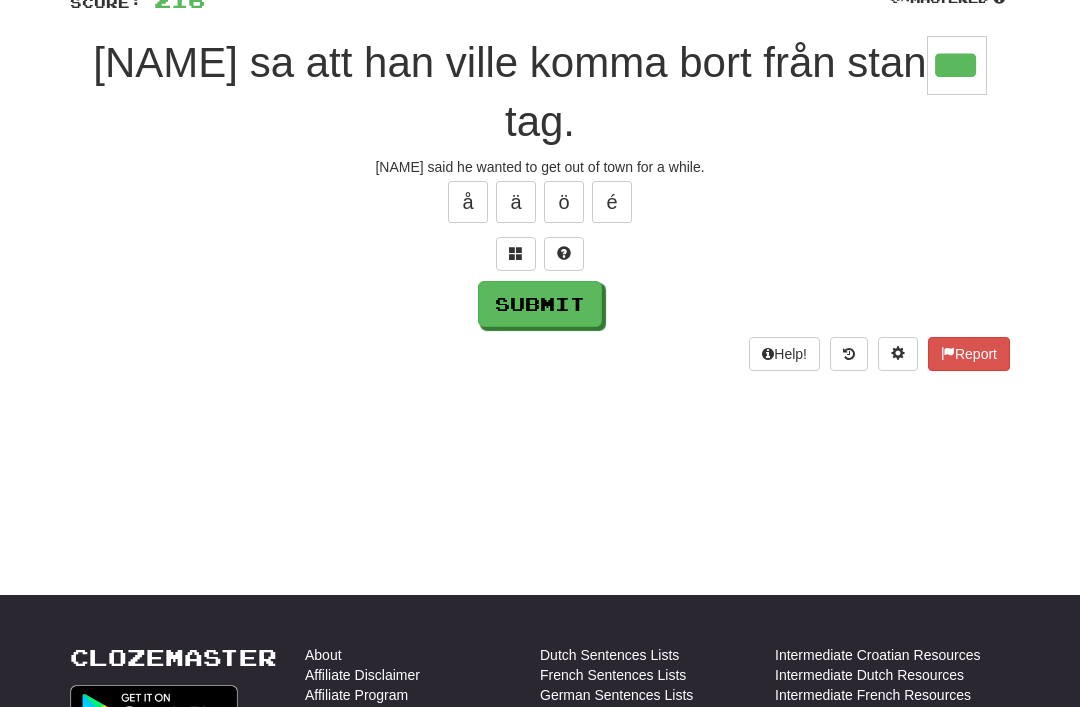 type on "***" 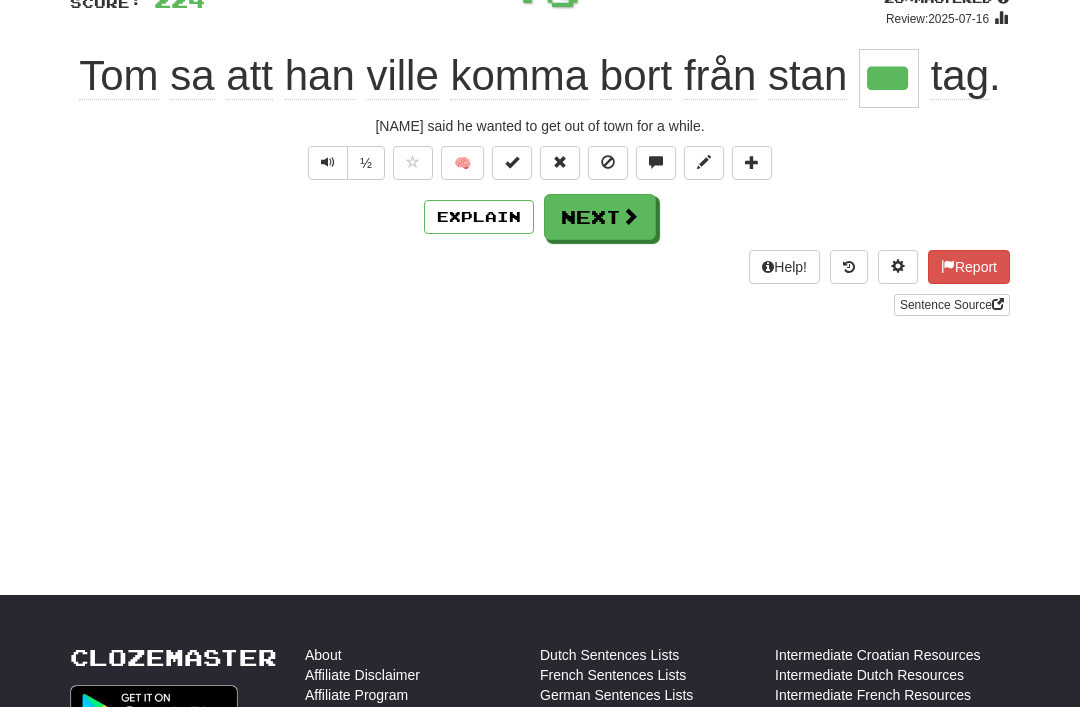 click at bounding box center [630, 216] 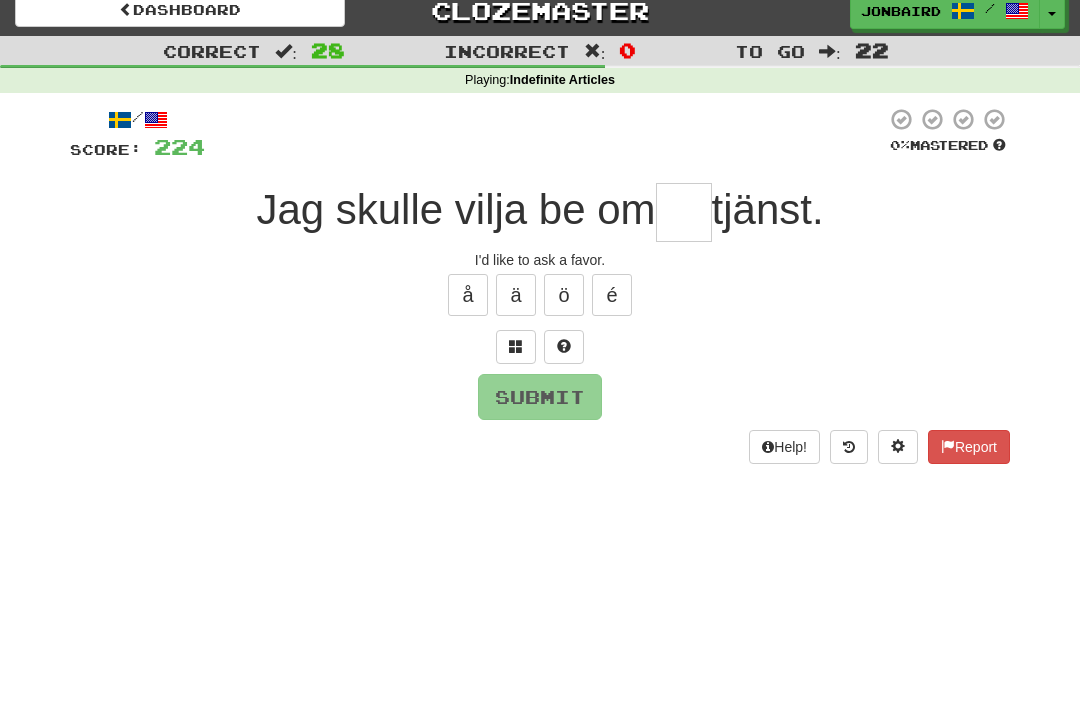 scroll, scrollTop: 10, scrollLeft: 0, axis: vertical 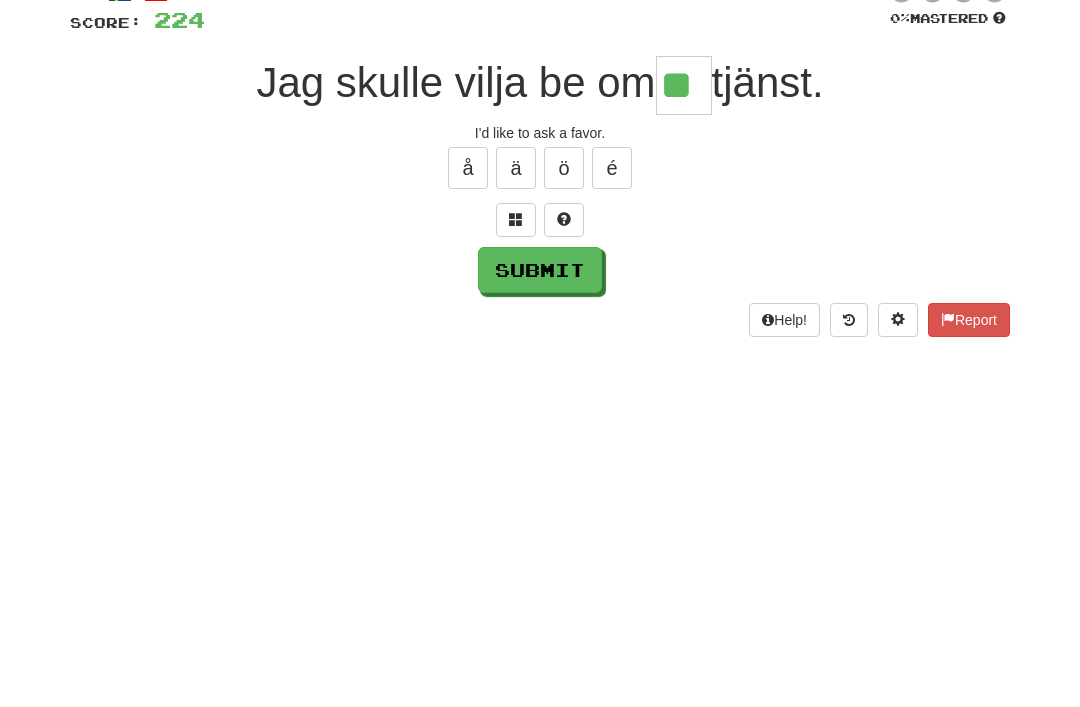 type on "**" 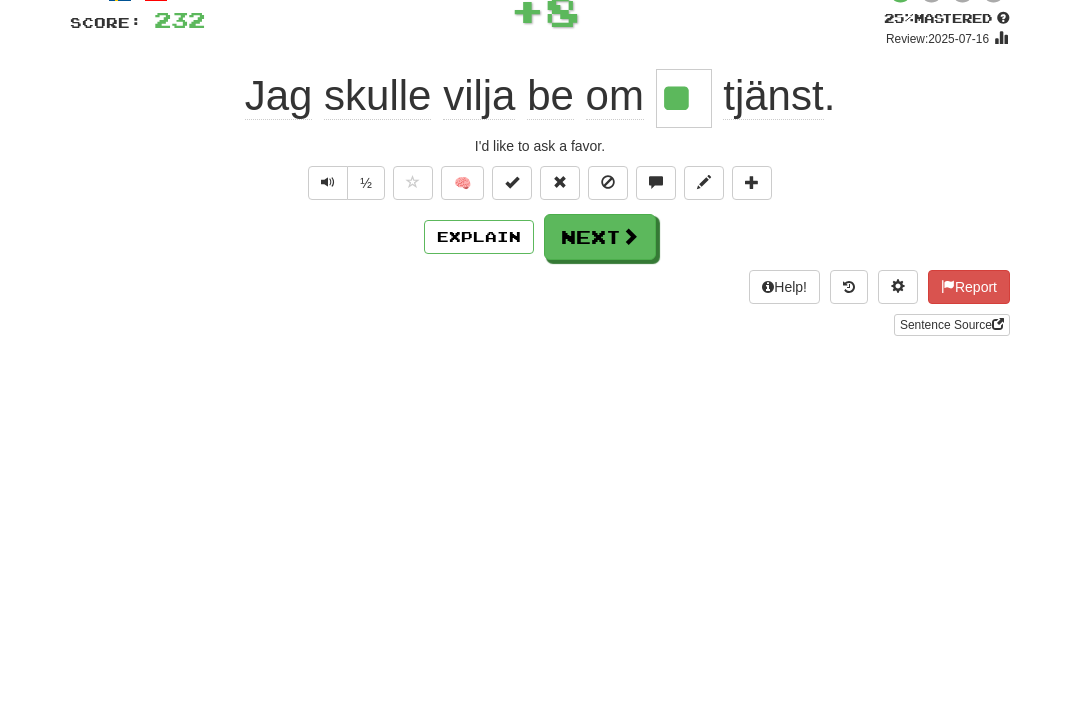 scroll, scrollTop: 142, scrollLeft: 0, axis: vertical 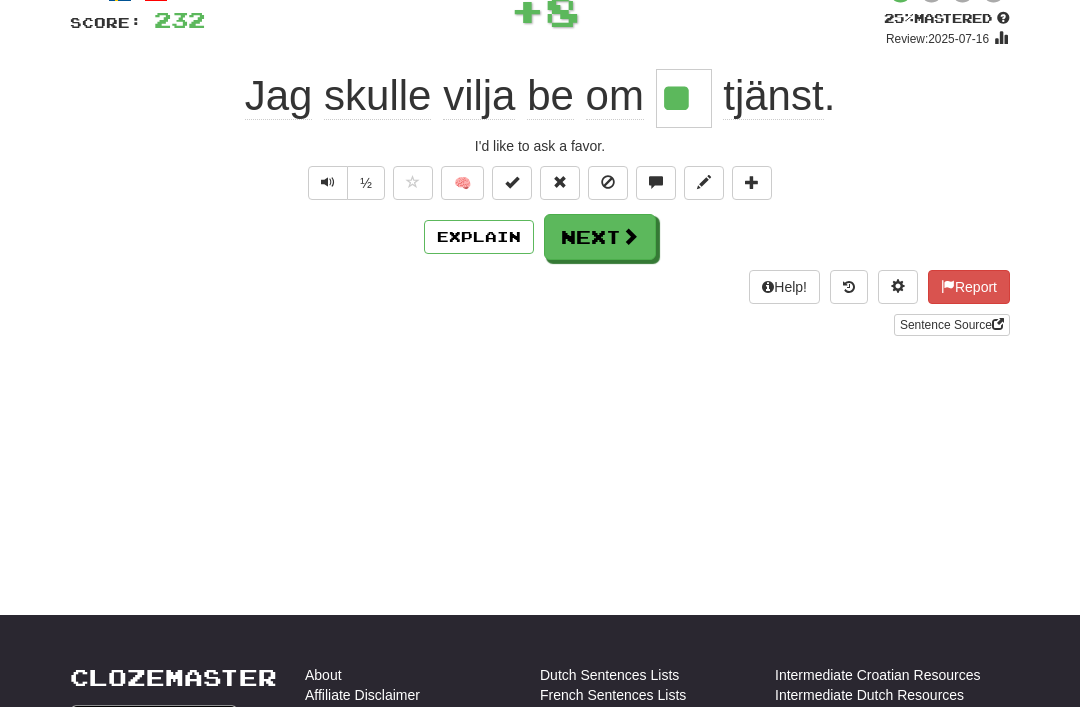 click on "Next" at bounding box center (600, 237) 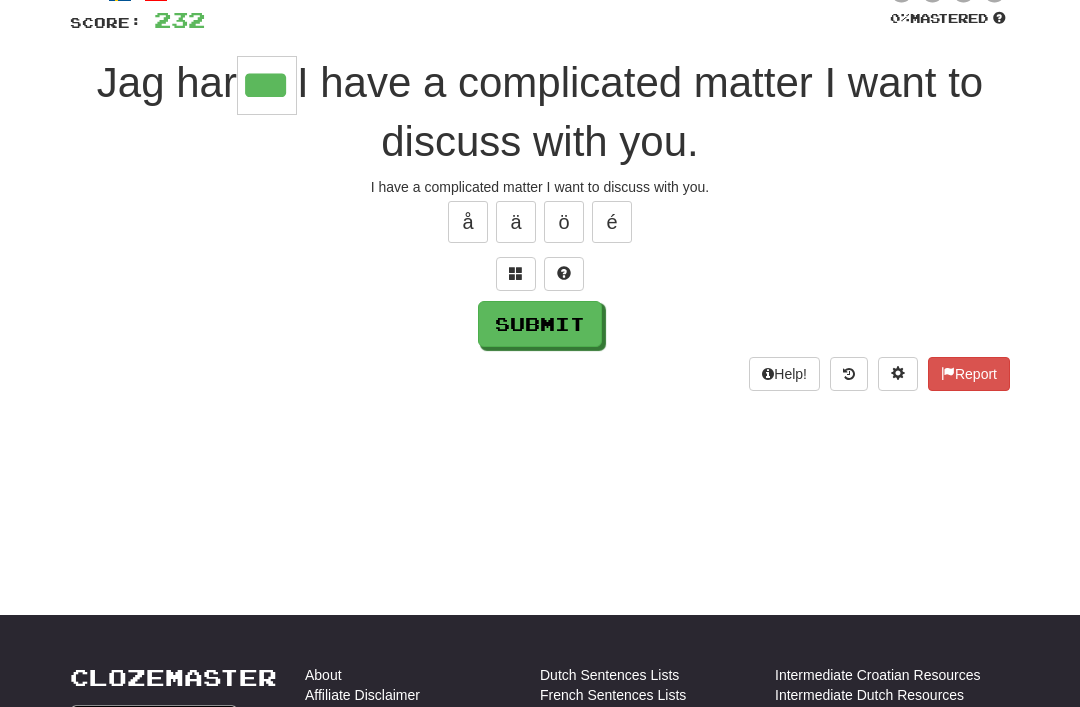 type on "***" 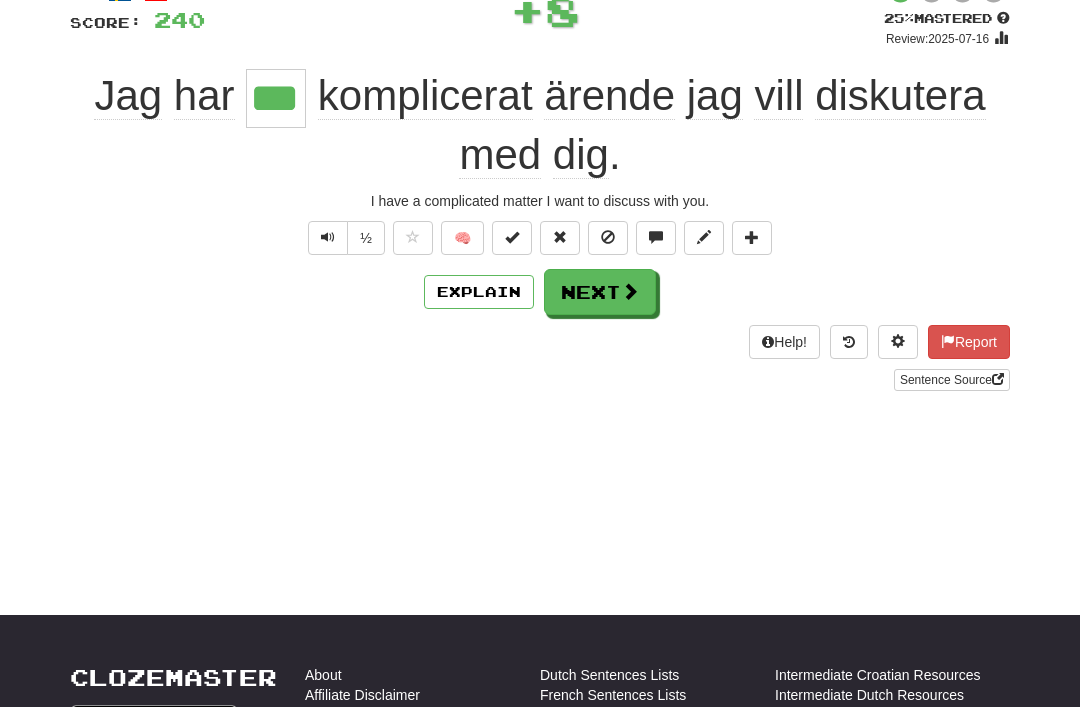 click at bounding box center [630, 291] 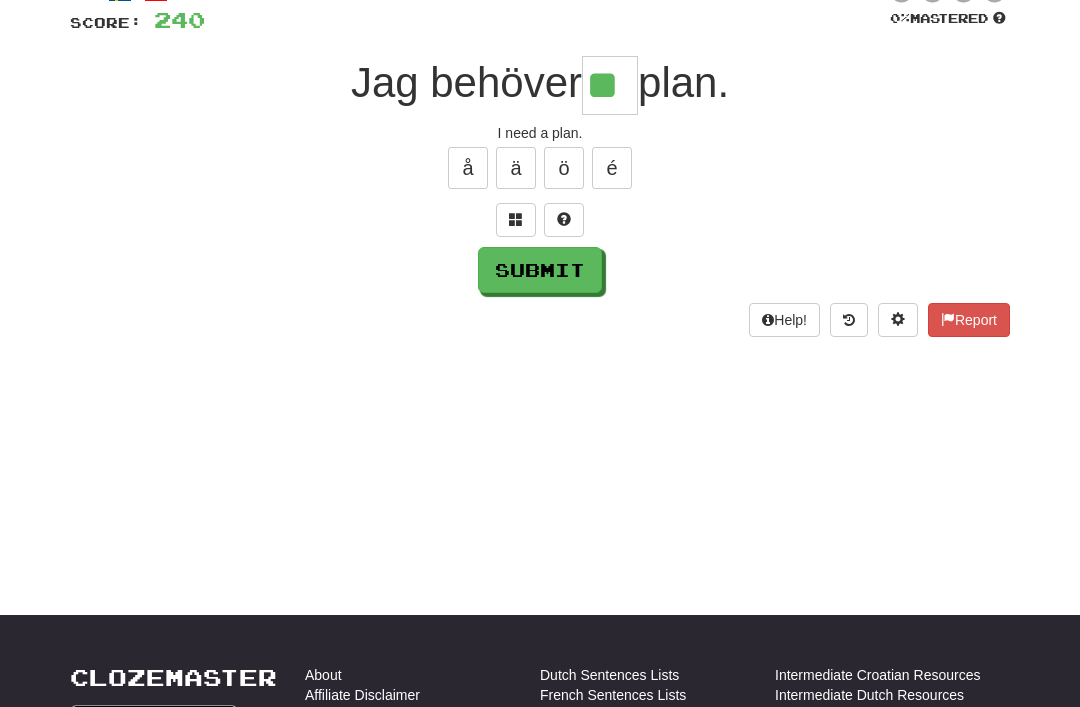 type on "**" 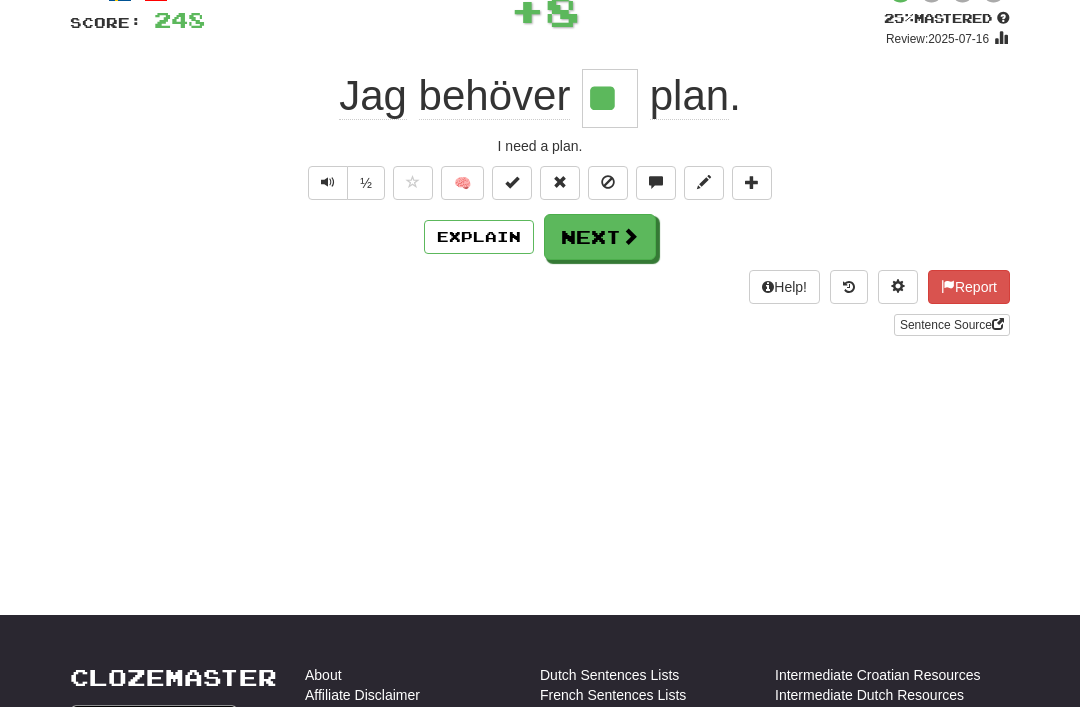 click on "Next" at bounding box center (600, 237) 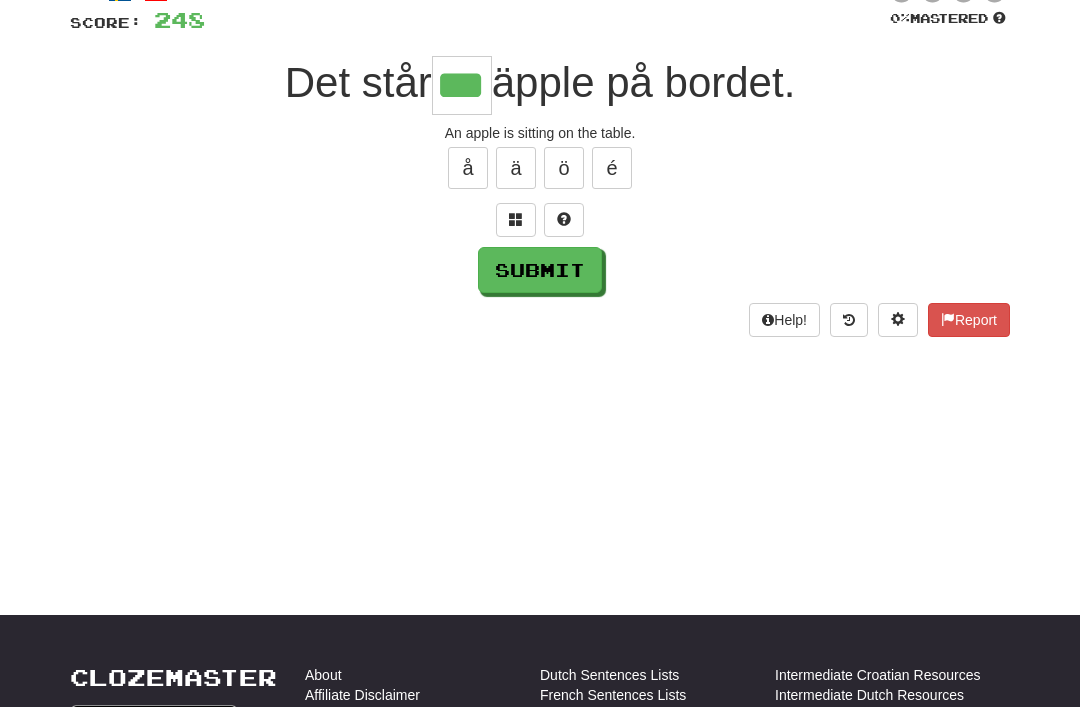 type on "***" 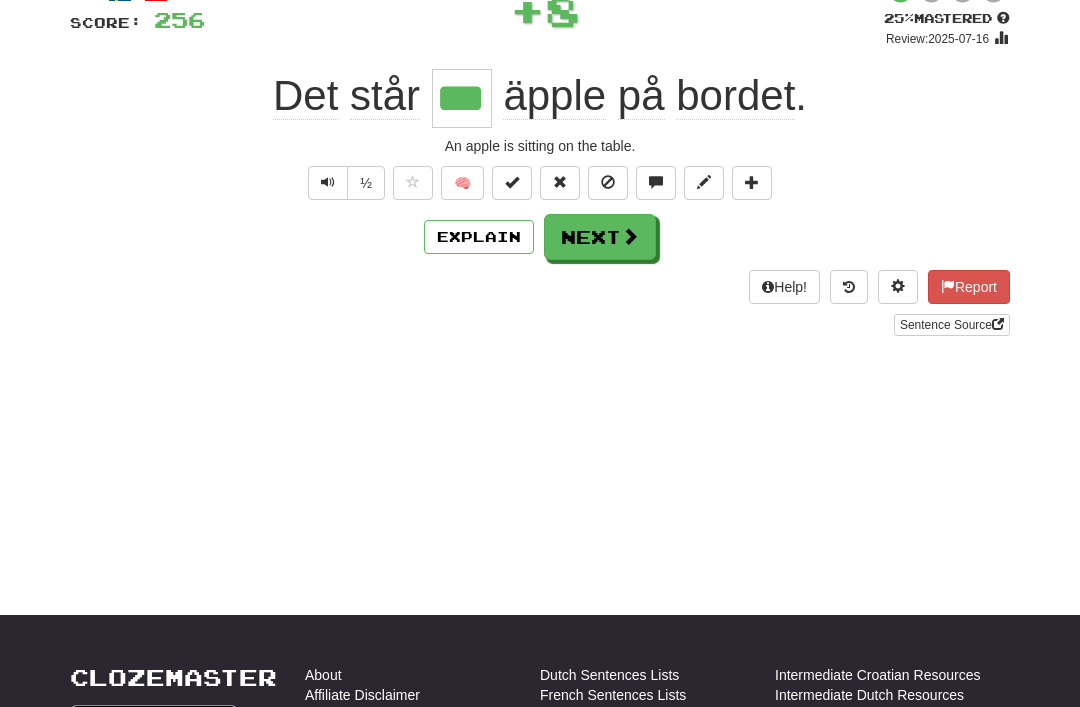 click on "Next" at bounding box center (600, 237) 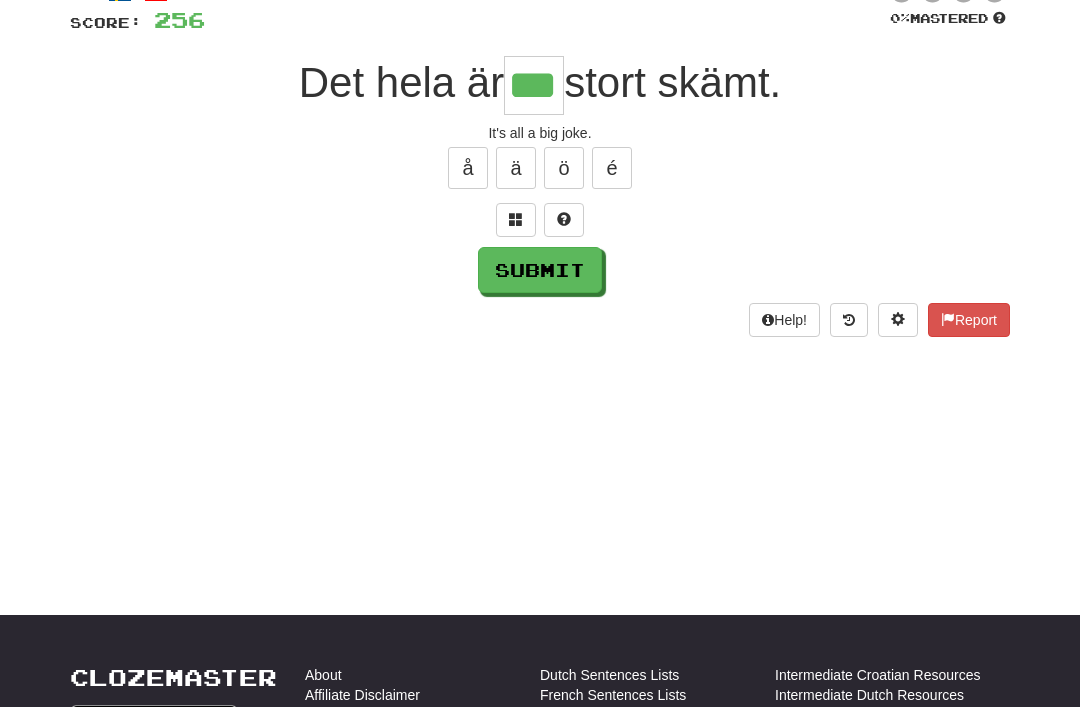 type on "***" 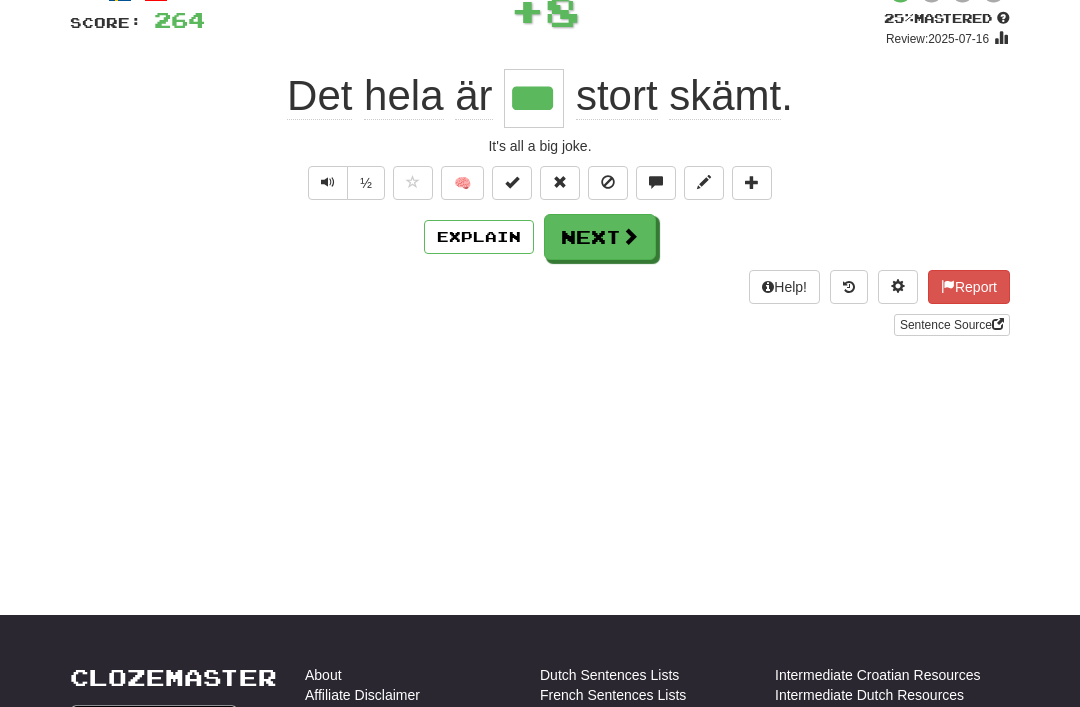 click on "Next" at bounding box center [600, 237] 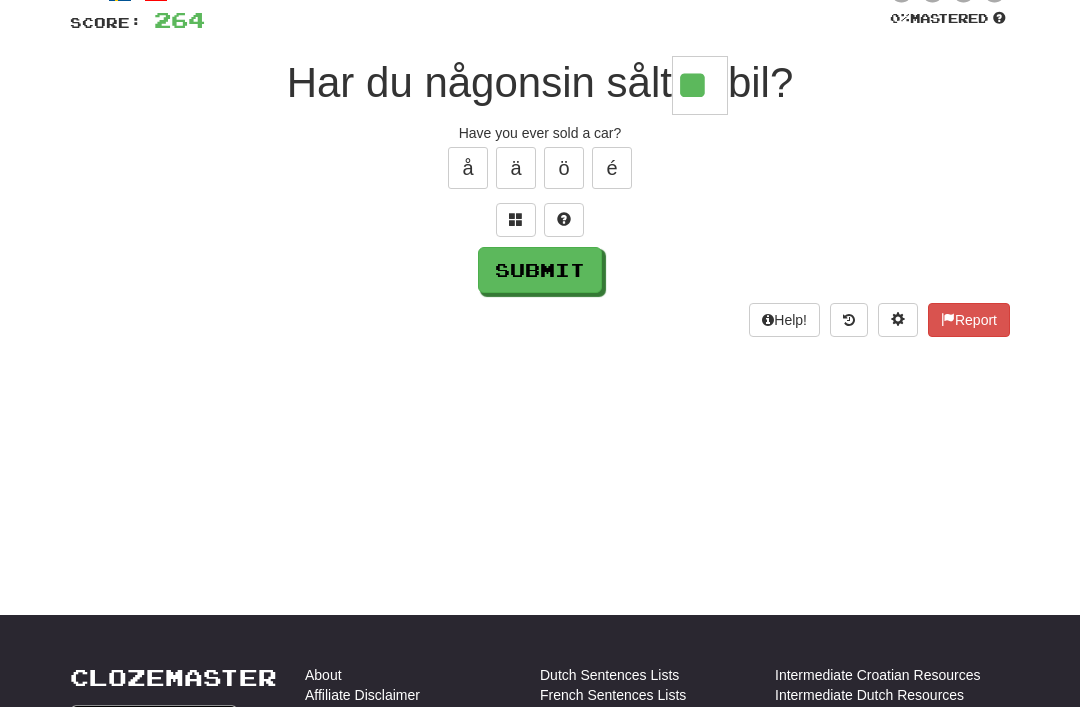 type on "**" 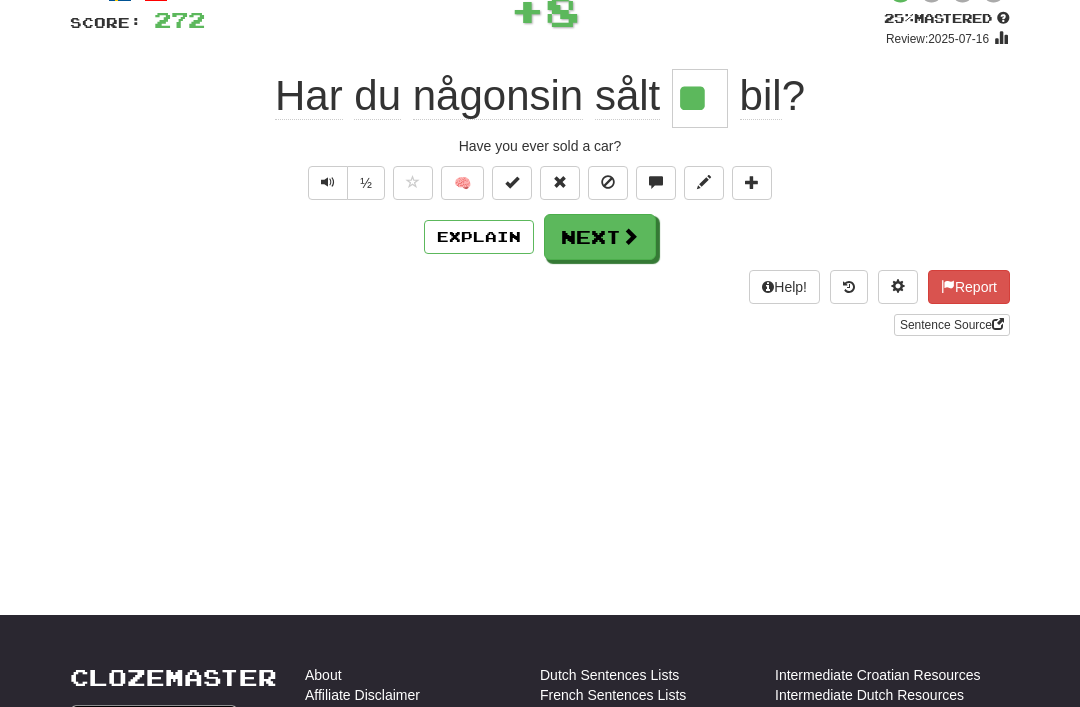 click at bounding box center (512, 183) 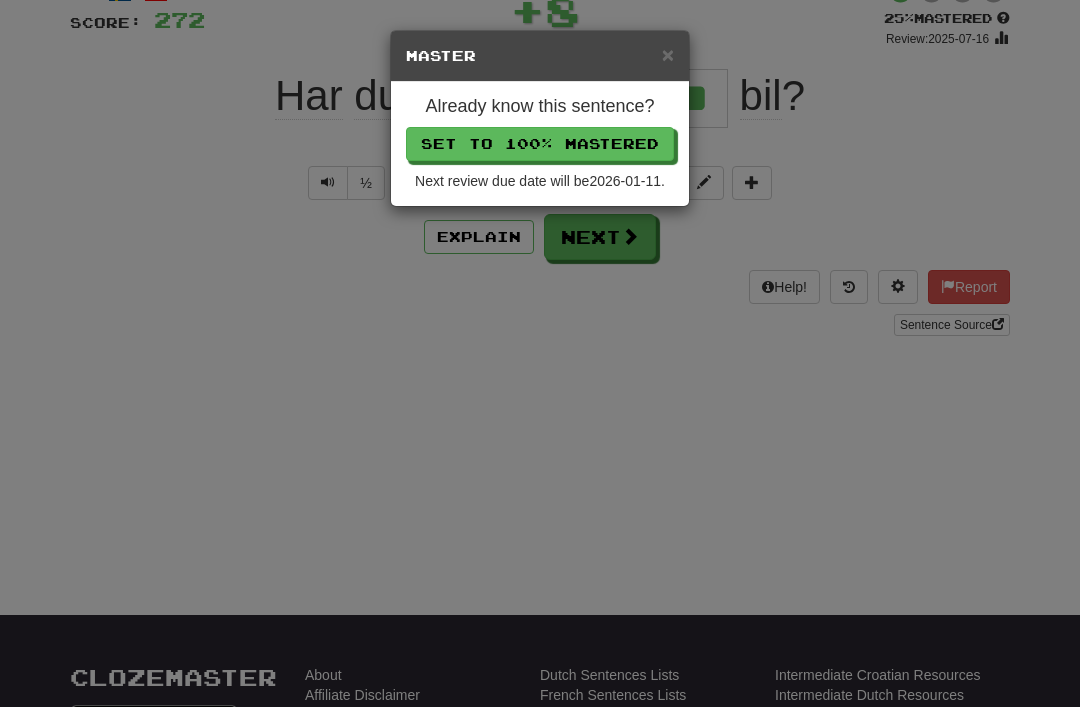 click on "Set to 100% Mastered" at bounding box center [540, 144] 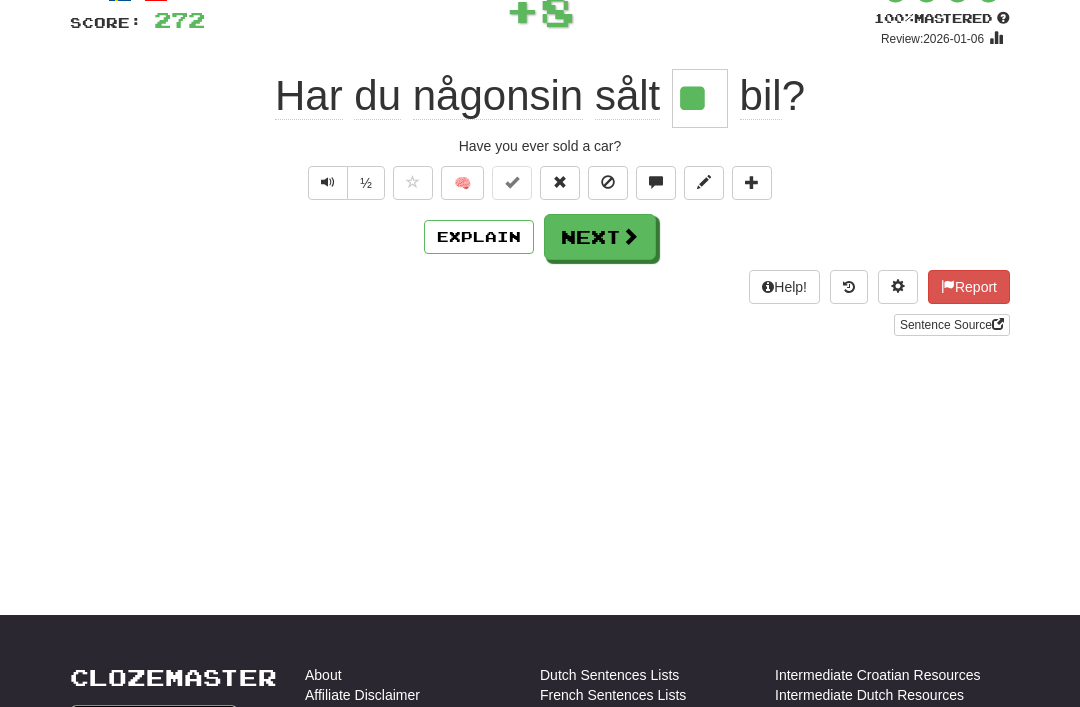click on "Next" at bounding box center [600, 237] 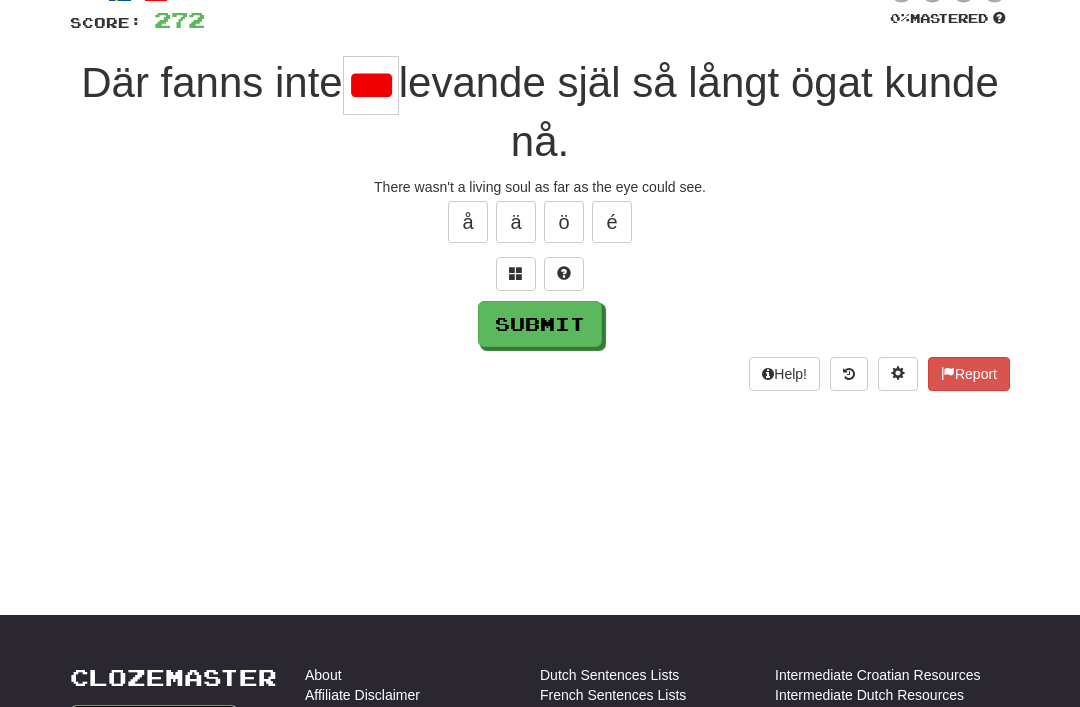 click on "Submit" at bounding box center [540, 324] 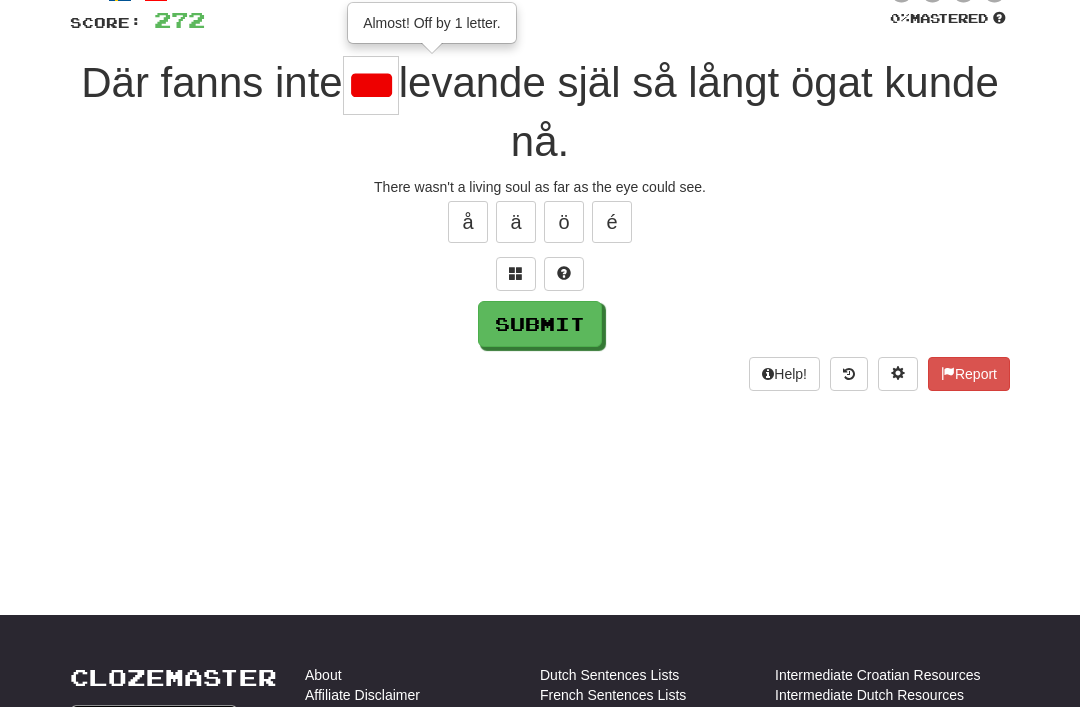 click on "***" at bounding box center [371, 85] 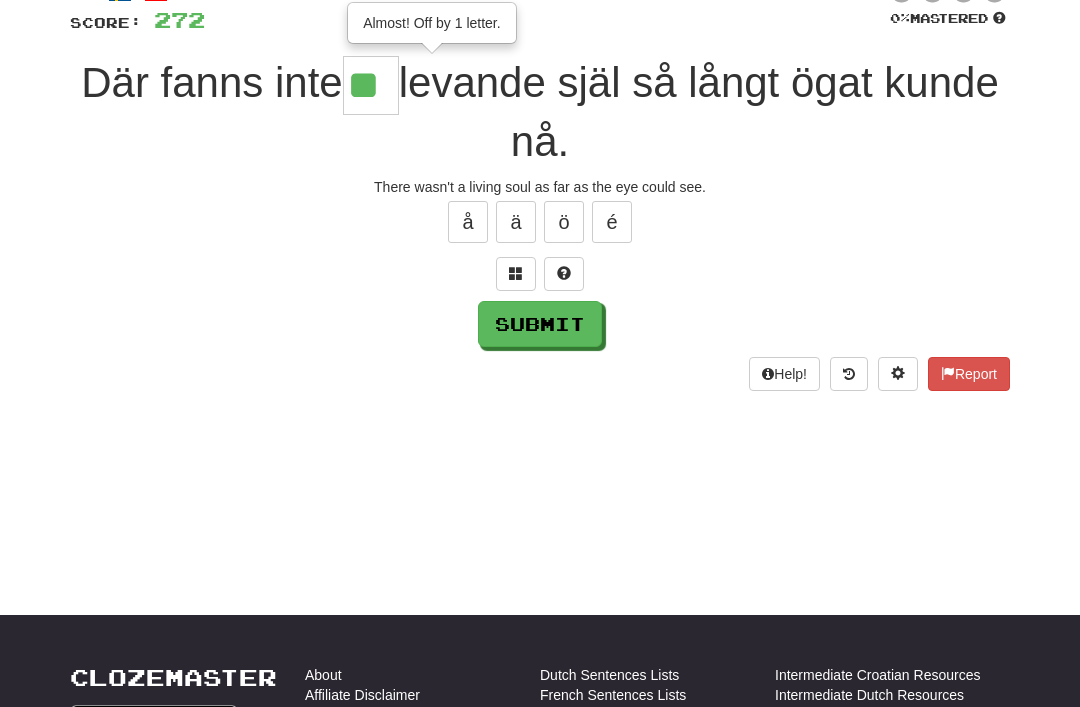 type on "**" 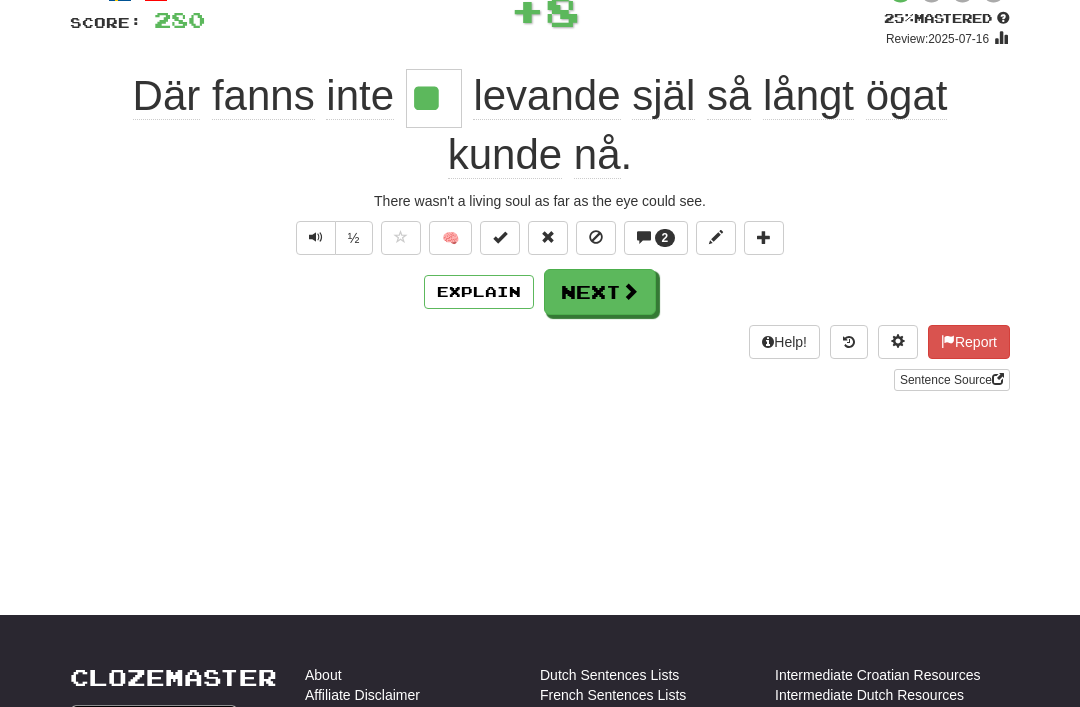 click at bounding box center [630, 291] 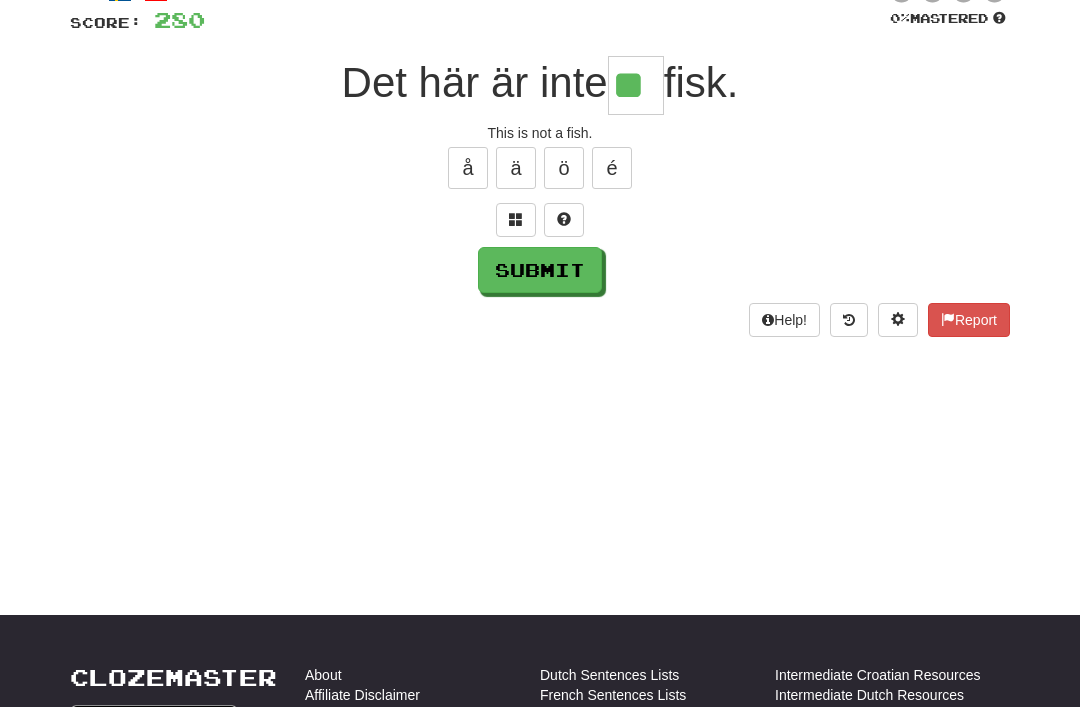 type on "**" 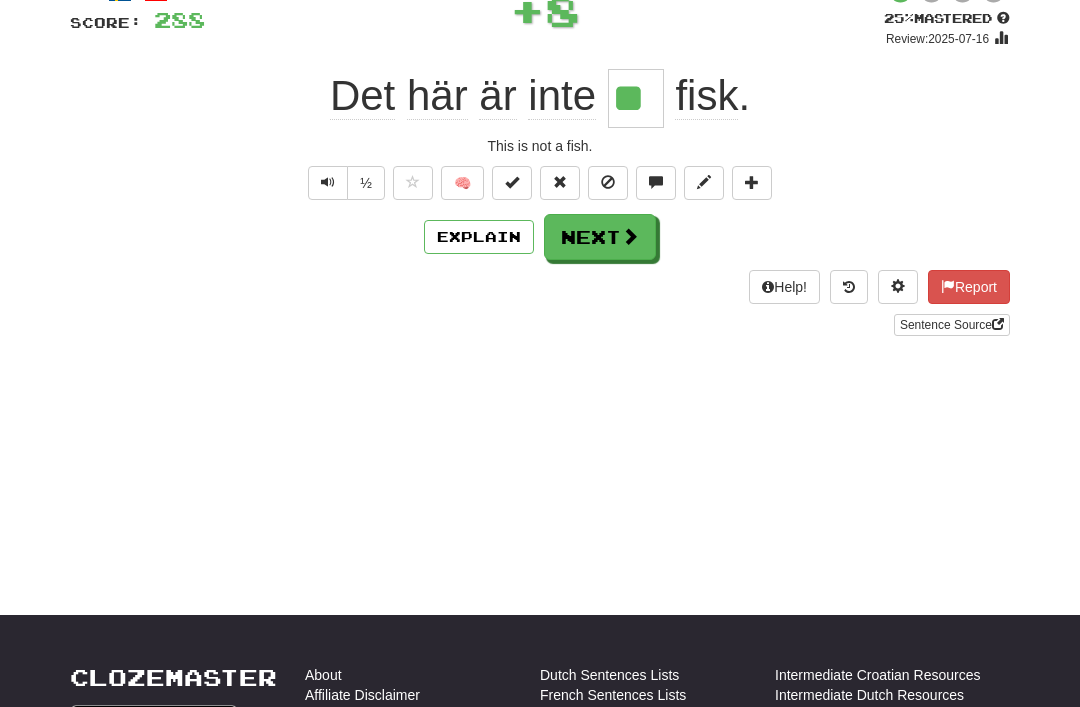 click at bounding box center [512, 183] 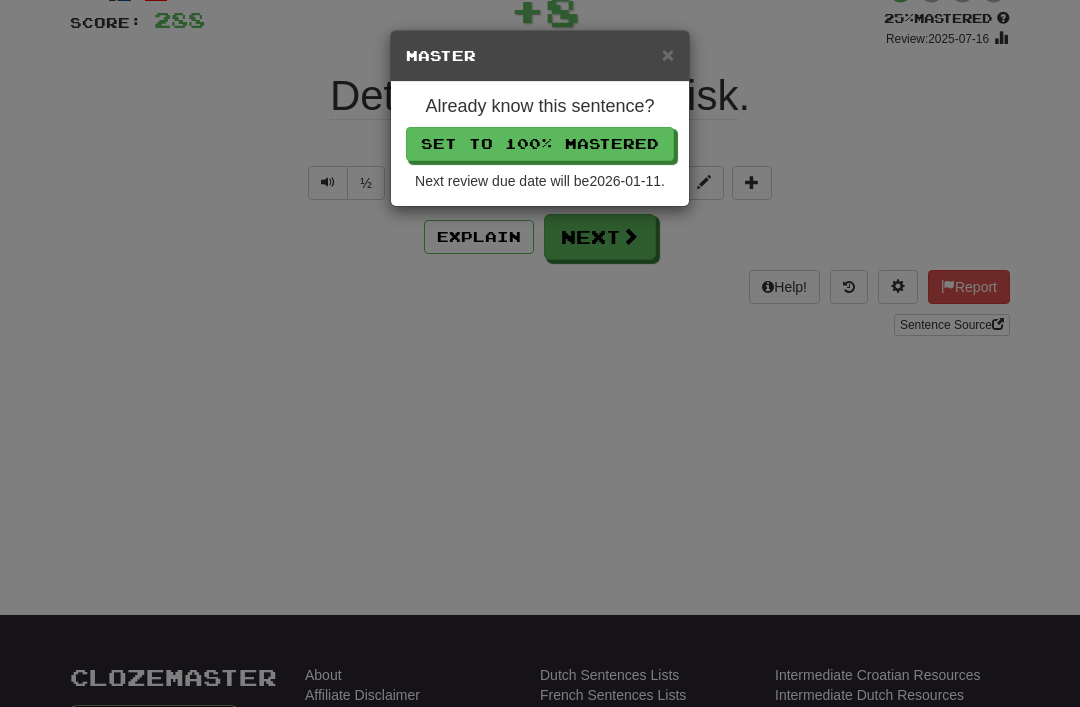 click on "Set to 100% Mastered" at bounding box center [540, 144] 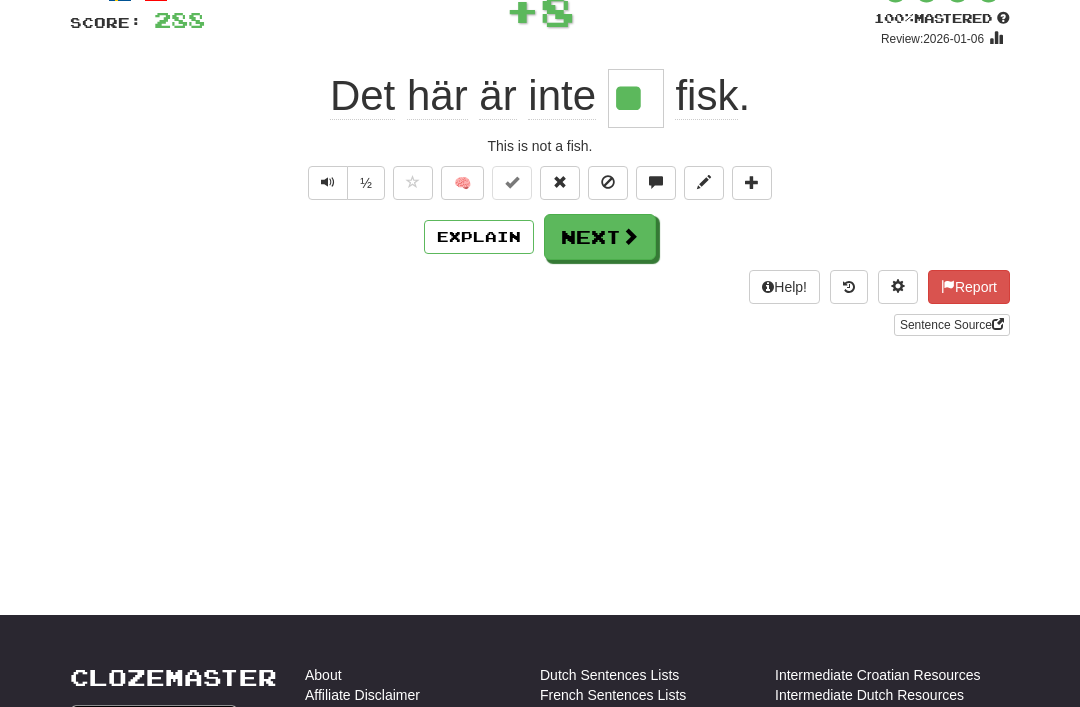 click on "Next" at bounding box center [600, 237] 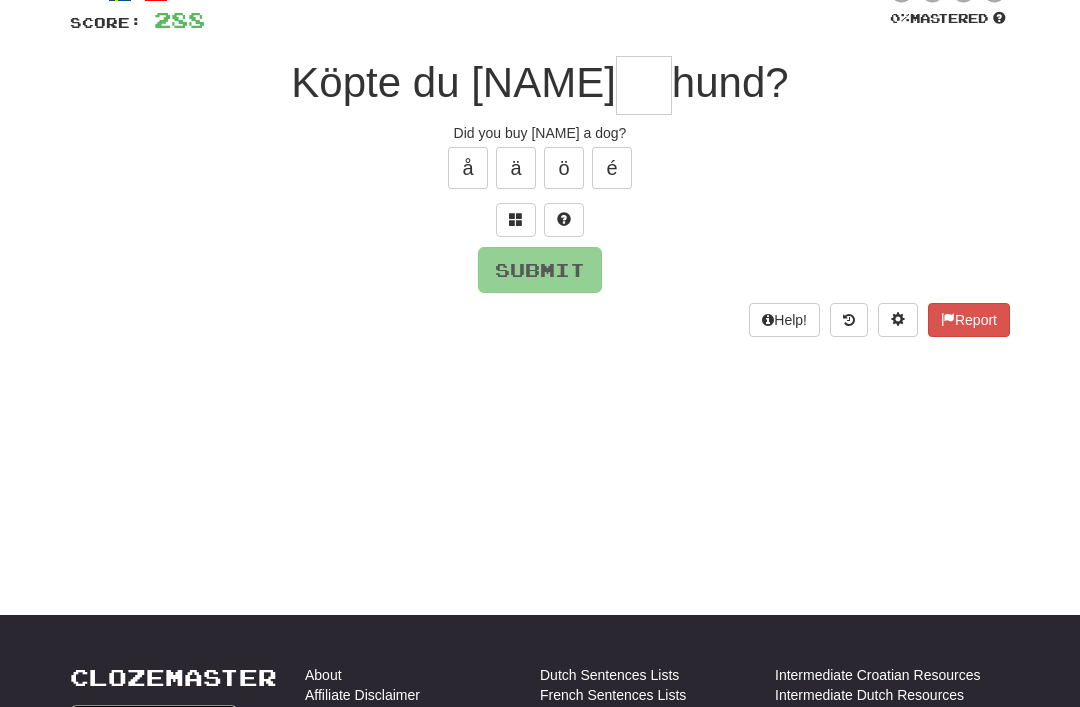 click on "/  Score:   288 0 %  Mastered Köpte du Tom   hund? Did you buy Tom a dog? å ä ö é Submit  Help!  Report" at bounding box center (540, 158) 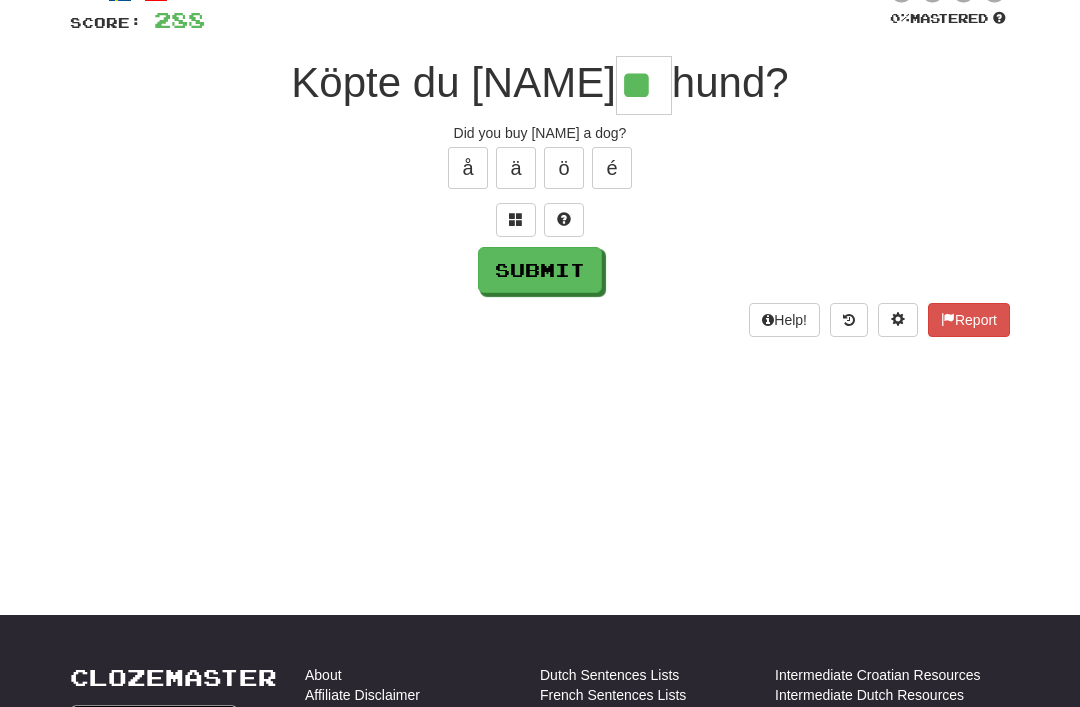 type on "**" 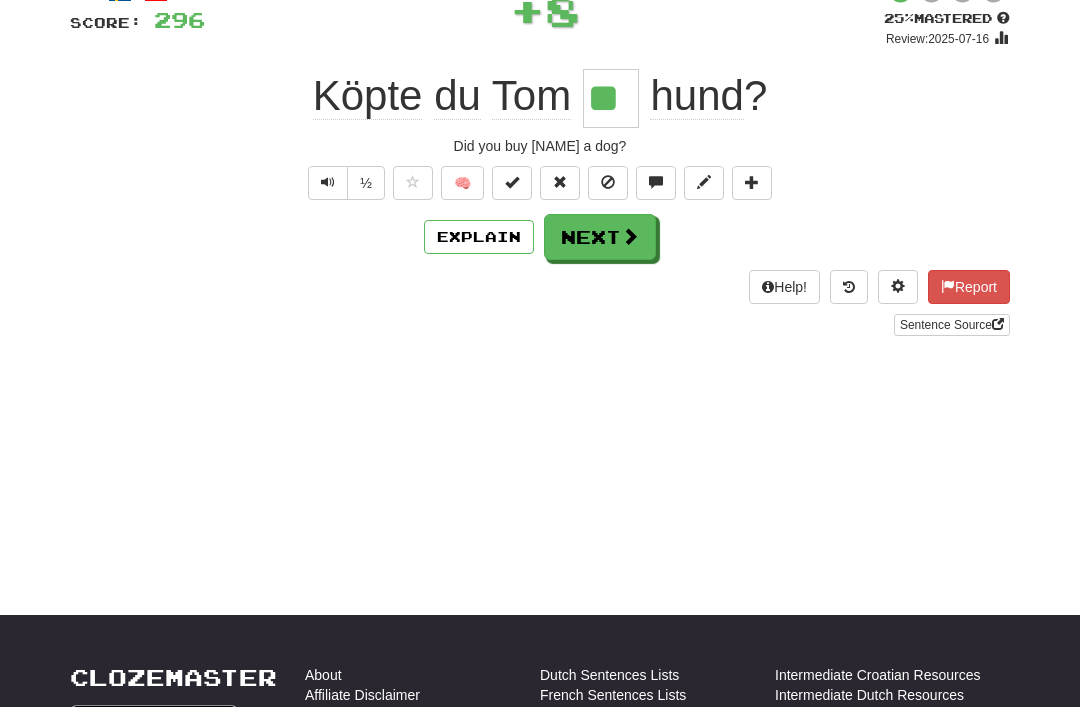 click at bounding box center [630, 236] 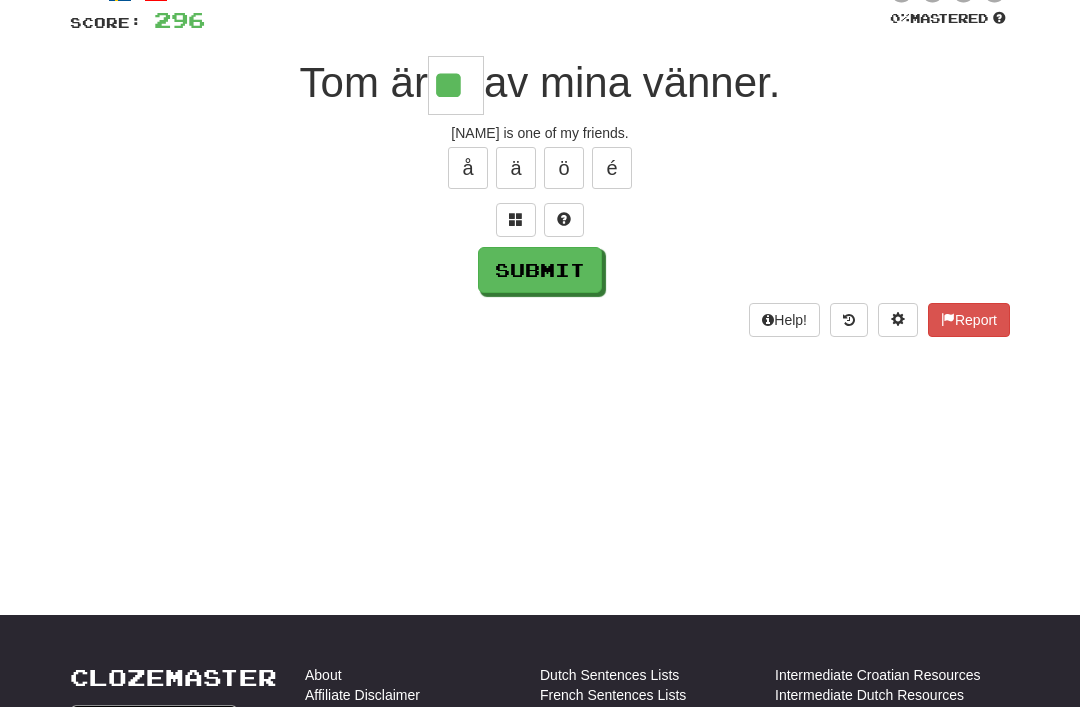 type on "**" 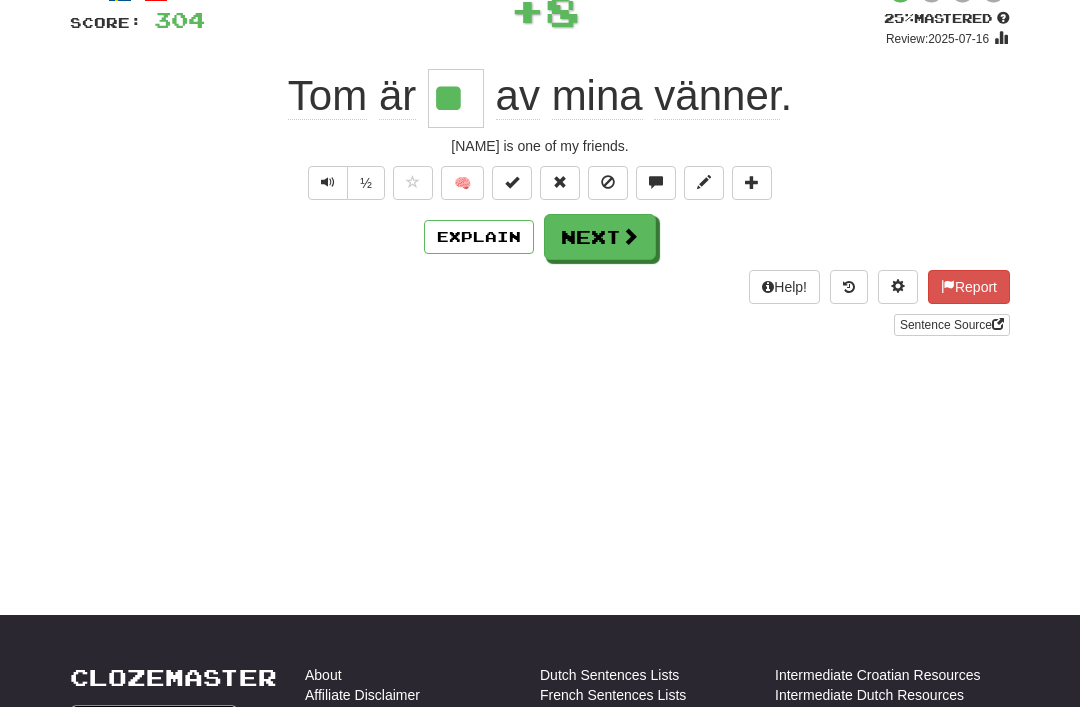 click at bounding box center [512, 182] 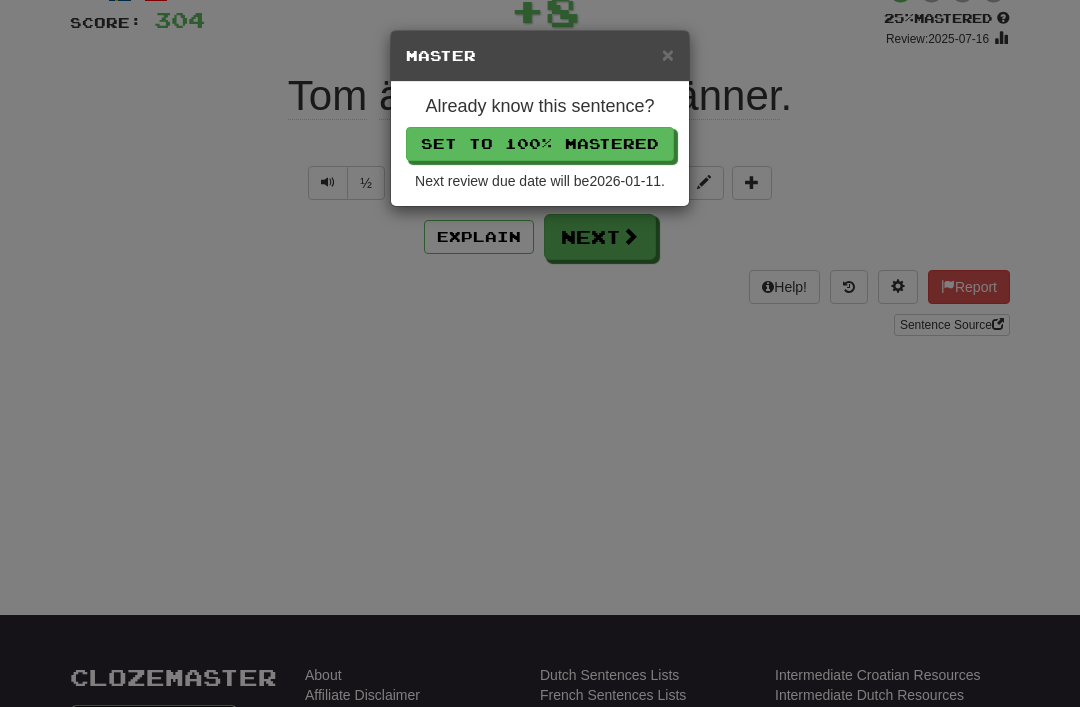 click on "Set to 100% Mastered" at bounding box center (540, 144) 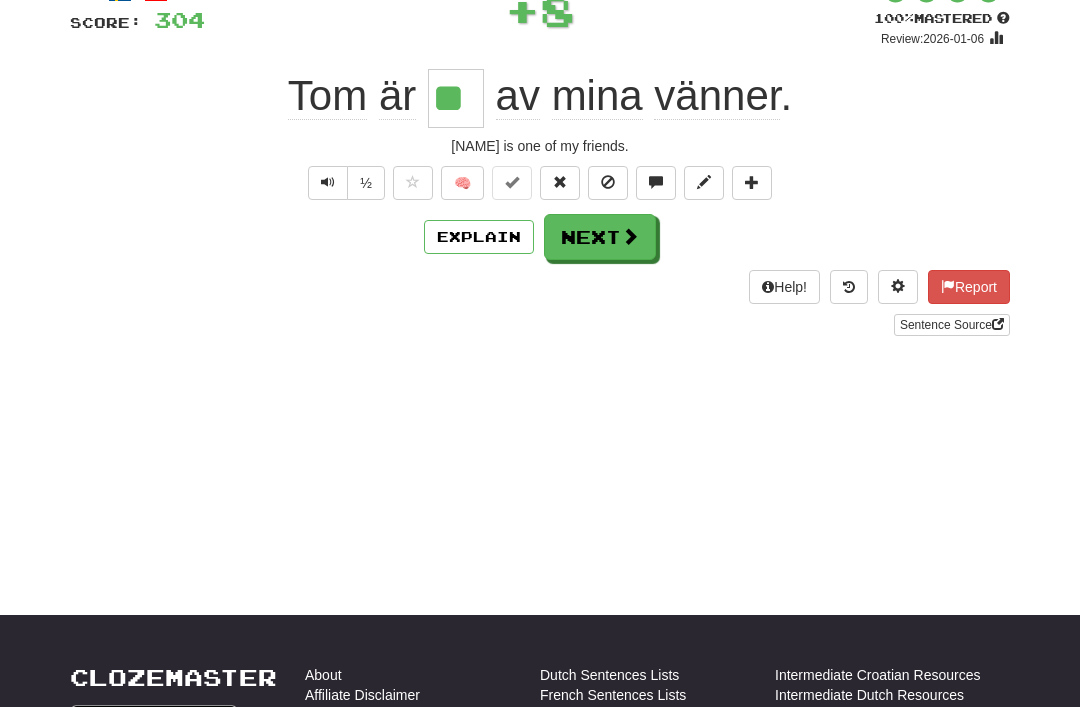 click on "Next" at bounding box center [600, 237] 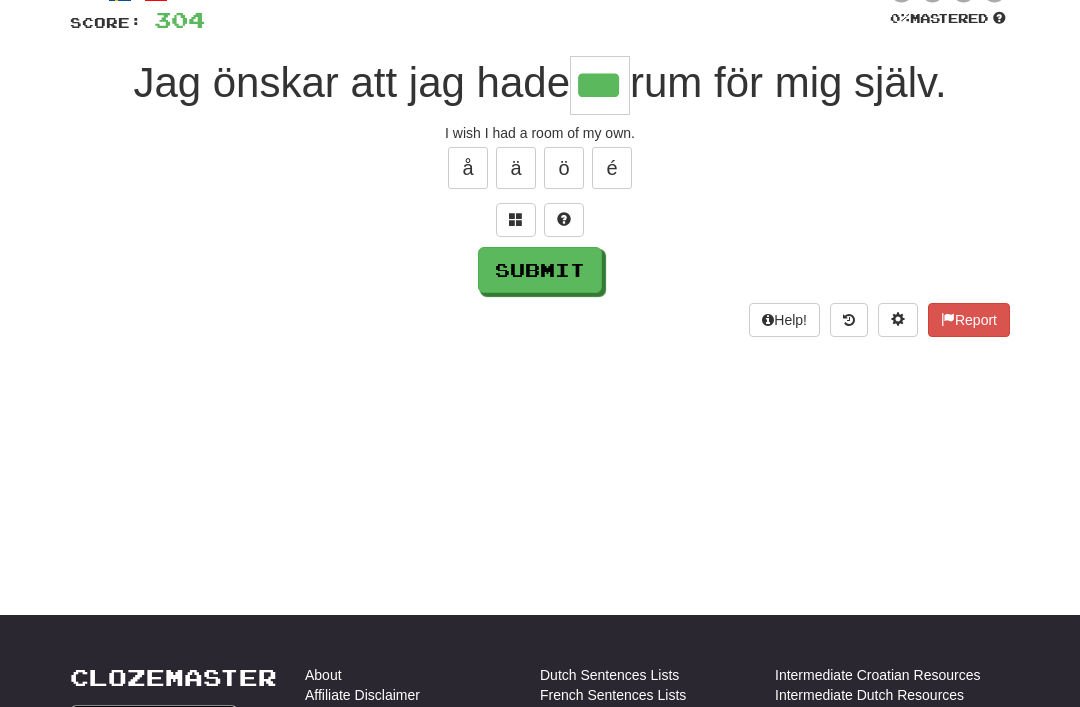 type on "***" 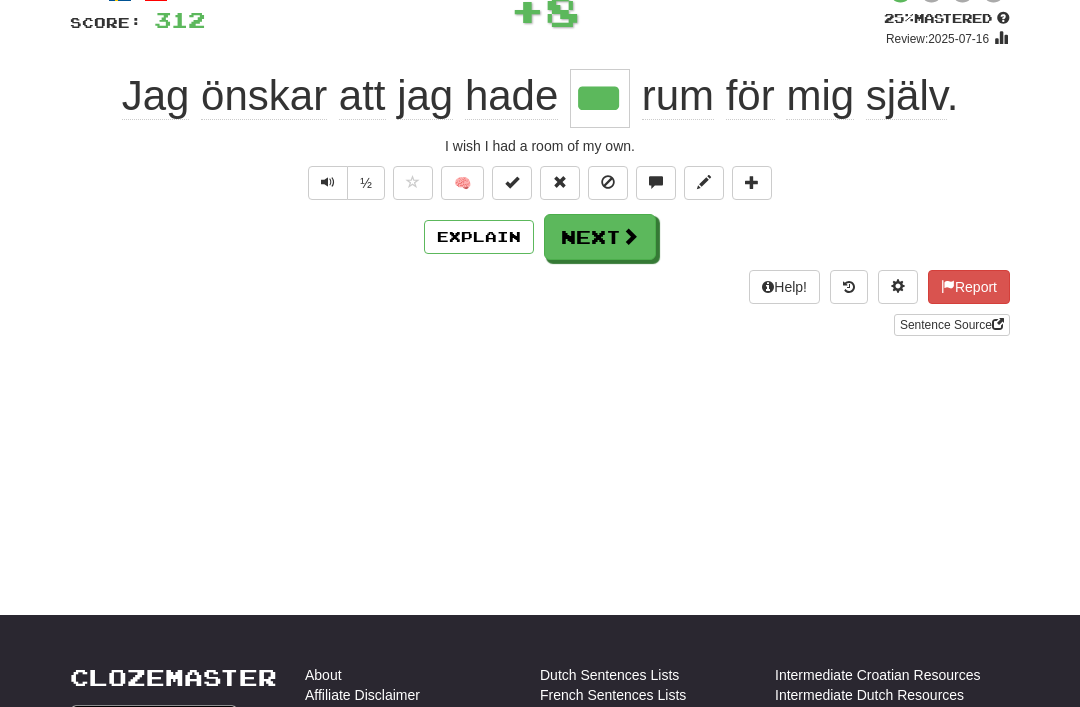 click at bounding box center [512, 183] 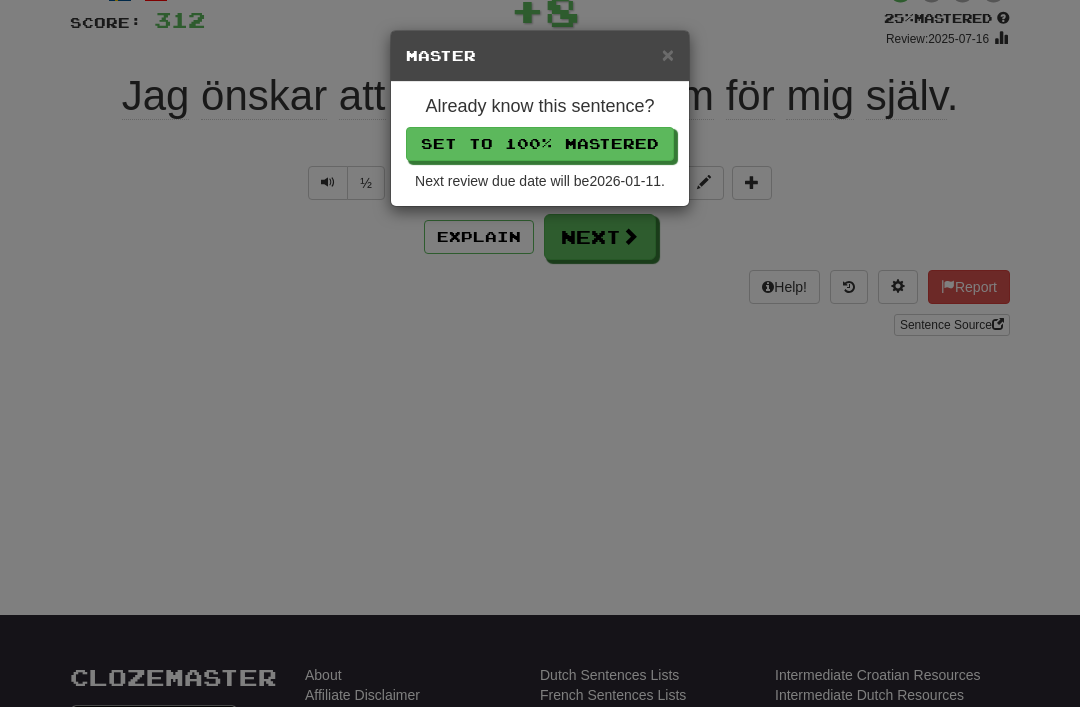 click on "Set to 100% Mastered" at bounding box center (540, 144) 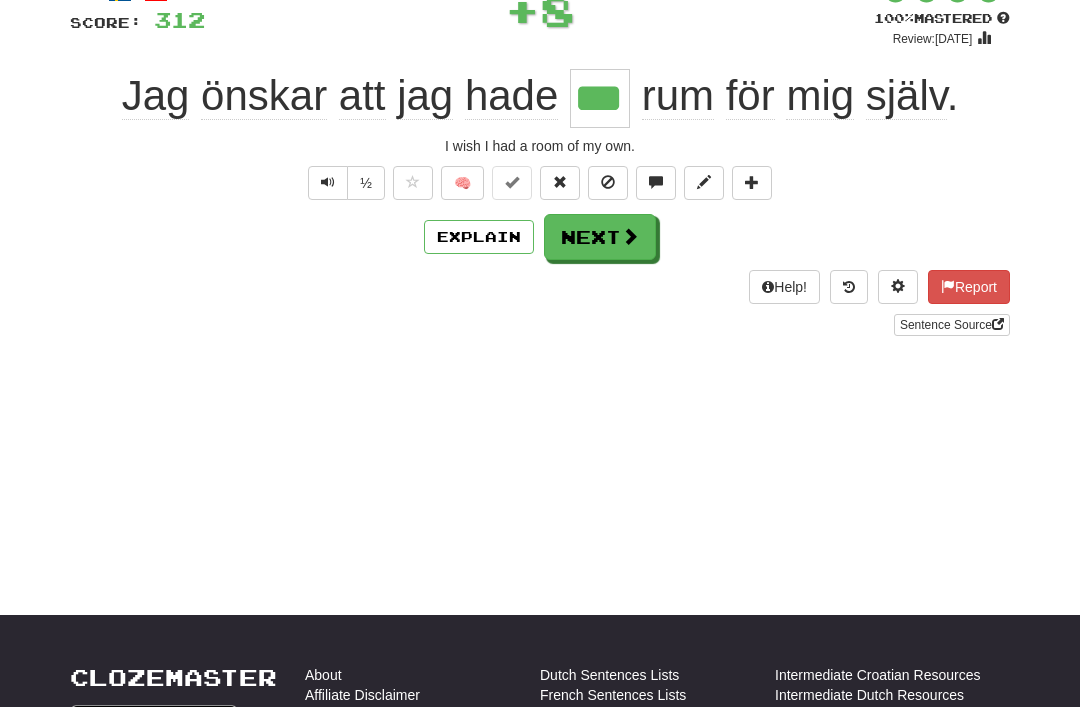 click on "Next" at bounding box center [600, 237] 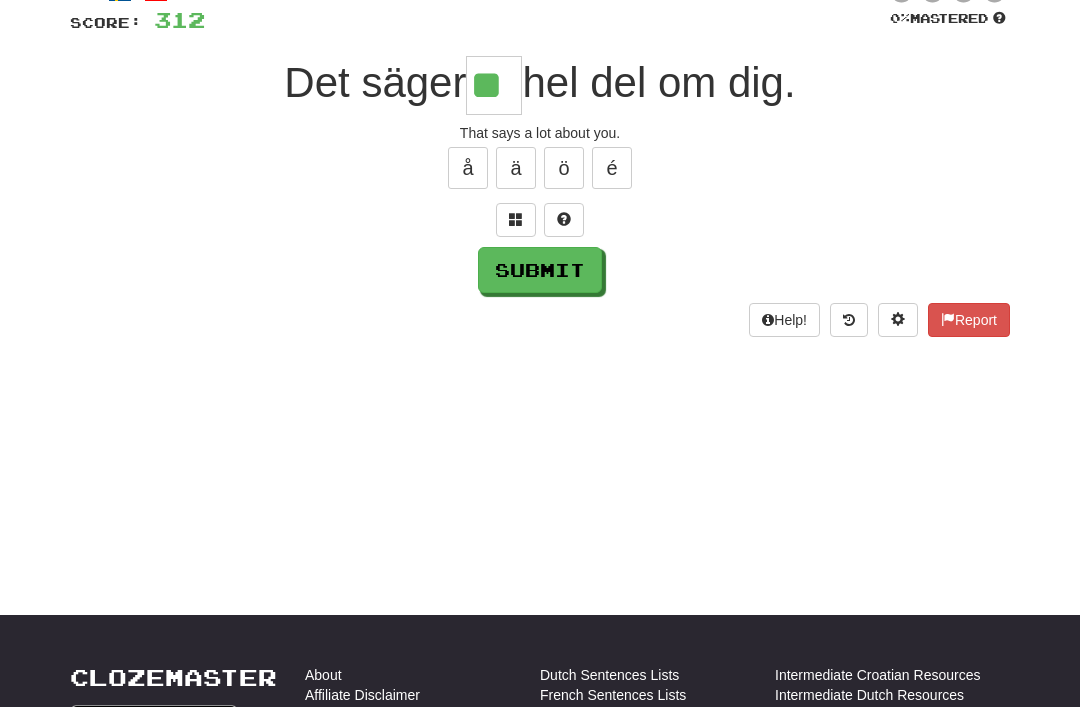 type on "**" 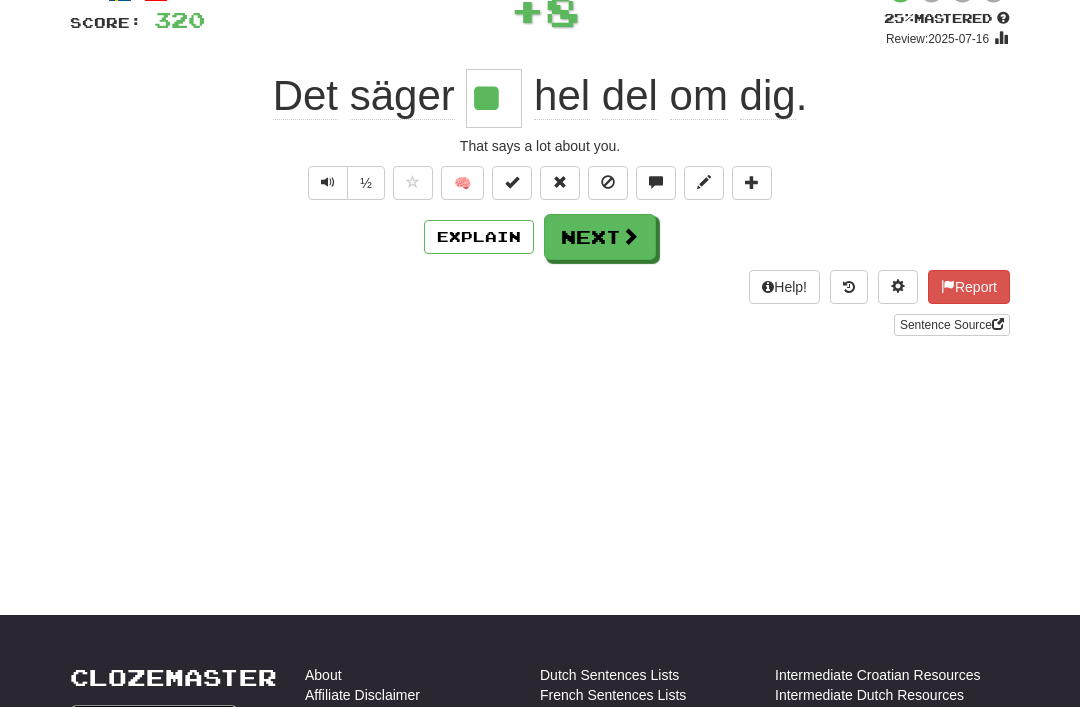 click on "Next" at bounding box center [600, 237] 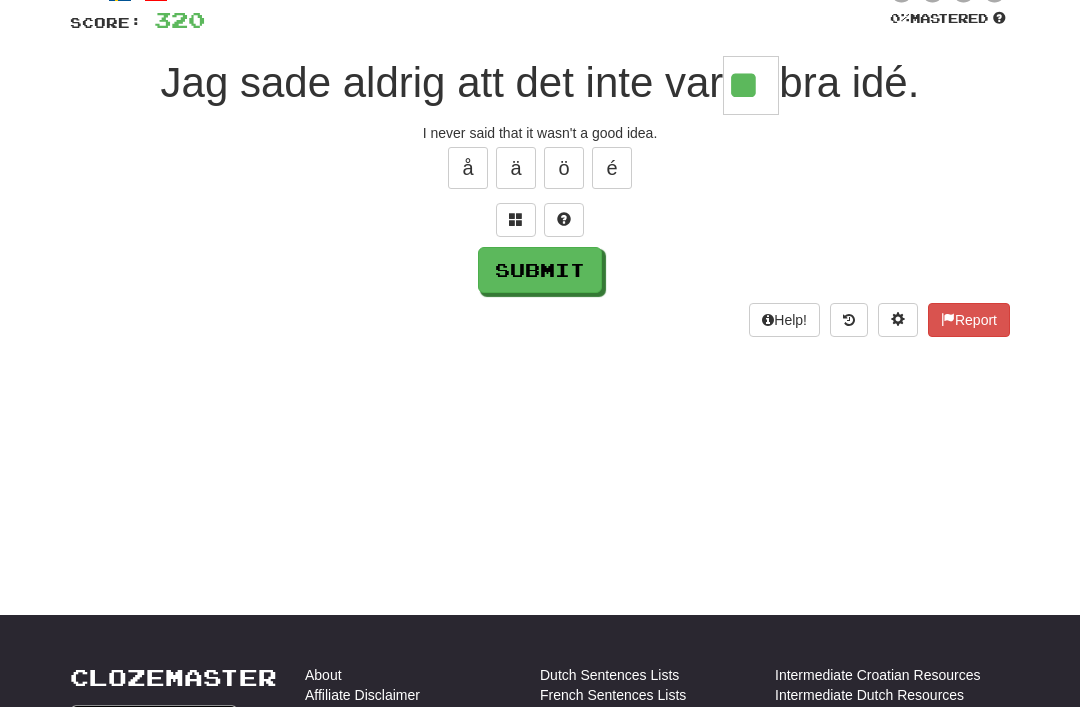 type on "**" 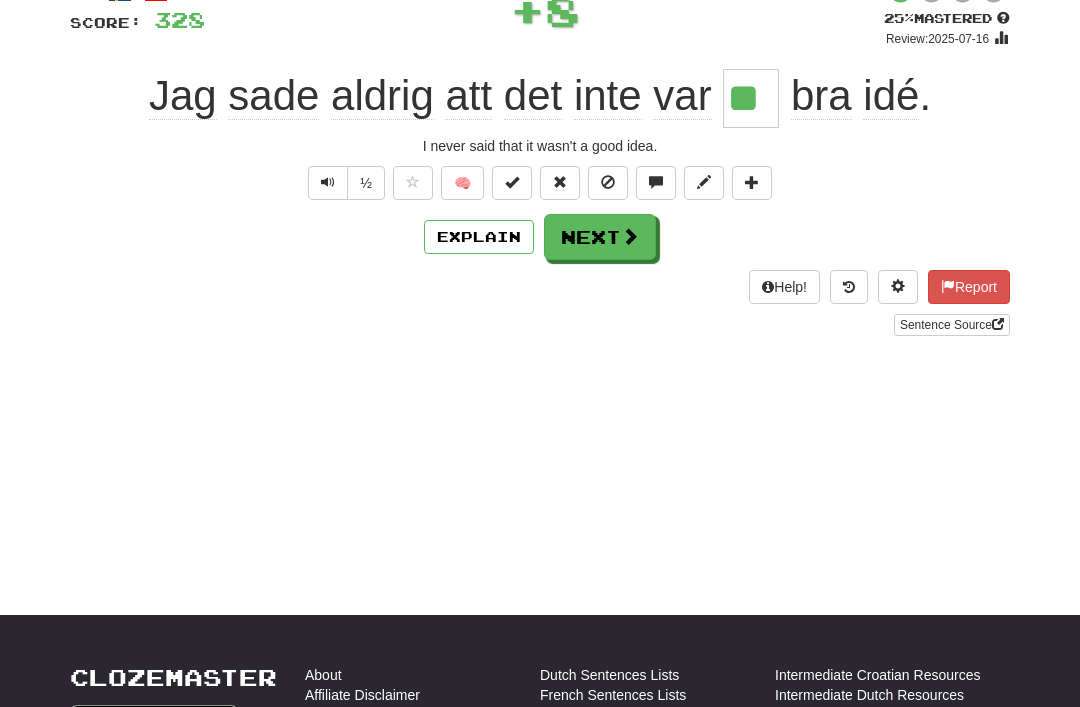 click on "Next" at bounding box center [600, 237] 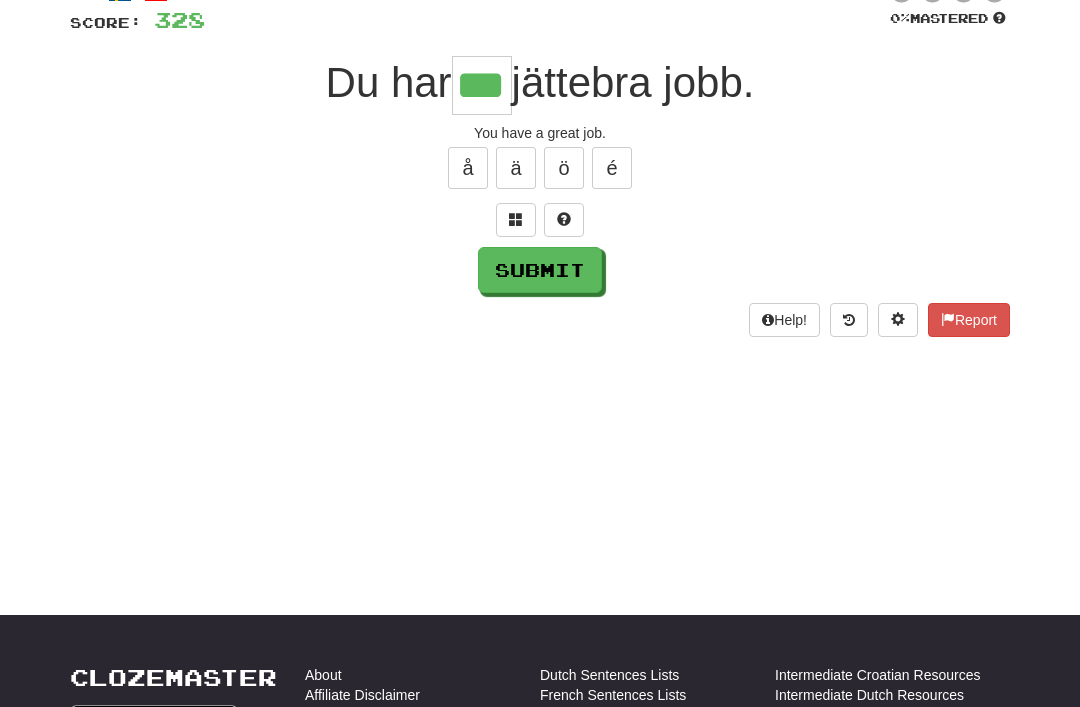 type on "***" 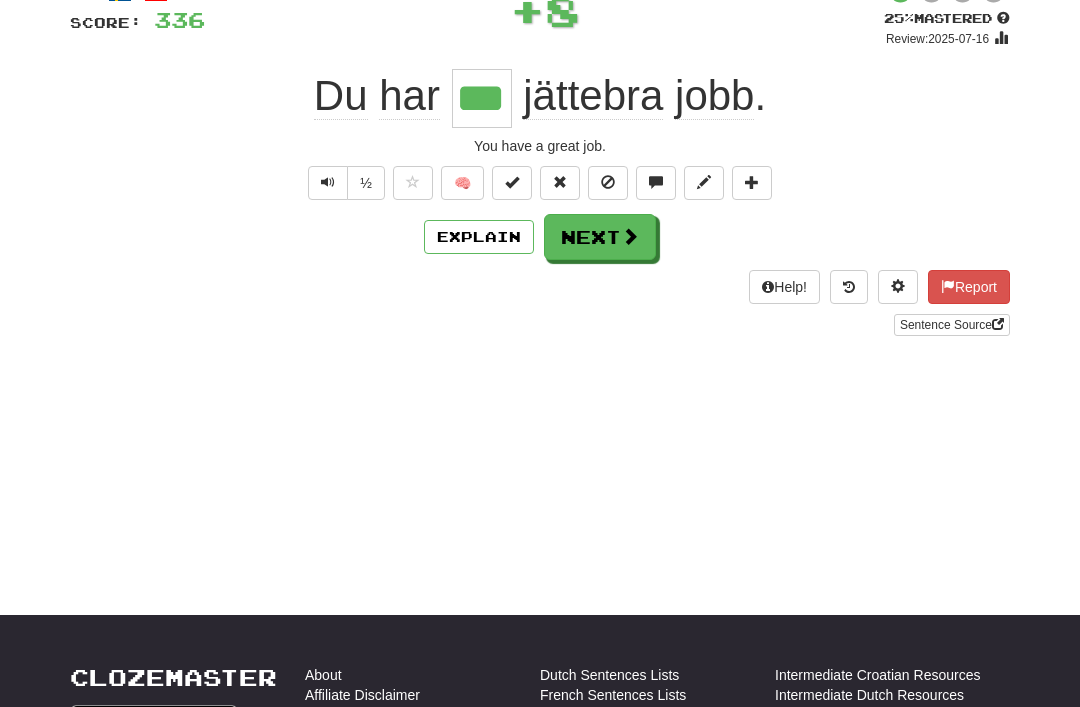 click on "Next" at bounding box center [600, 237] 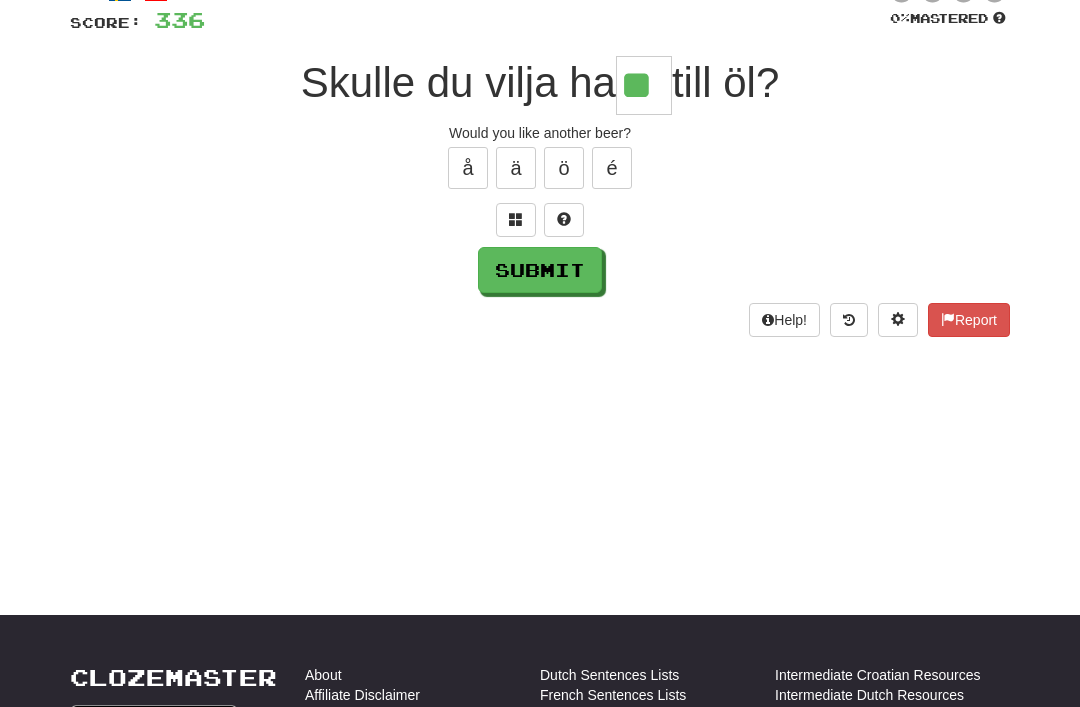 type on "**" 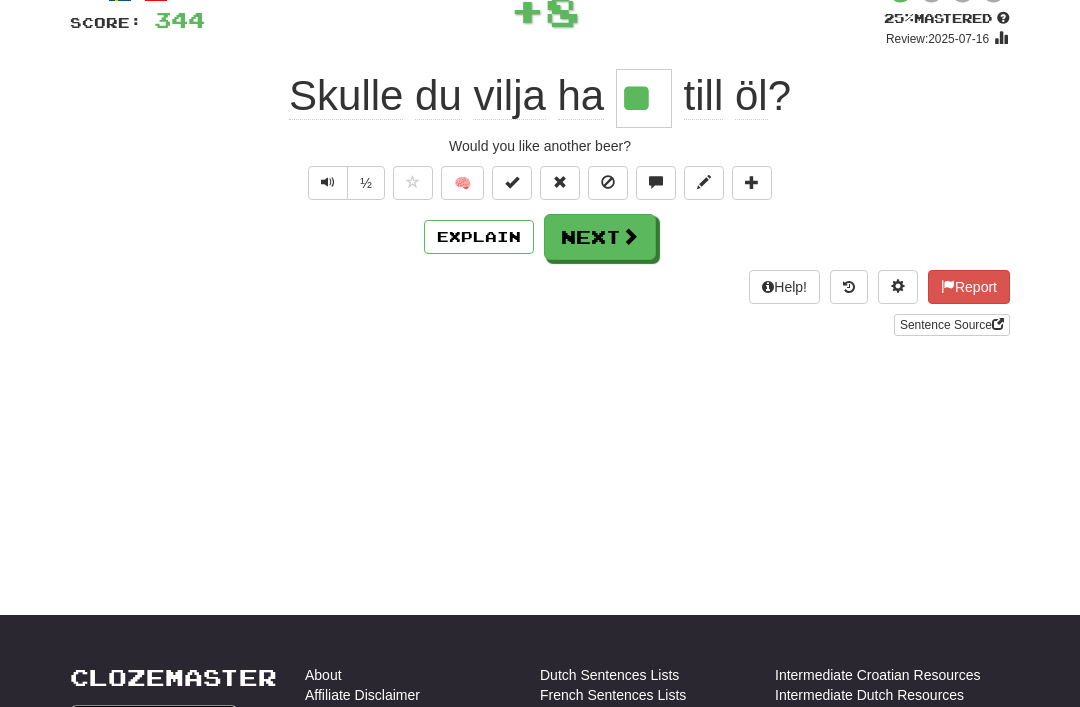 click on "Next" at bounding box center [600, 237] 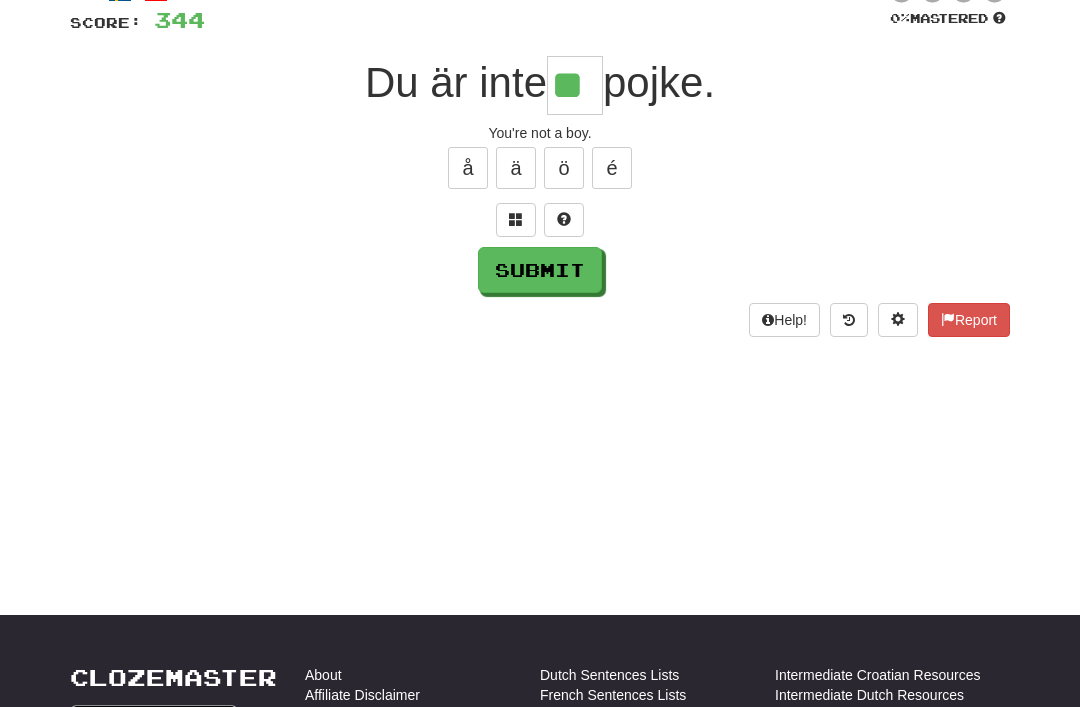type on "**" 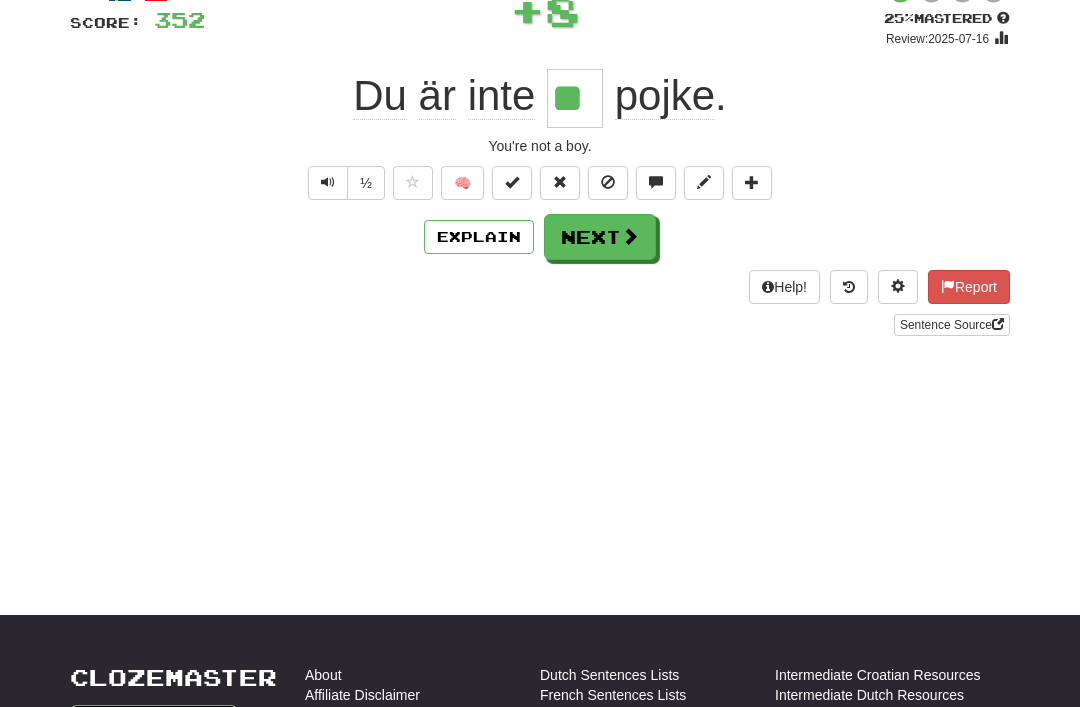 click at bounding box center [512, 183] 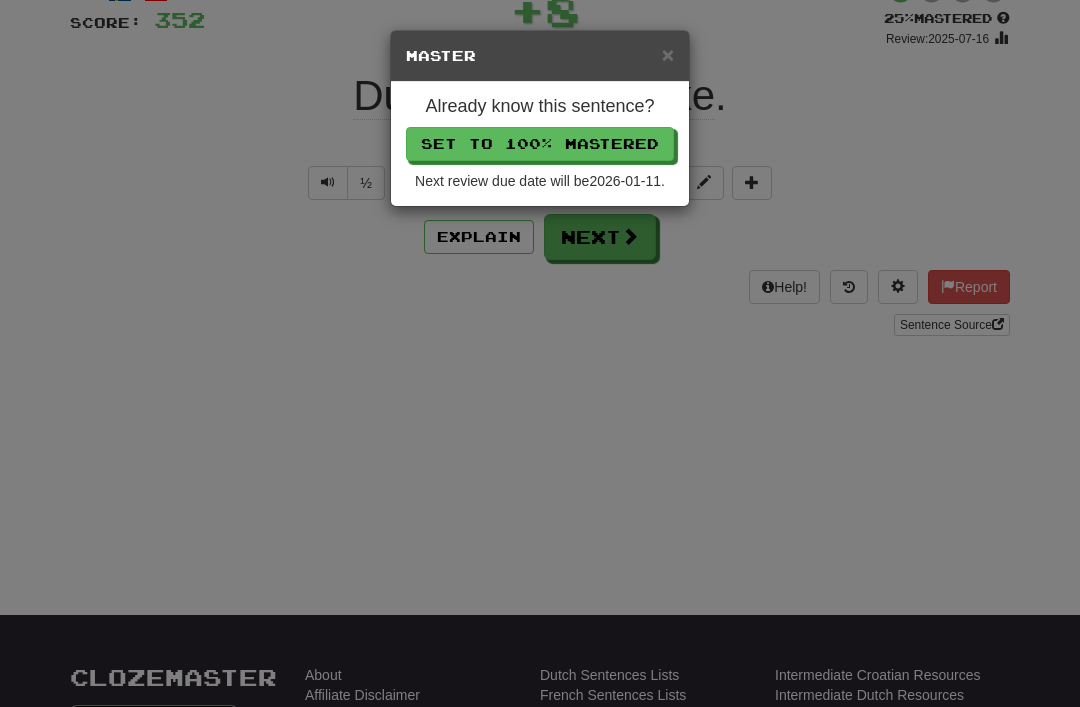 click on "Set to 100% Mastered" at bounding box center [540, 144] 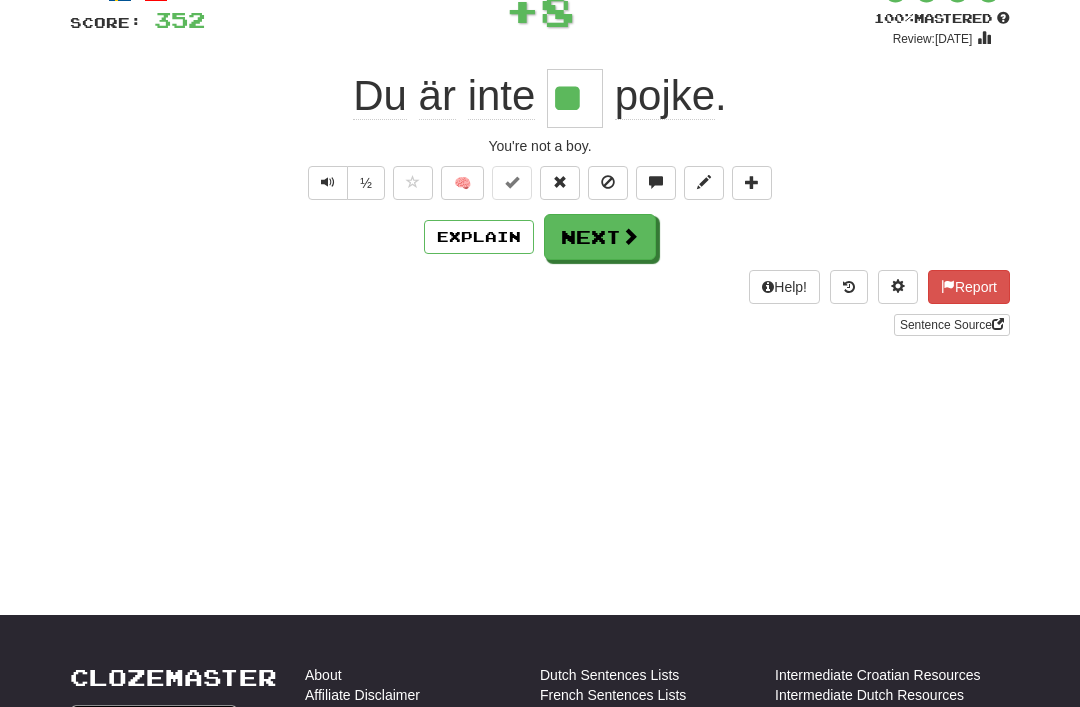 click on "Next" at bounding box center [600, 237] 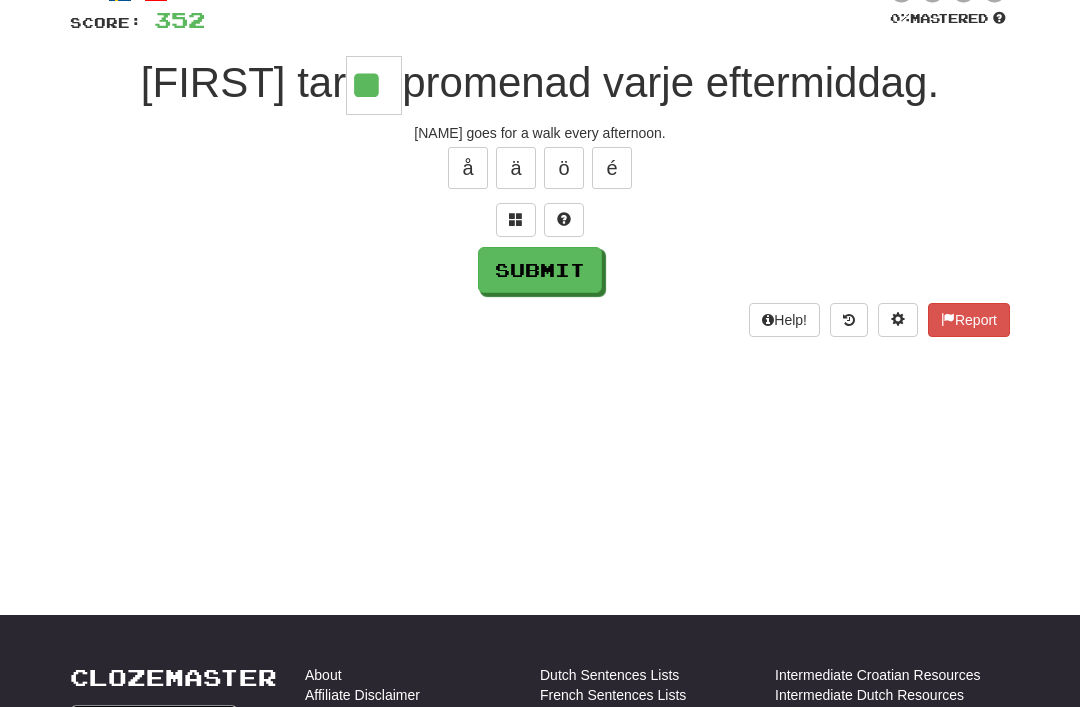 type on "**" 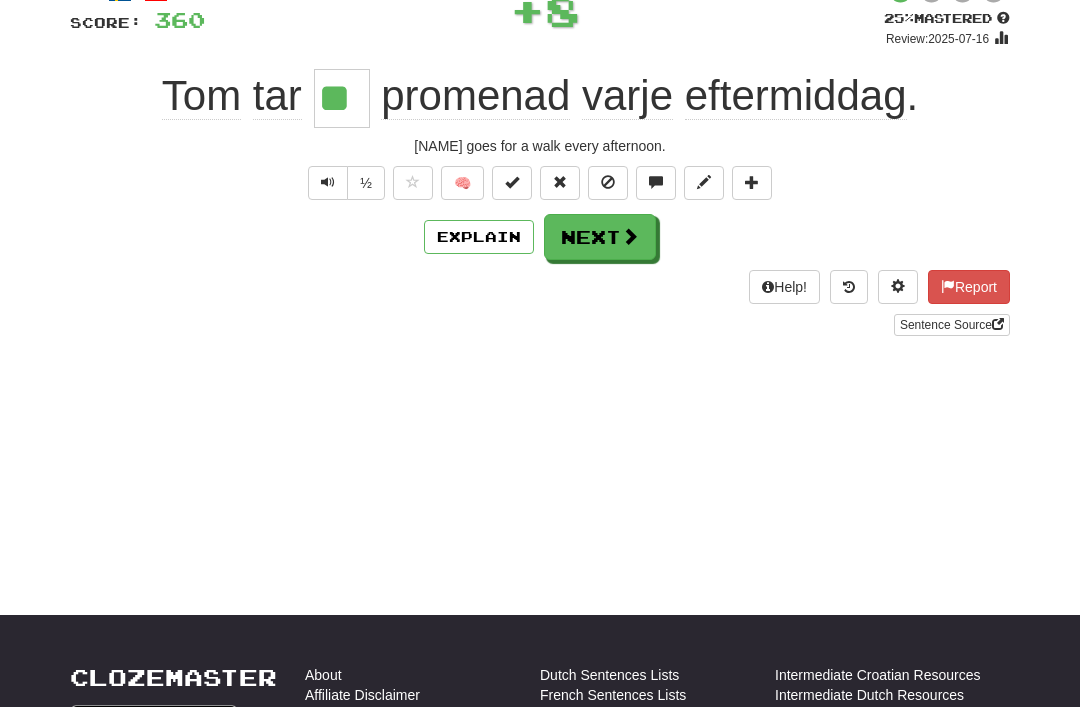 click on "Next" at bounding box center (600, 237) 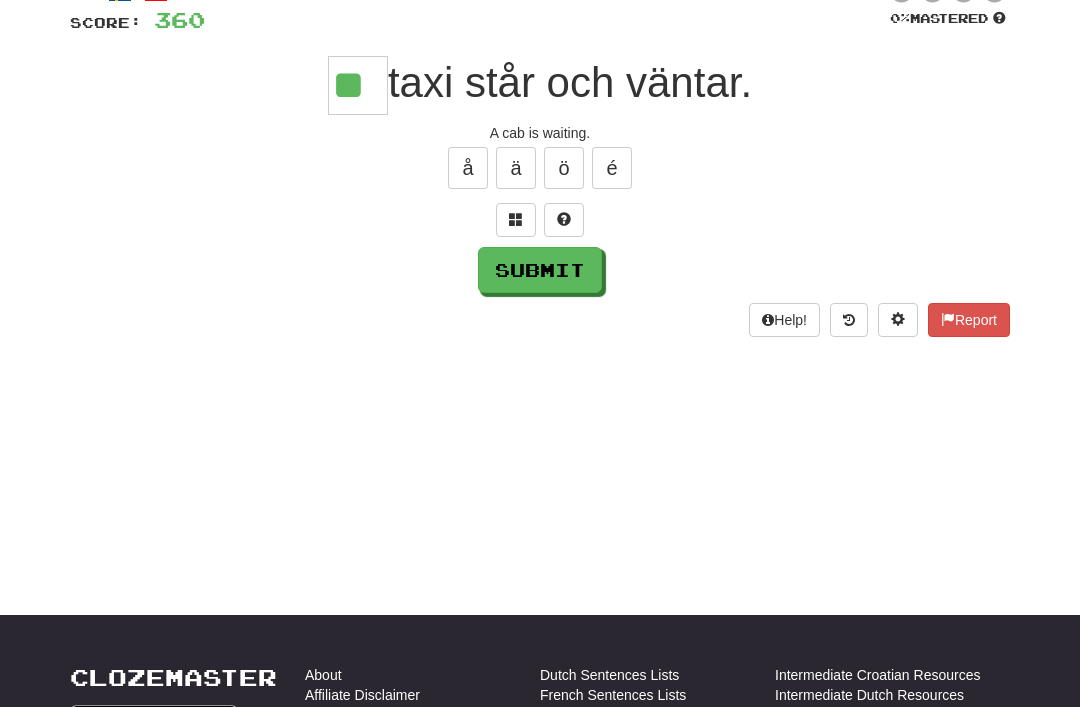 click on "Submit" at bounding box center [540, 270] 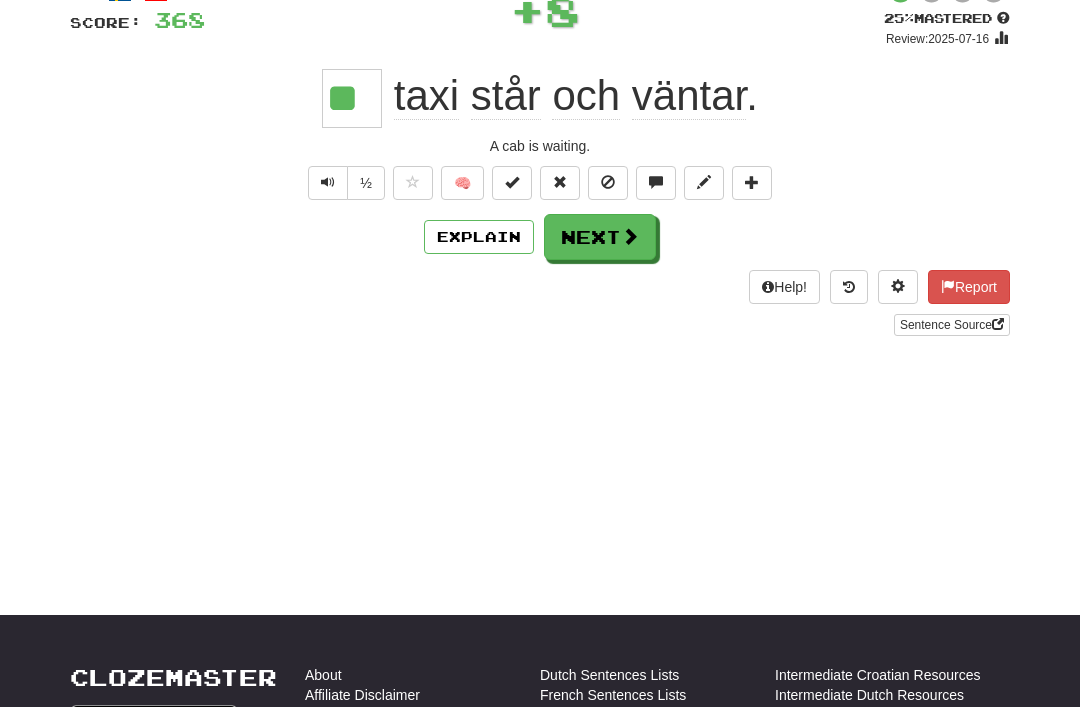 click on "Next" at bounding box center [600, 237] 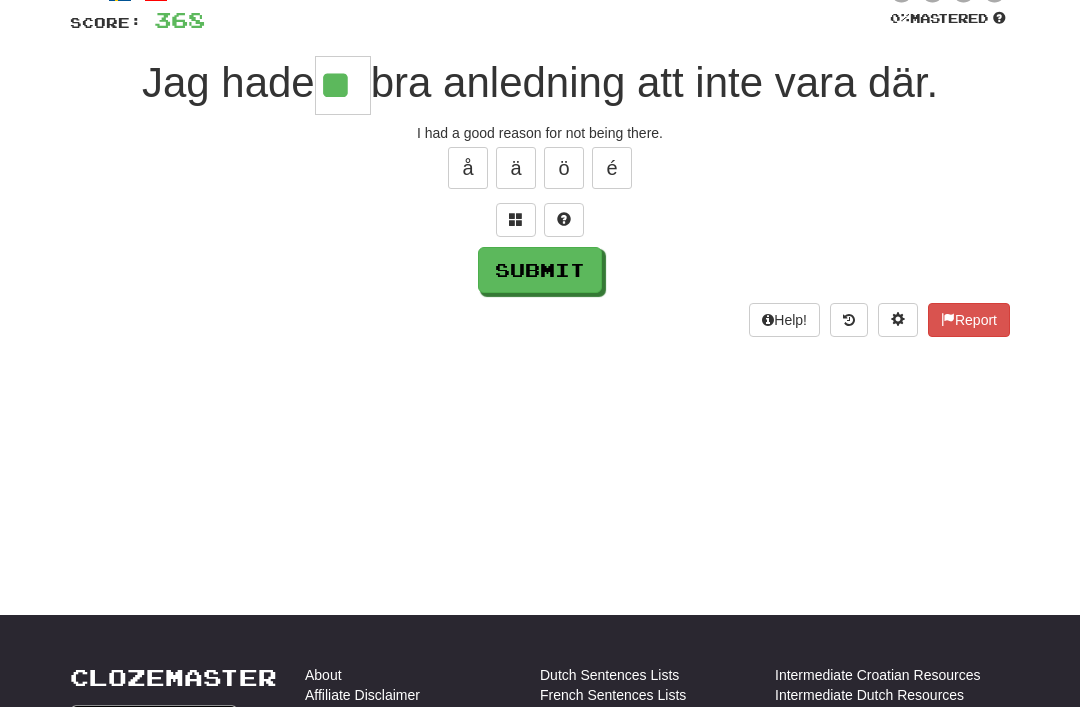 type on "**" 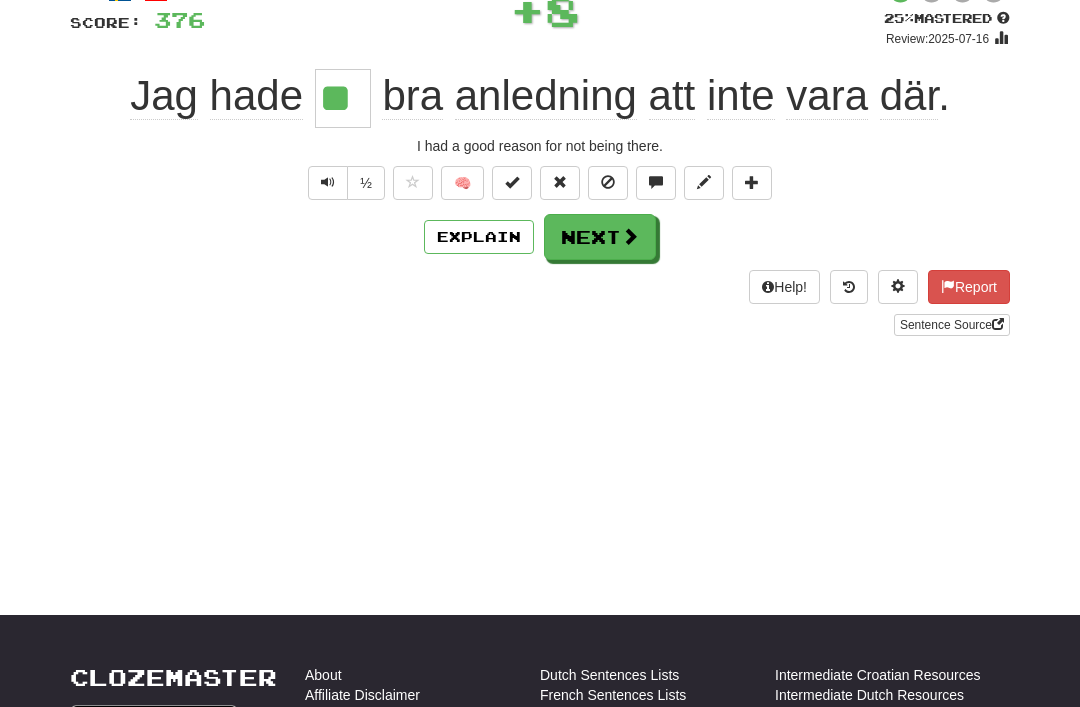 click on "Next" at bounding box center (600, 237) 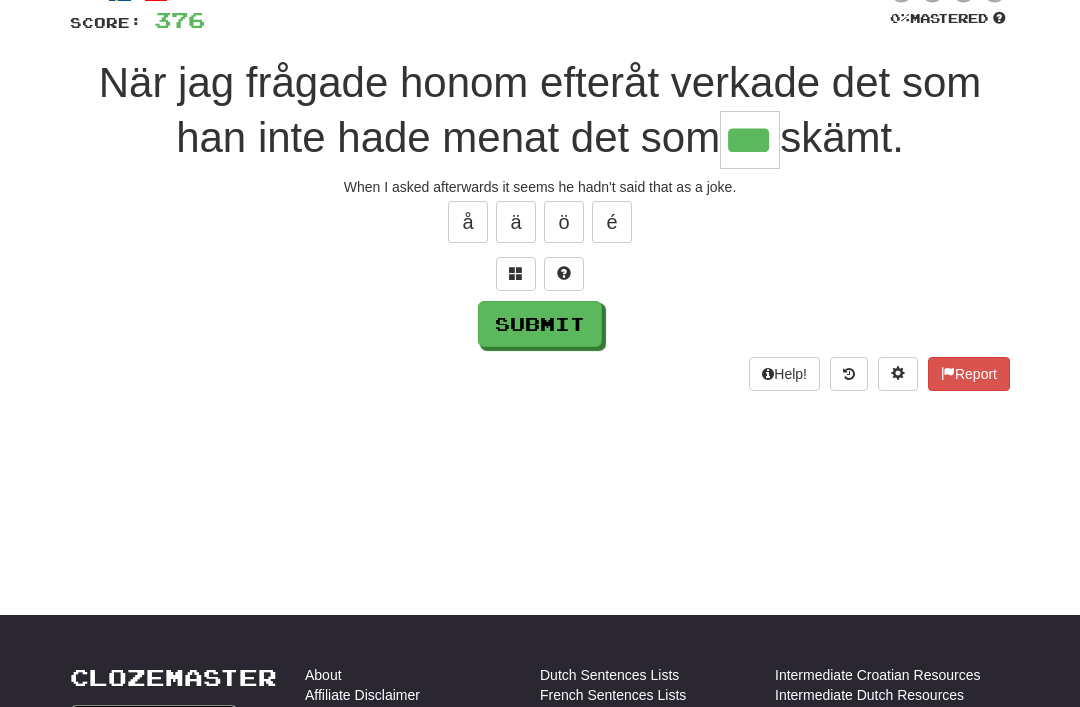 type on "***" 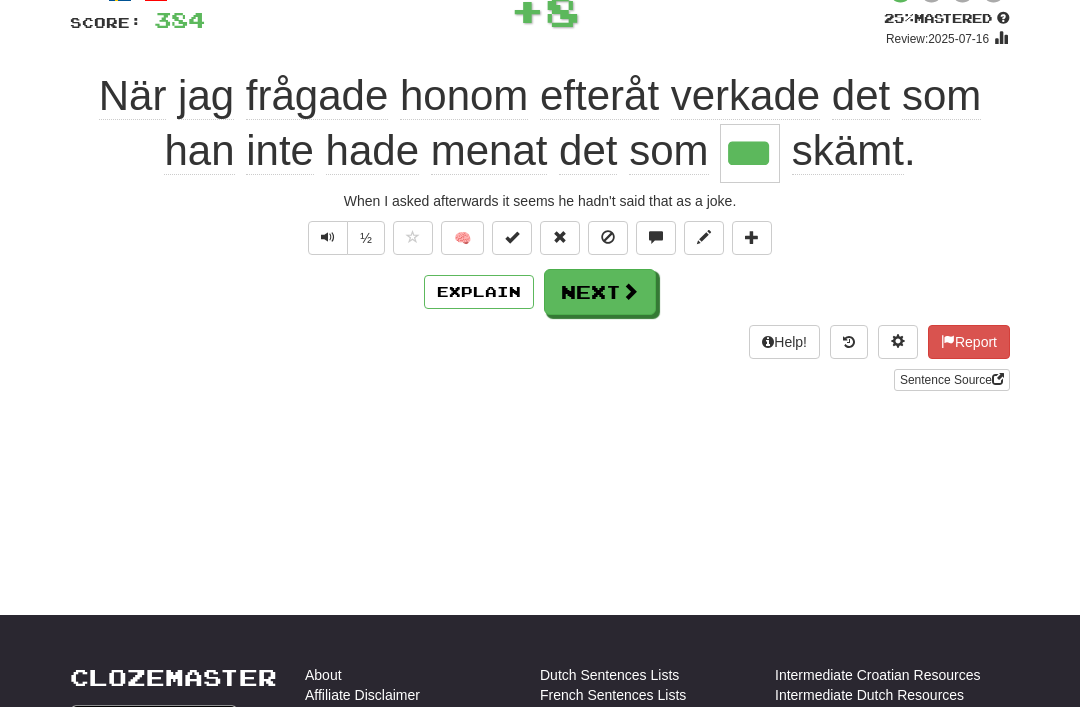 click on "Next" at bounding box center (600, 292) 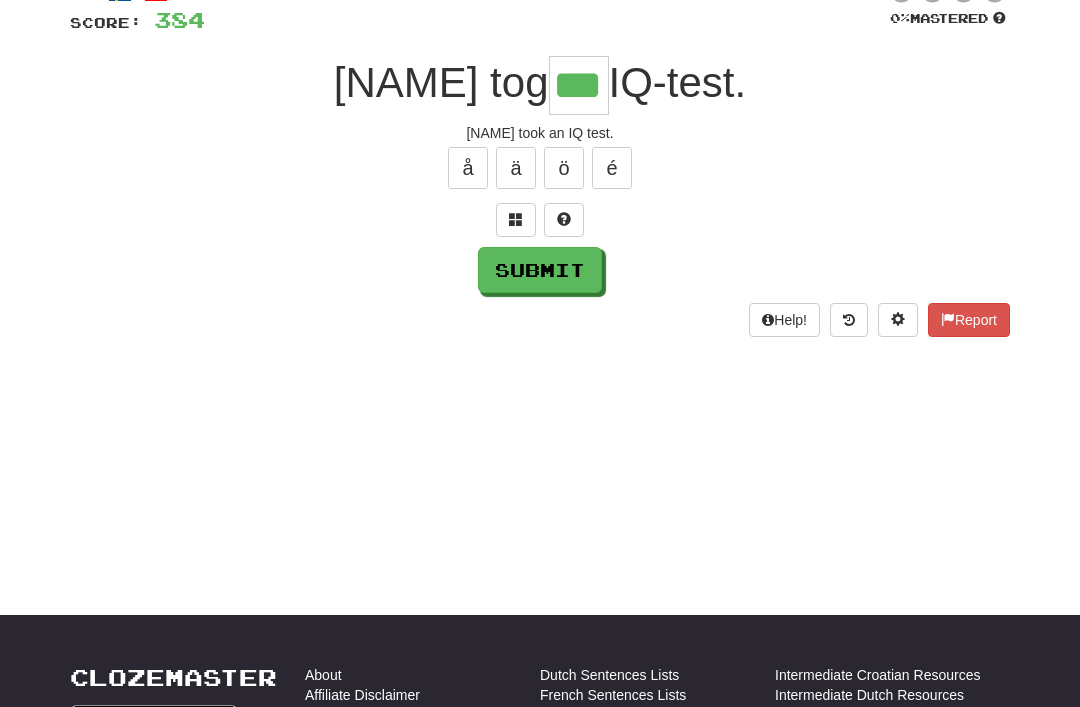 type on "***" 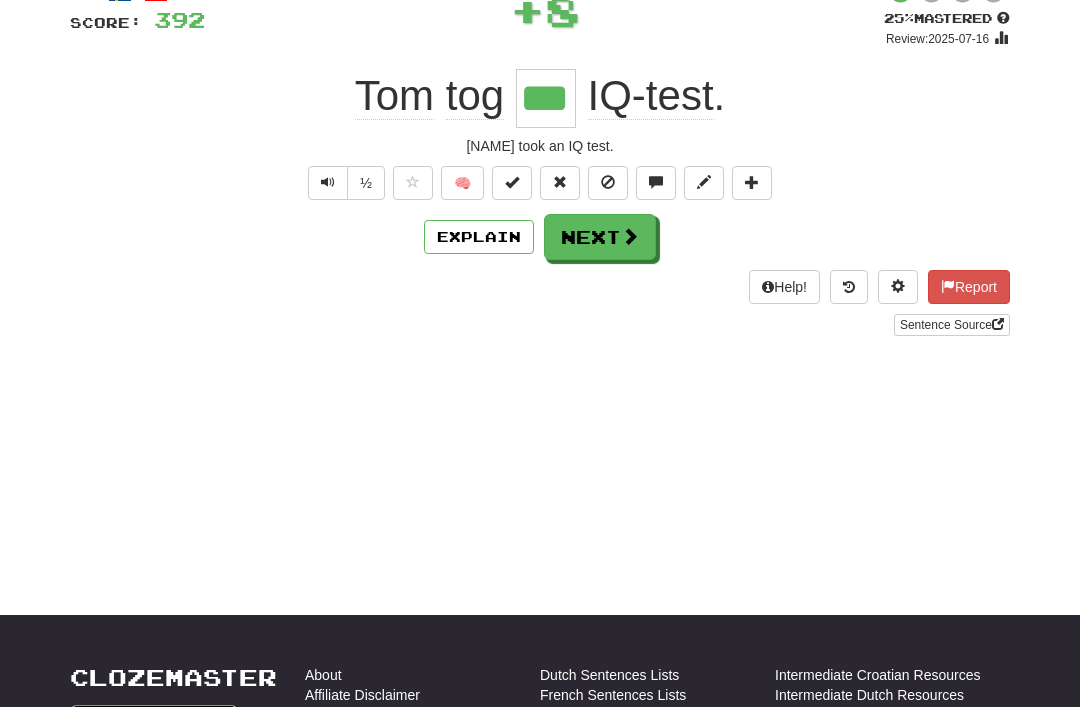 click on "Next" at bounding box center [600, 237] 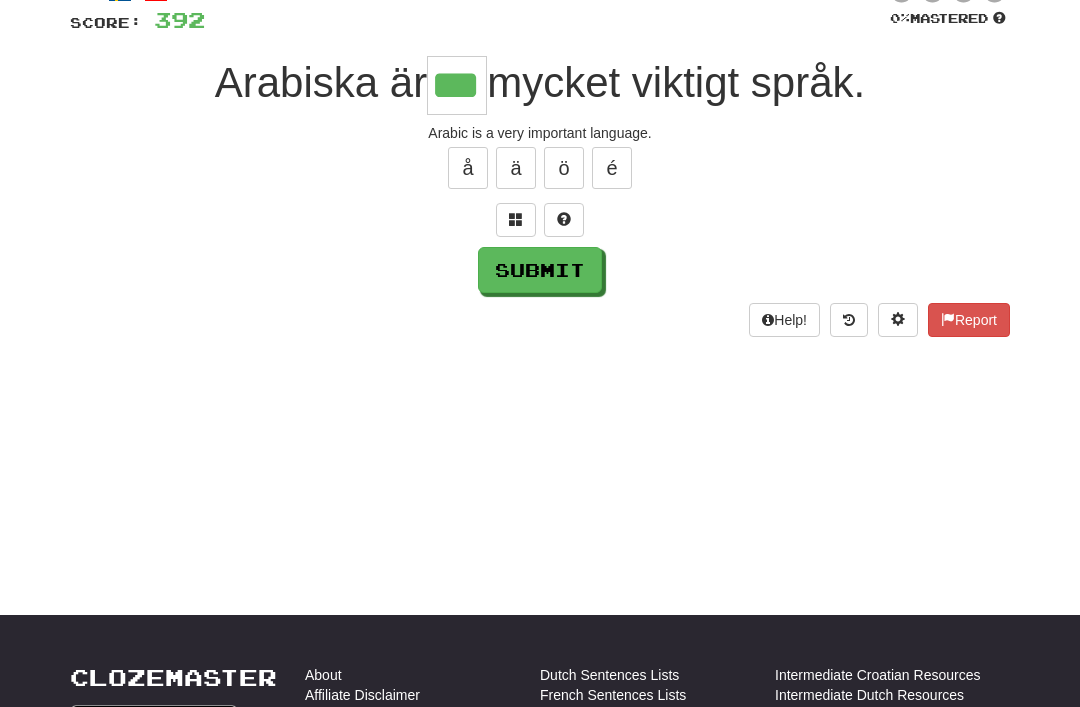 type on "***" 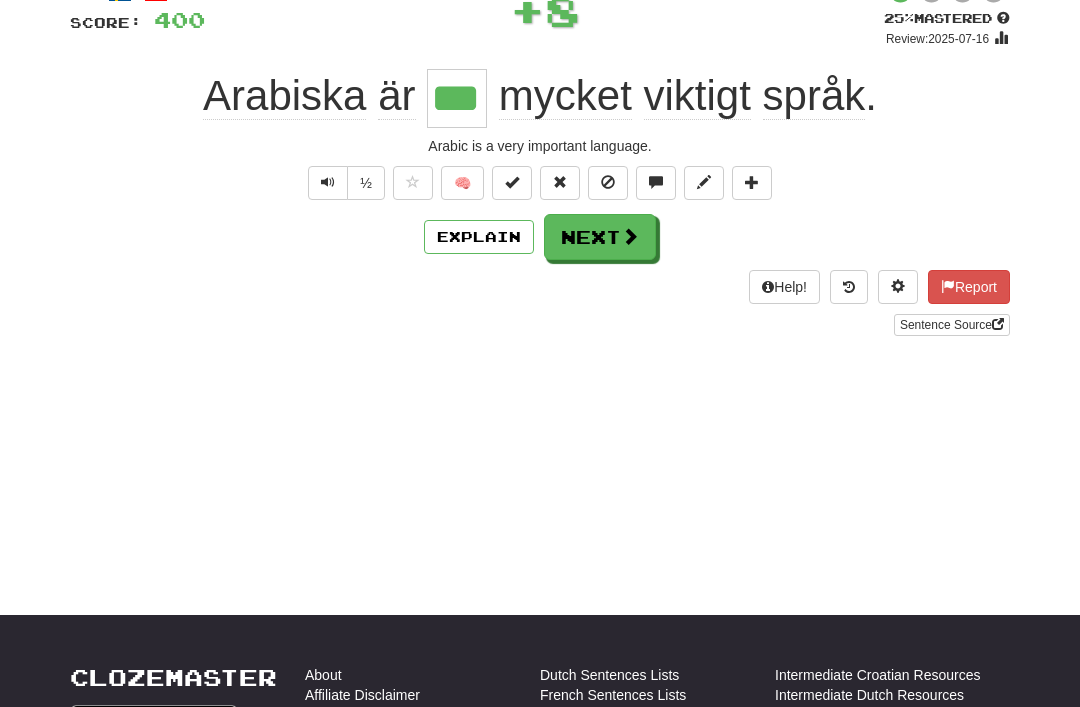 click on "Next" at bounding box center (600, 237) 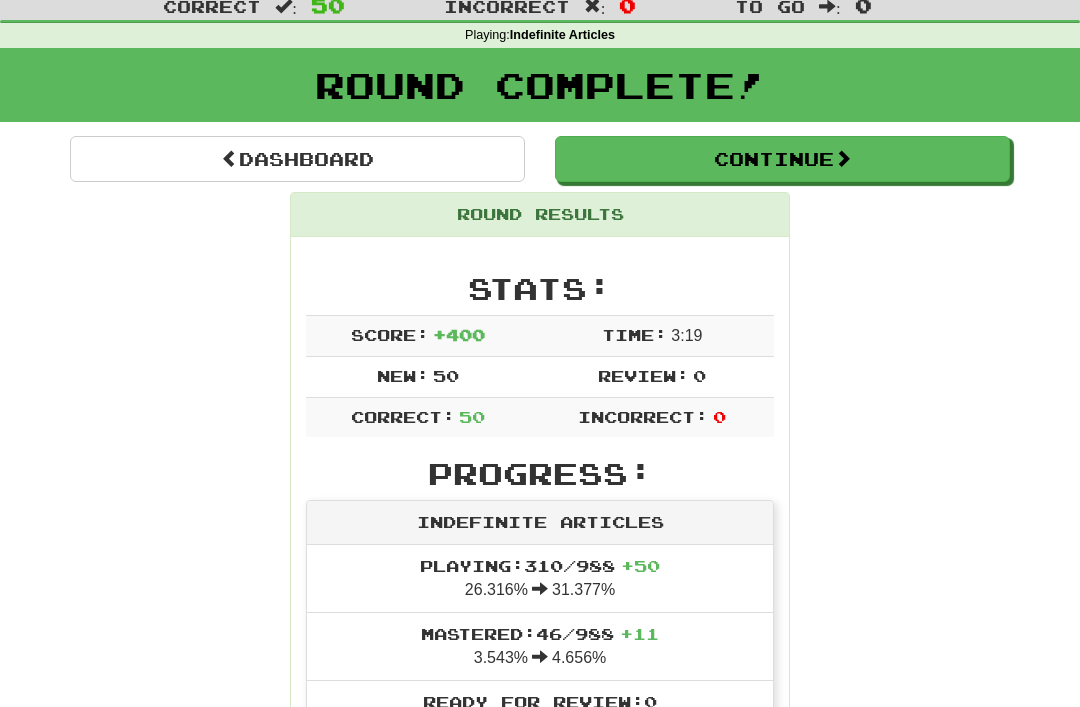 scroll, scrollTop: 60, scrollLeft: 0, axis: vertical 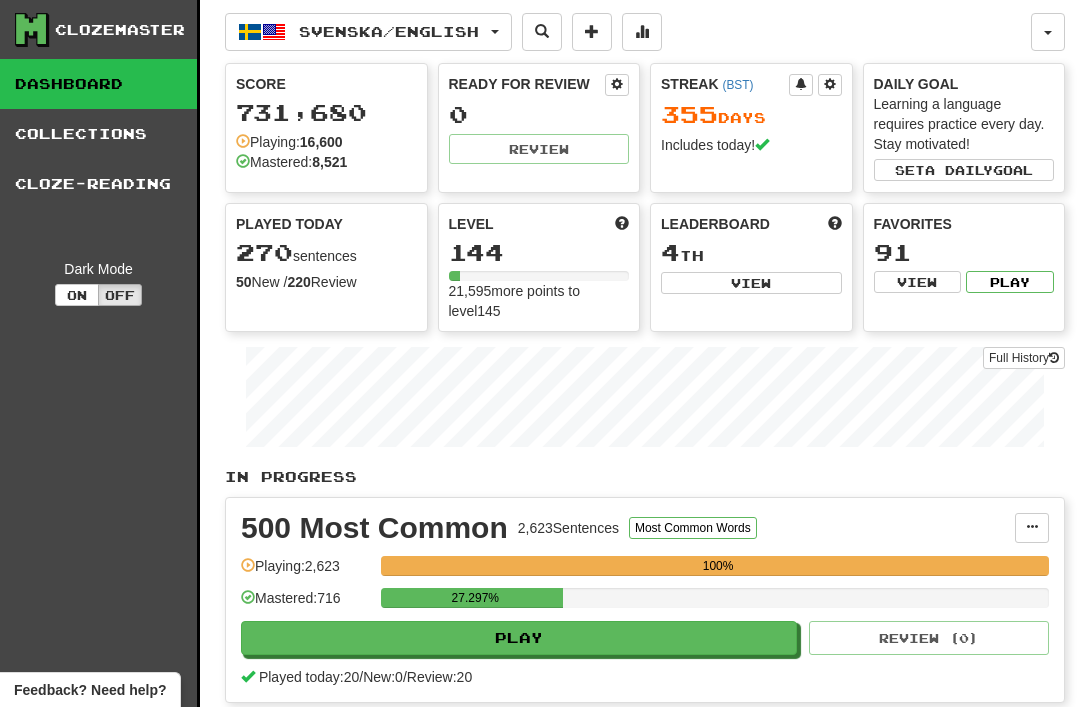 click on "Svenska  /  English" at bounding box center [368, 32] 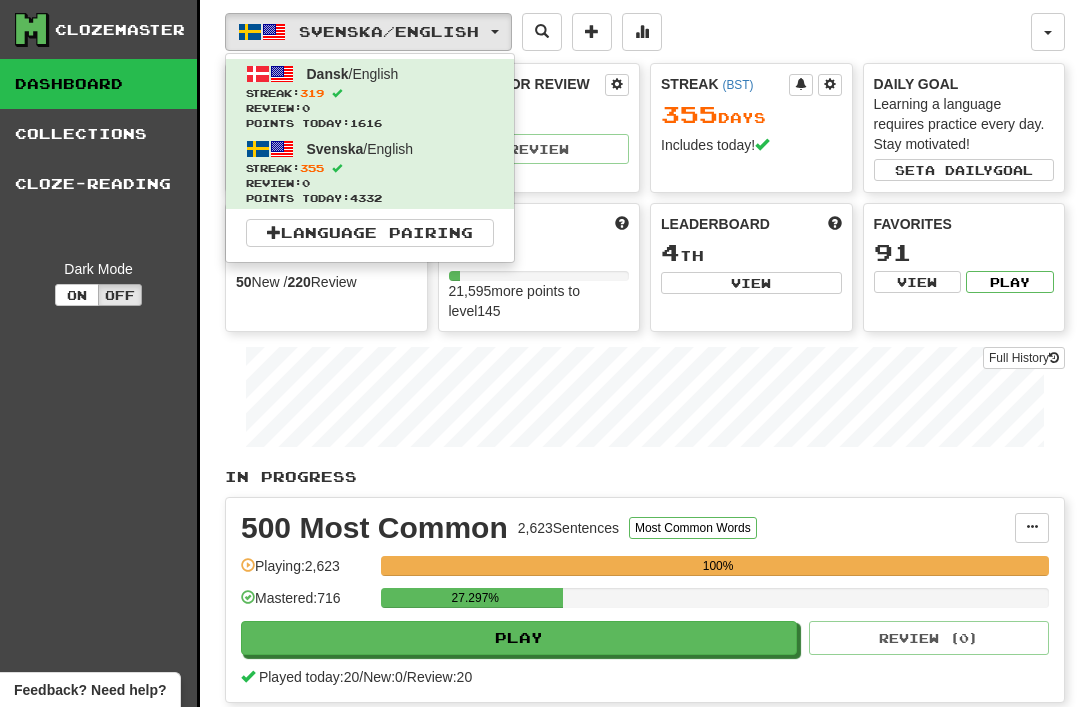 click on "Review:  0" at bounding box center (370, 108) 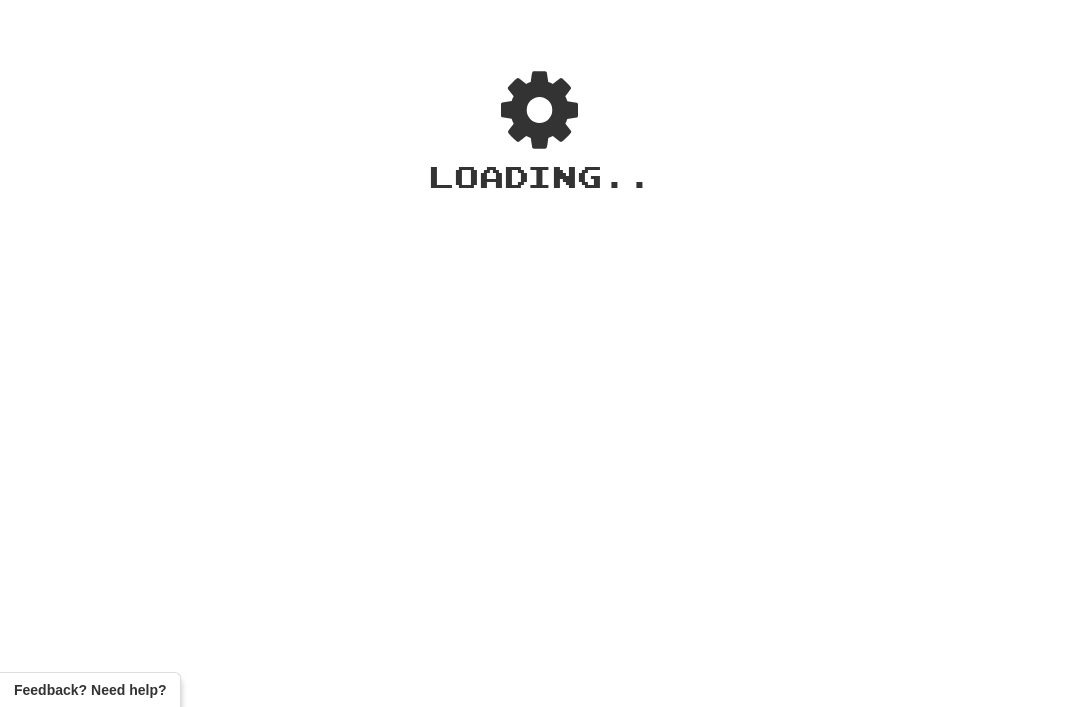 scroll, scrollTop: 0, scrollLeft: 0, axis: both 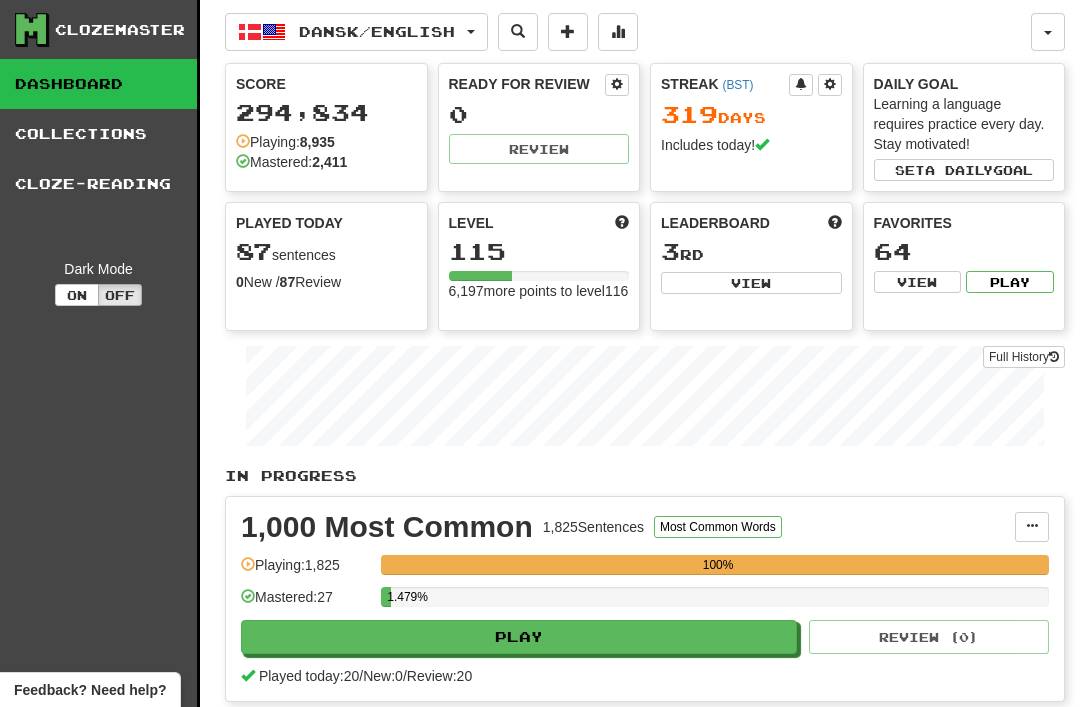 click on "View" at bounding box center [751, 283] 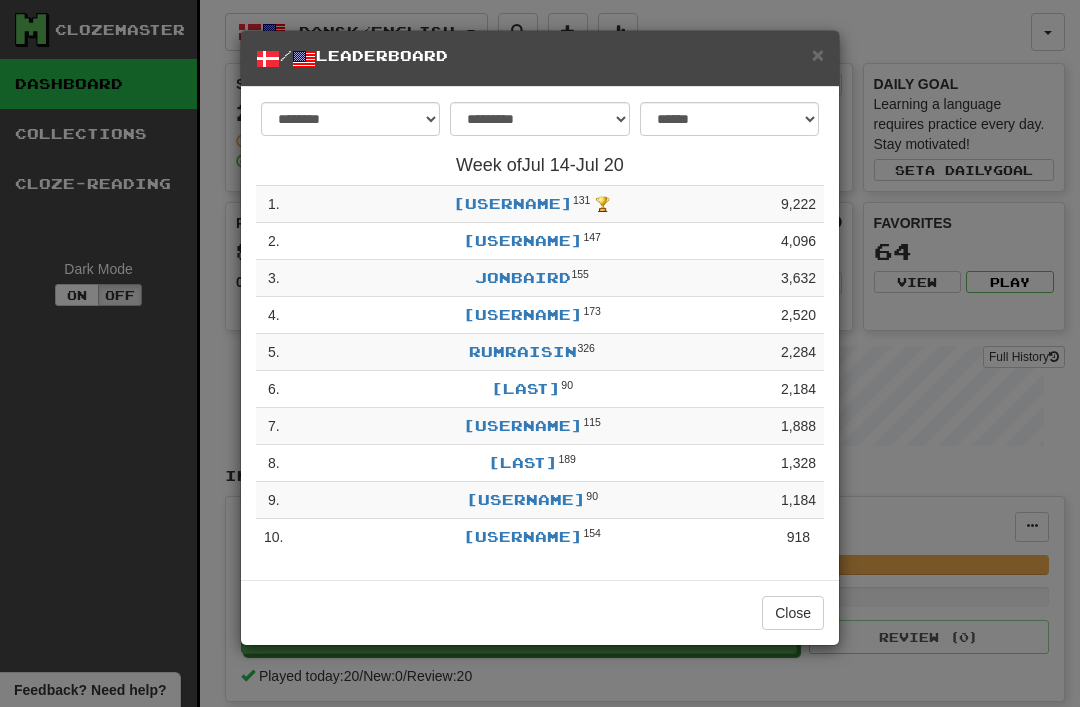 click on "×" at bounding box center (818, 54) 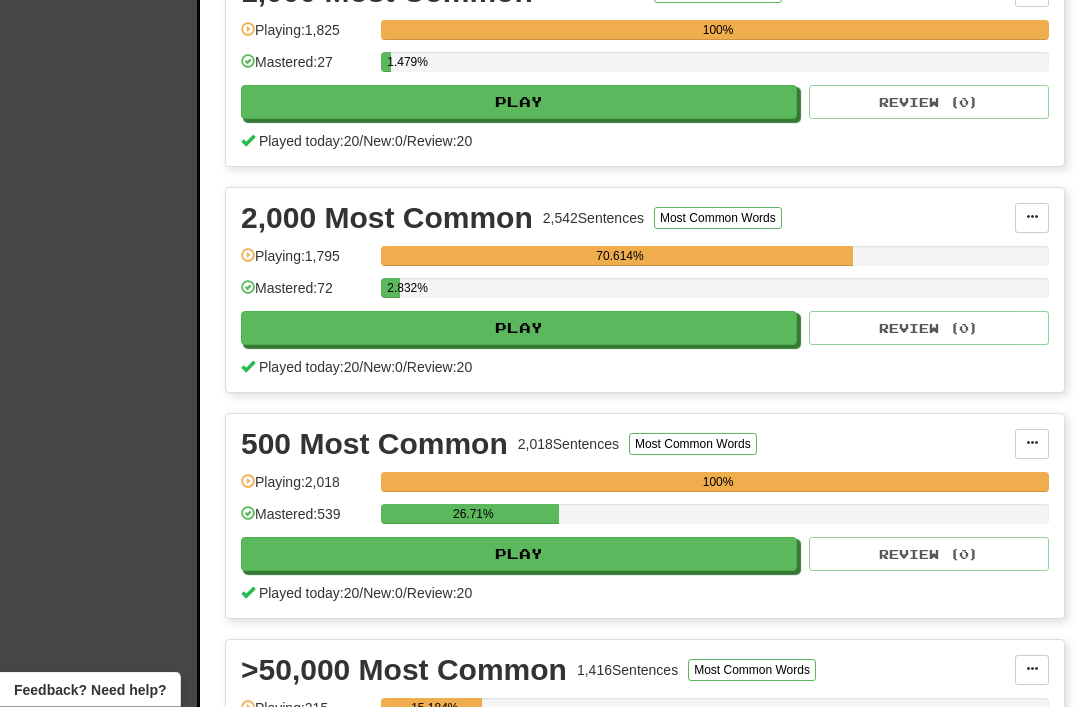 scroll, scrollTop: 537, scrollLeft: 0, axis: vertical 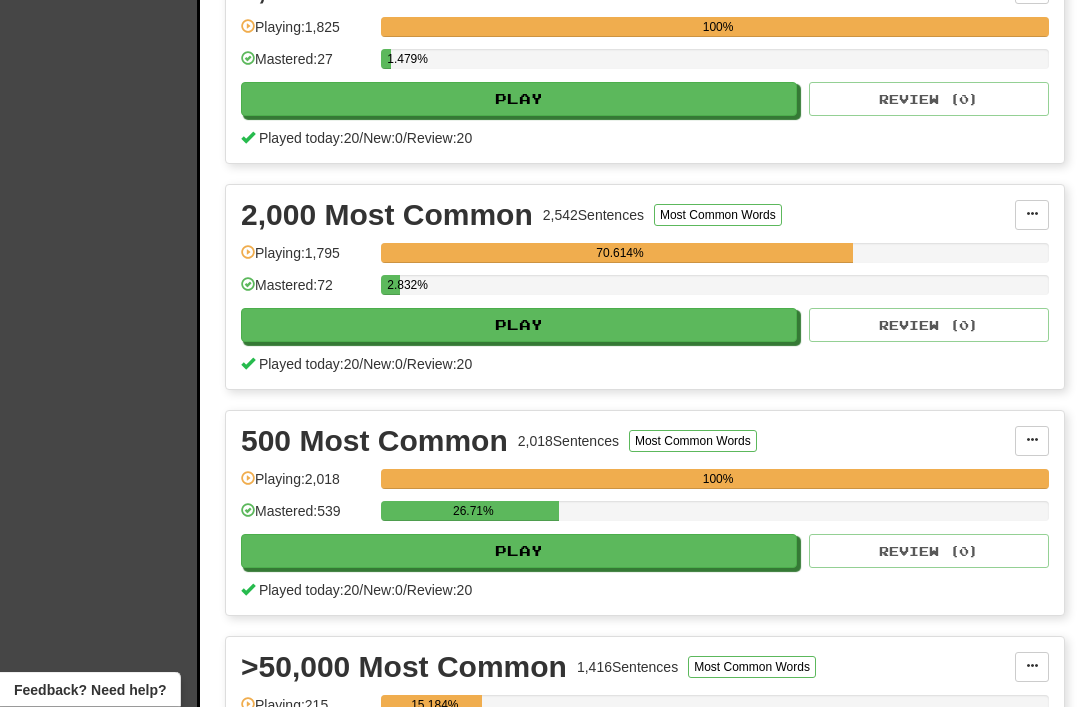 click on "Play" at bounding box center (519, 326) 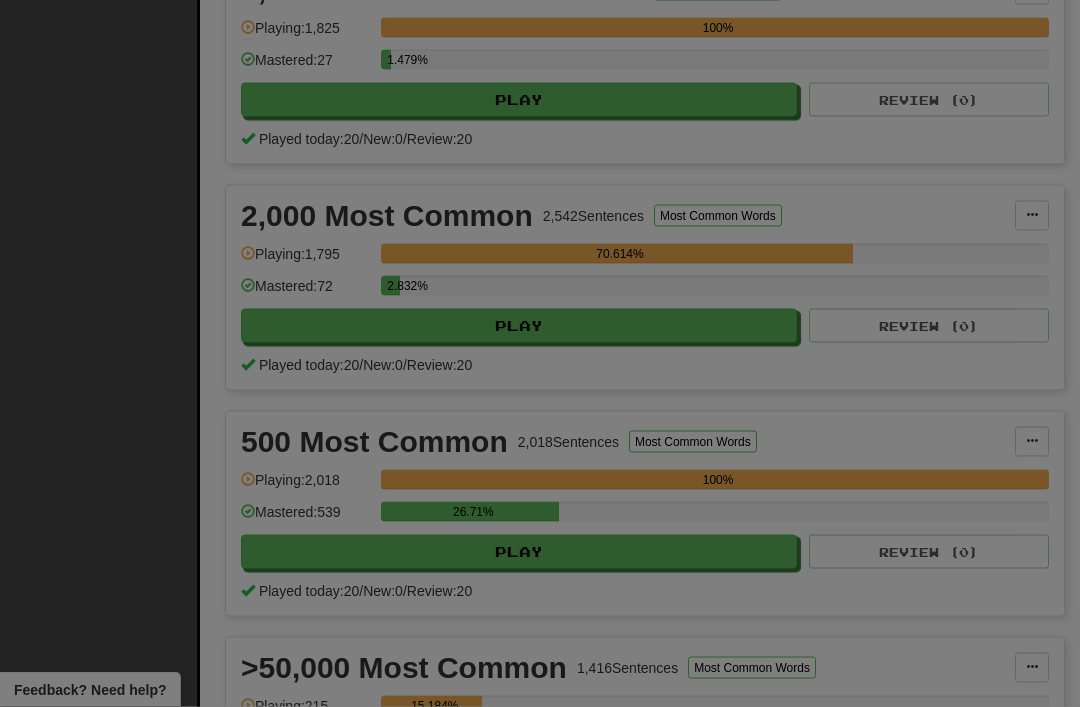 scroll, scrollTop: 538, scrollLeft: 0, axis: vertical 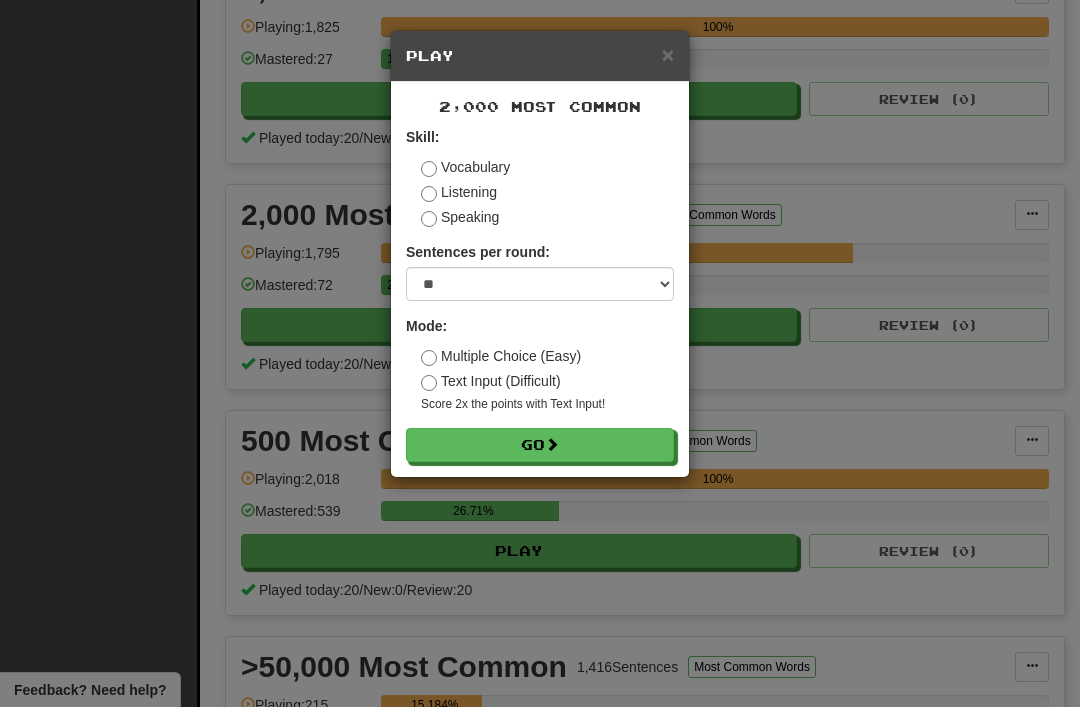 click on "Go" at bounding box center (540, 445) 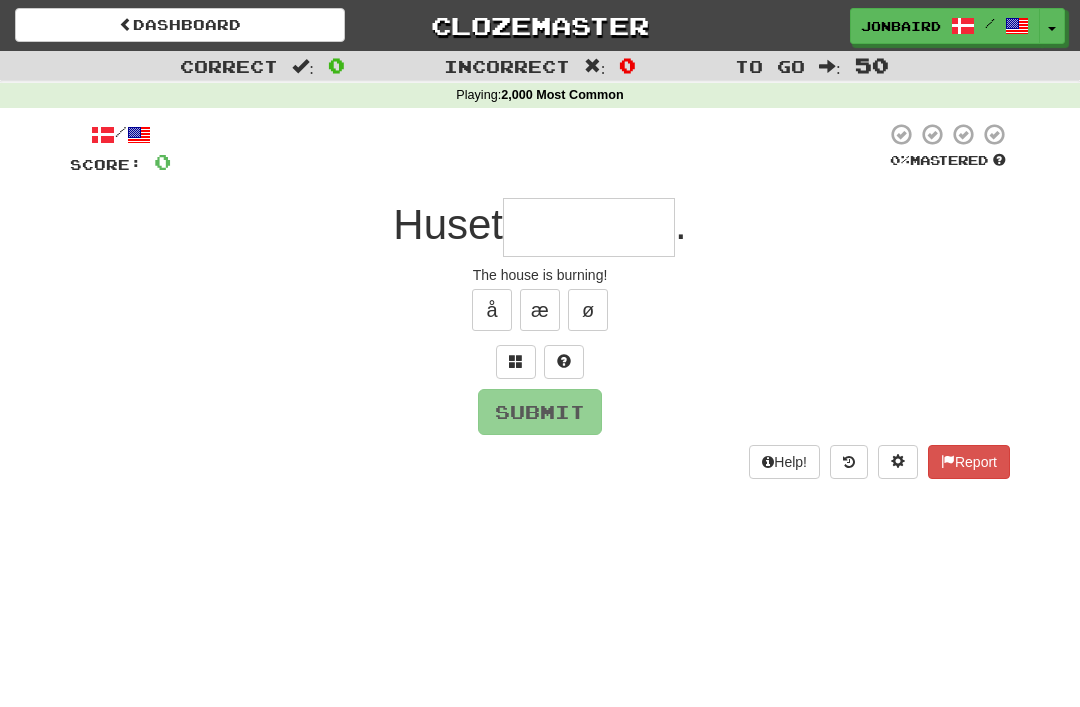 scroll, scrollTop: 0, scrollLeft: 0, axis: both 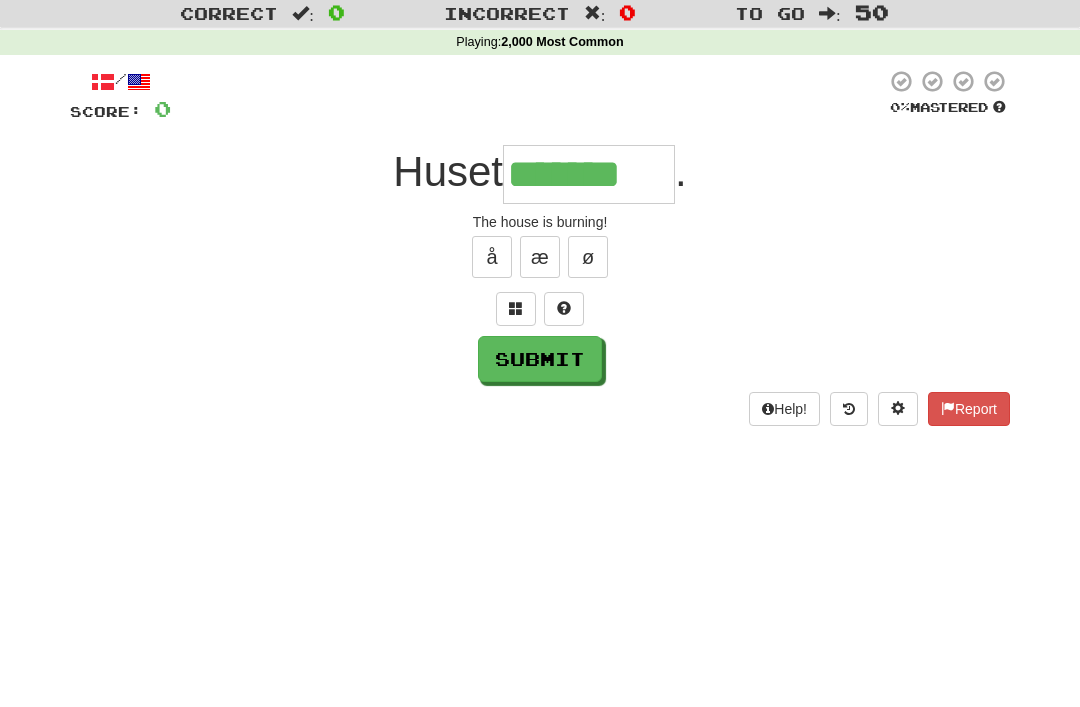 type on "*******" 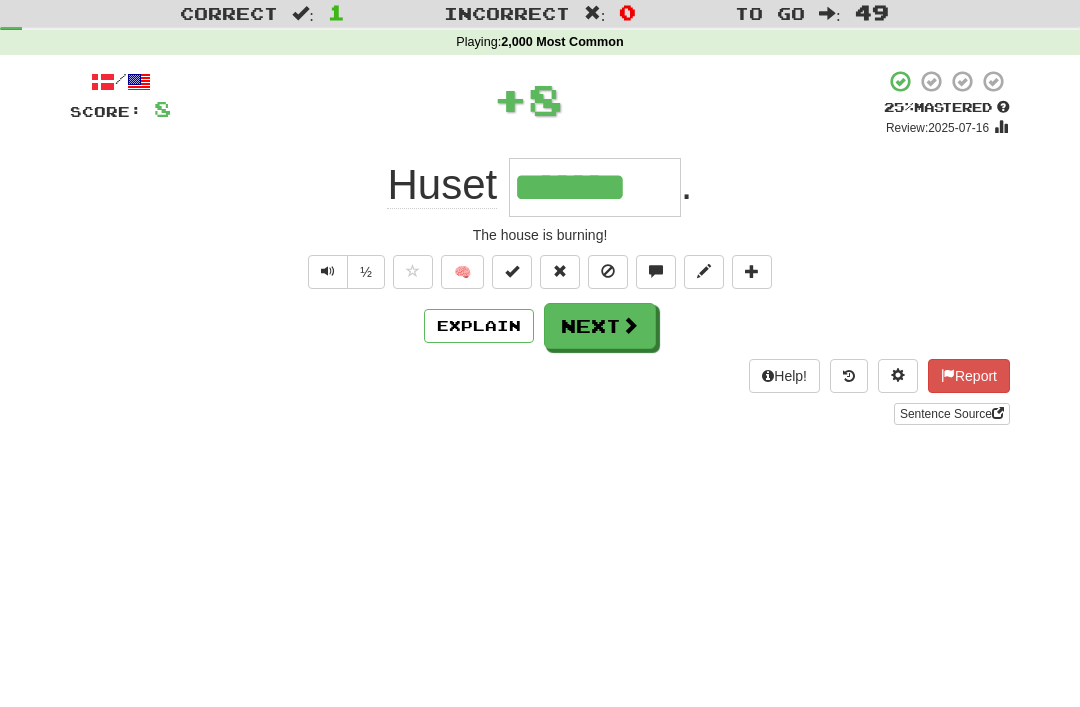 scroll, scrollTop: 53, scrollLeft: 0, axis: vertical 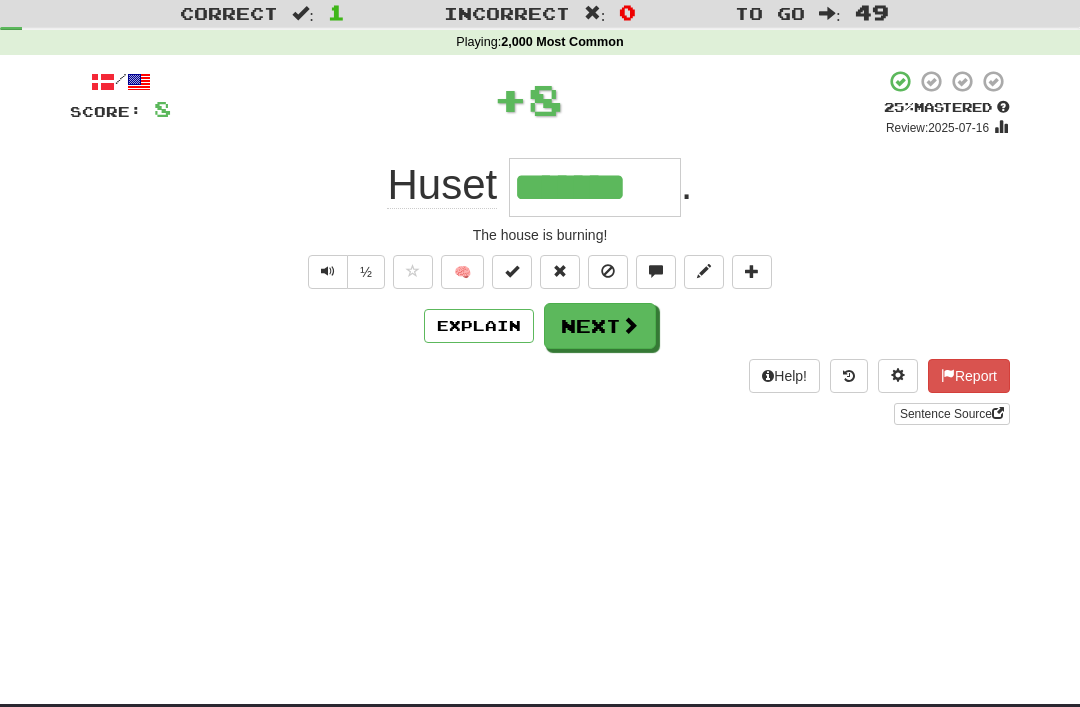 click on "Next" at bounding box center [600, 326] 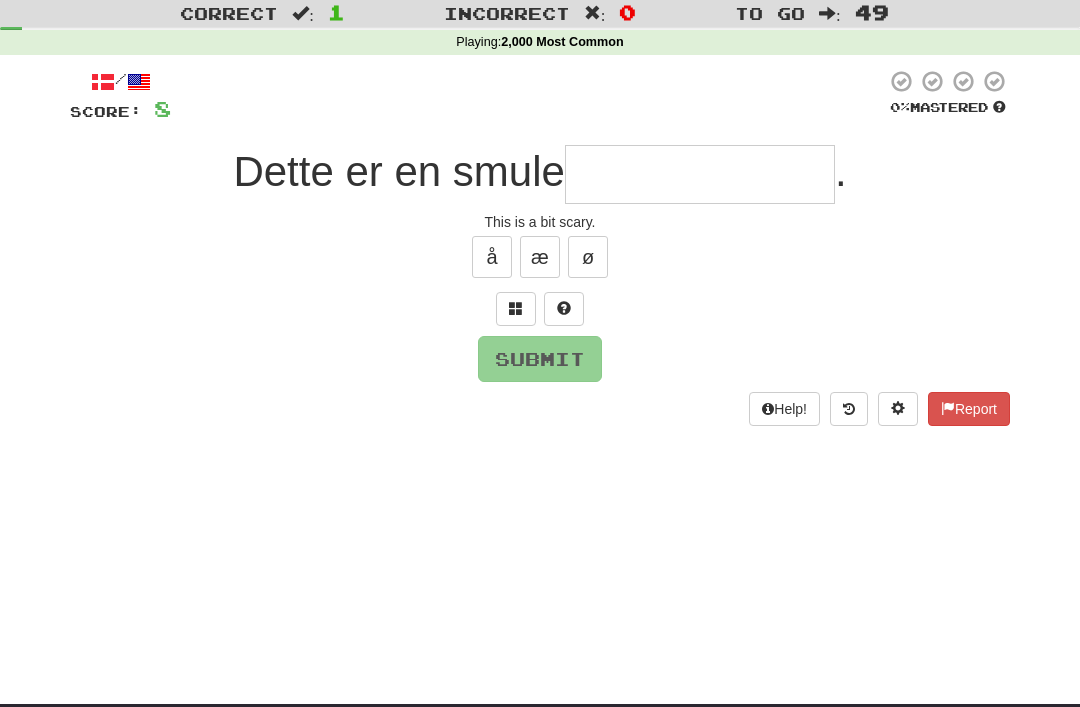 click at bounding box center [516, 309] 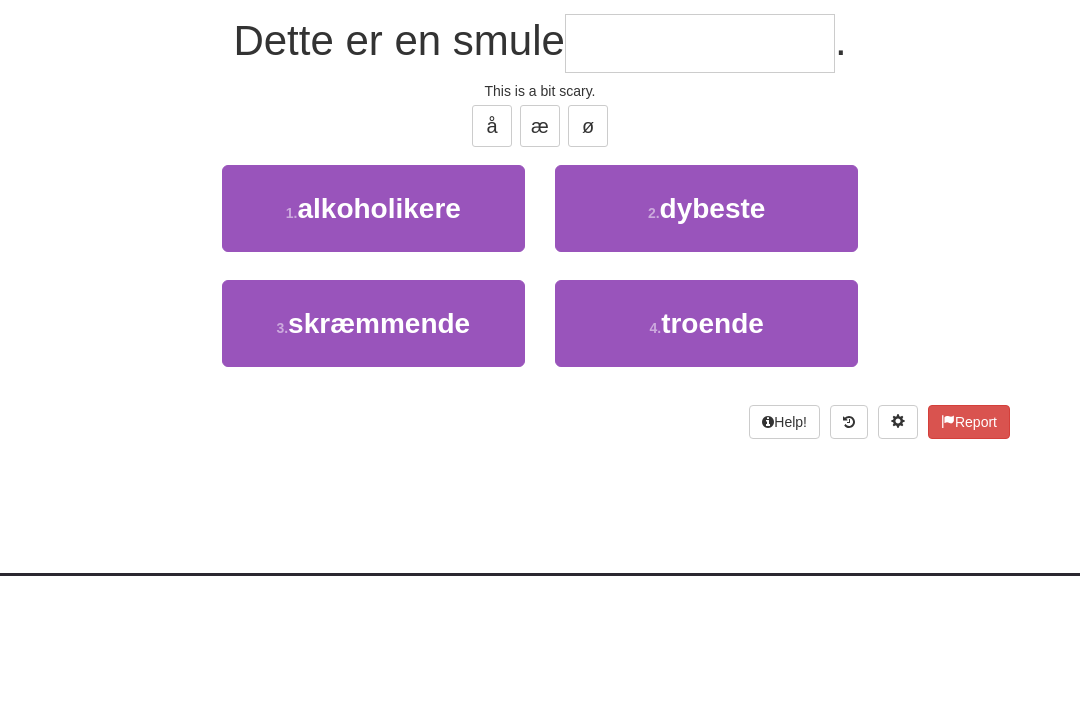 click on "3 .  skræmmende" at bounding box center [373, 454] 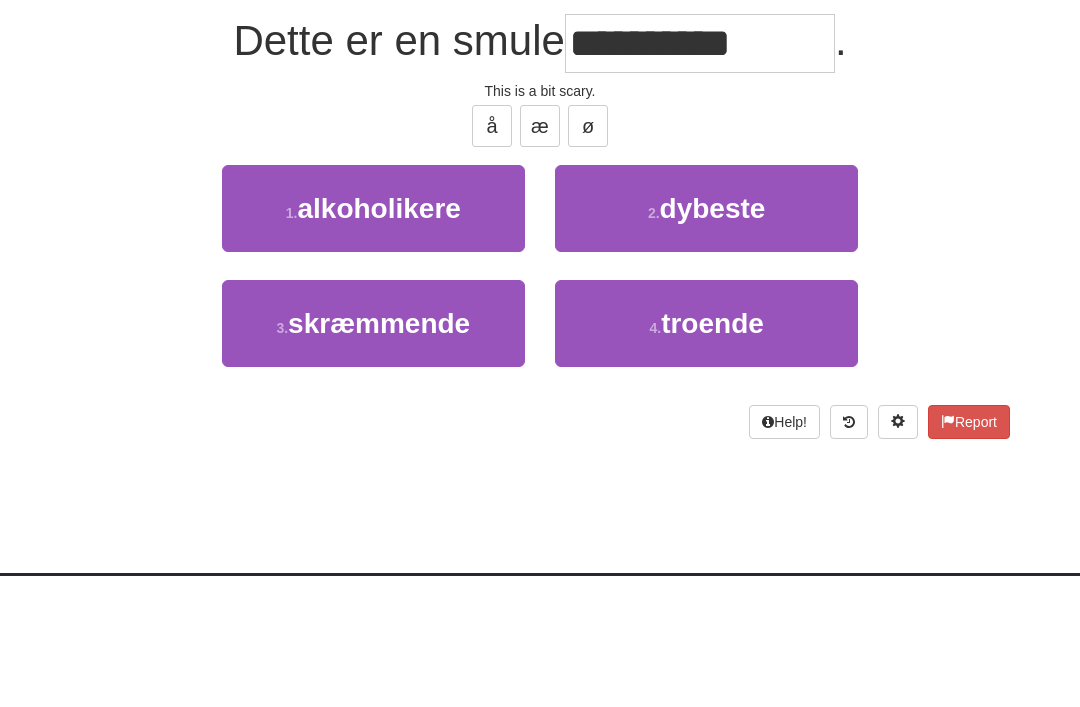 scroll, scrollTop: 184, scrollLeft: 0, axis: vertical 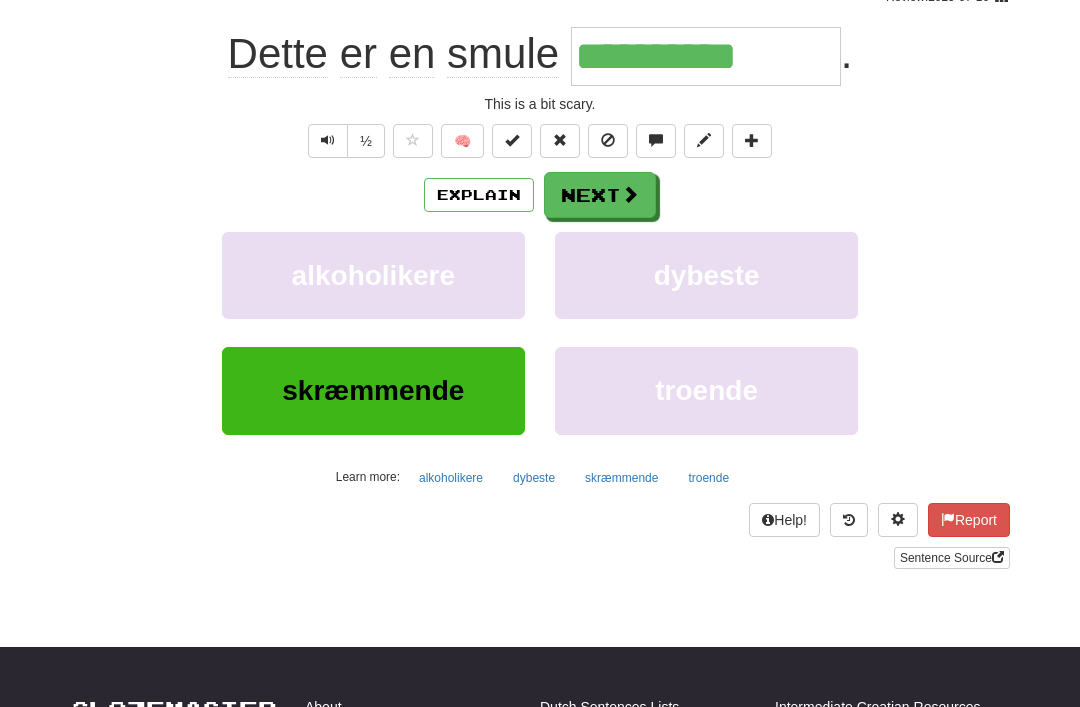 click on "Next" at bounding box center [600, 195] 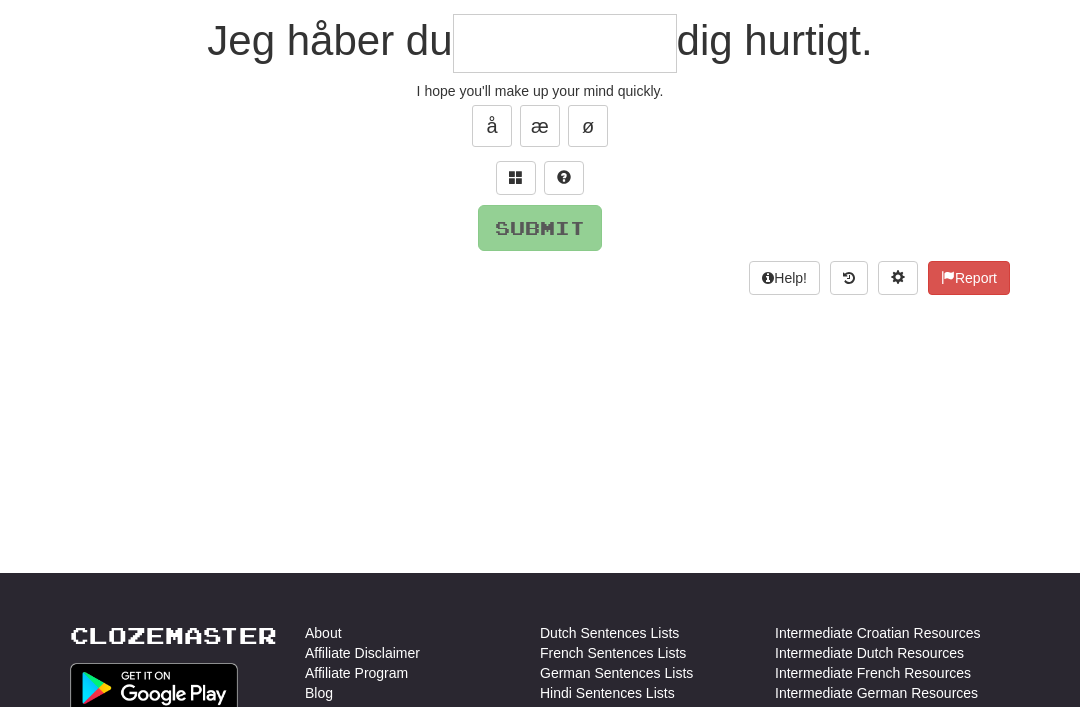 click at bounding box center (516, 178) 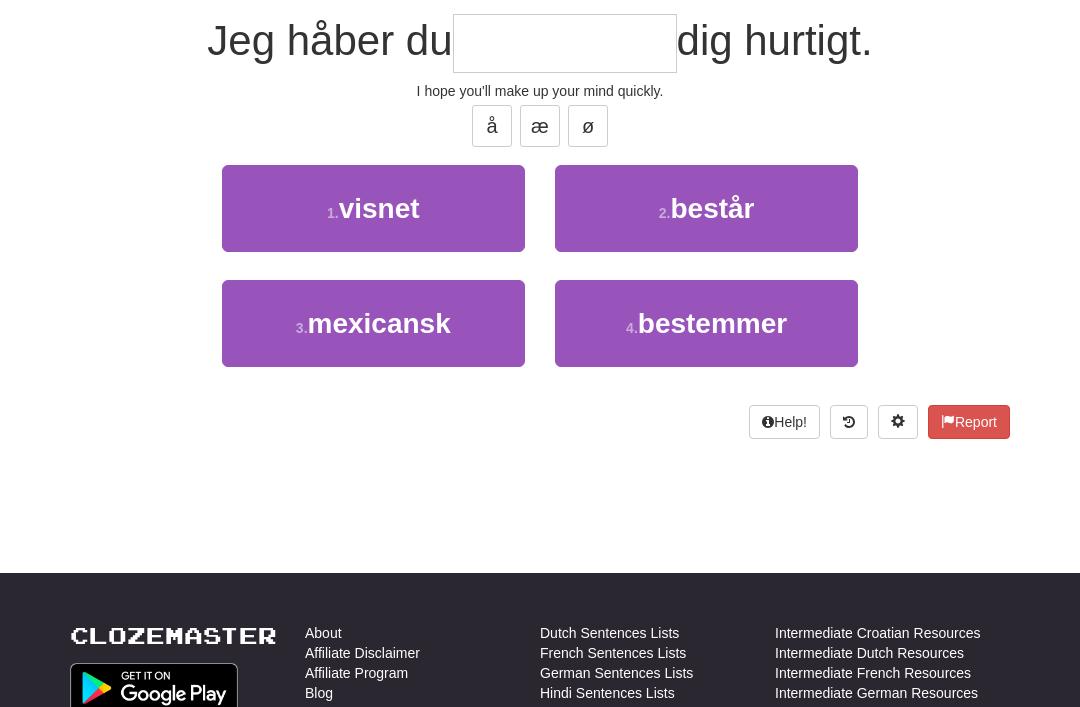 click on "4 .  bestemmer" at bounding box center (706, 323) 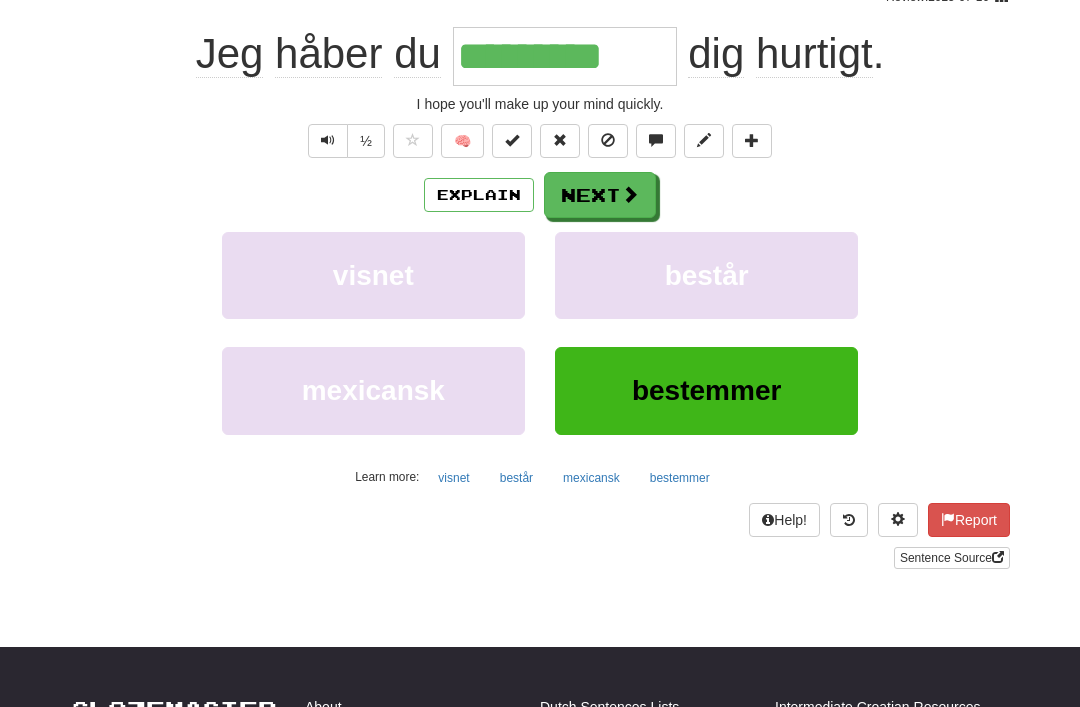 click on "Next" at bounding box center (600, 195) 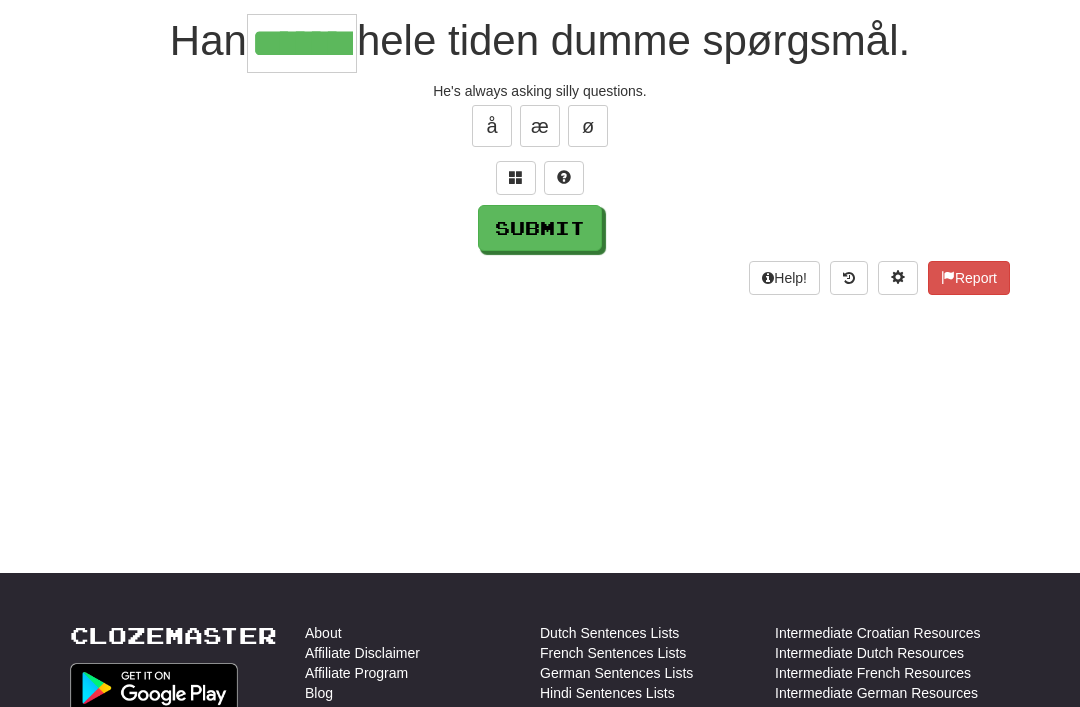 type on "*******" 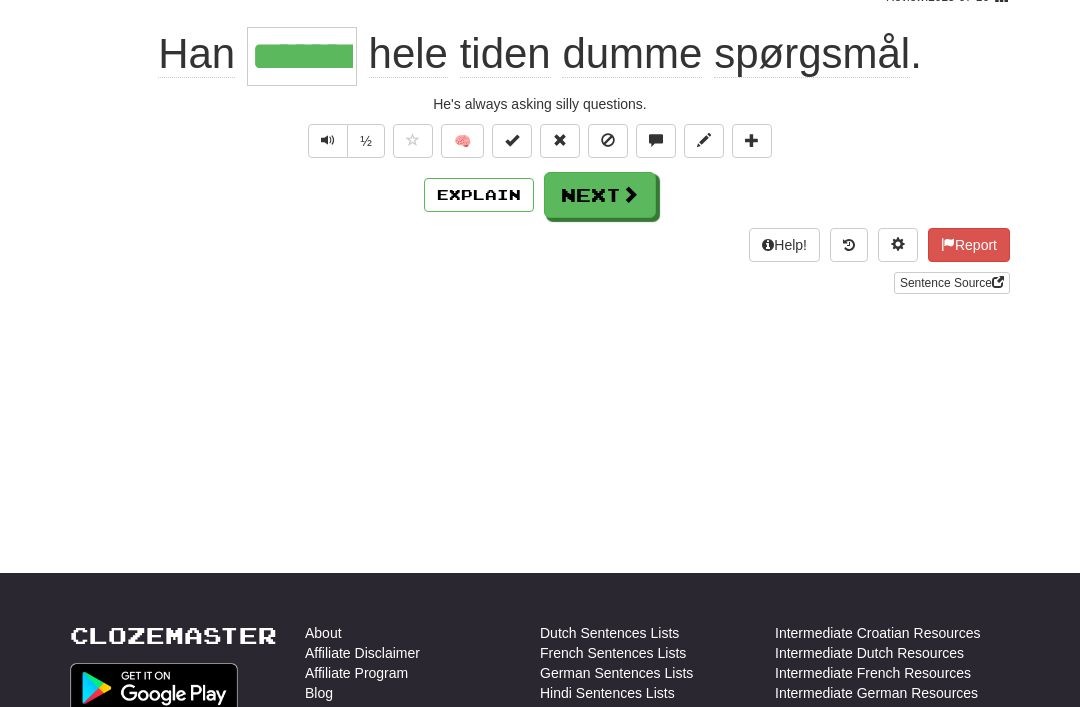click on "Next" at bounding box center [600, 195] 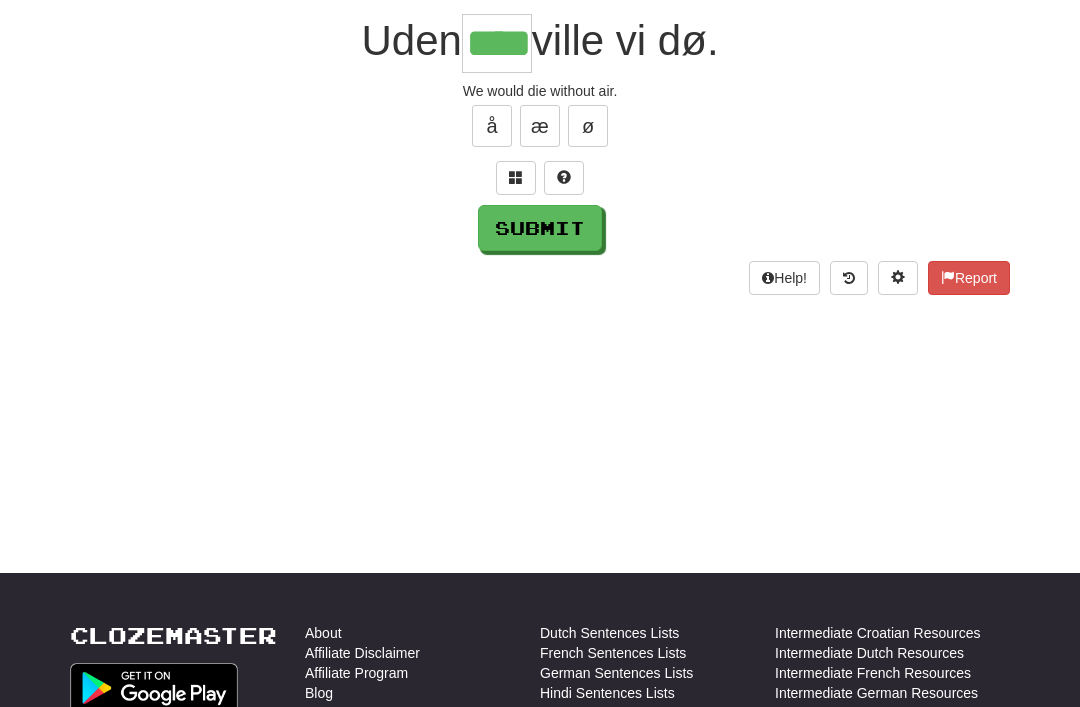 type on "****" 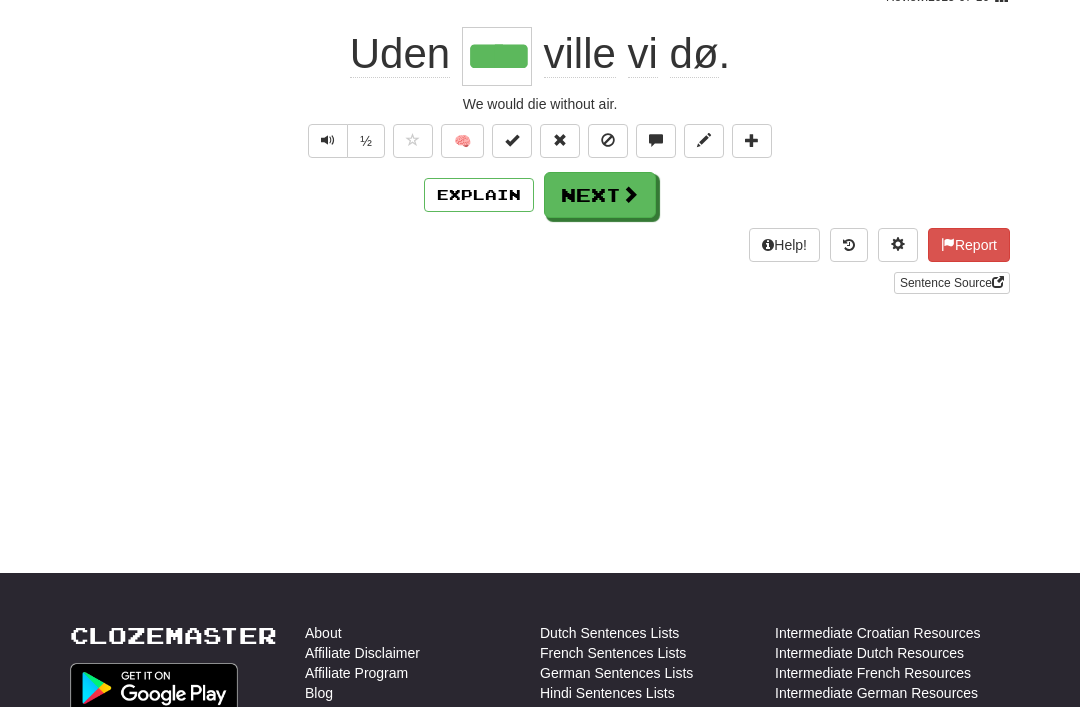 click on "Next" at bounding box center (600, 195) 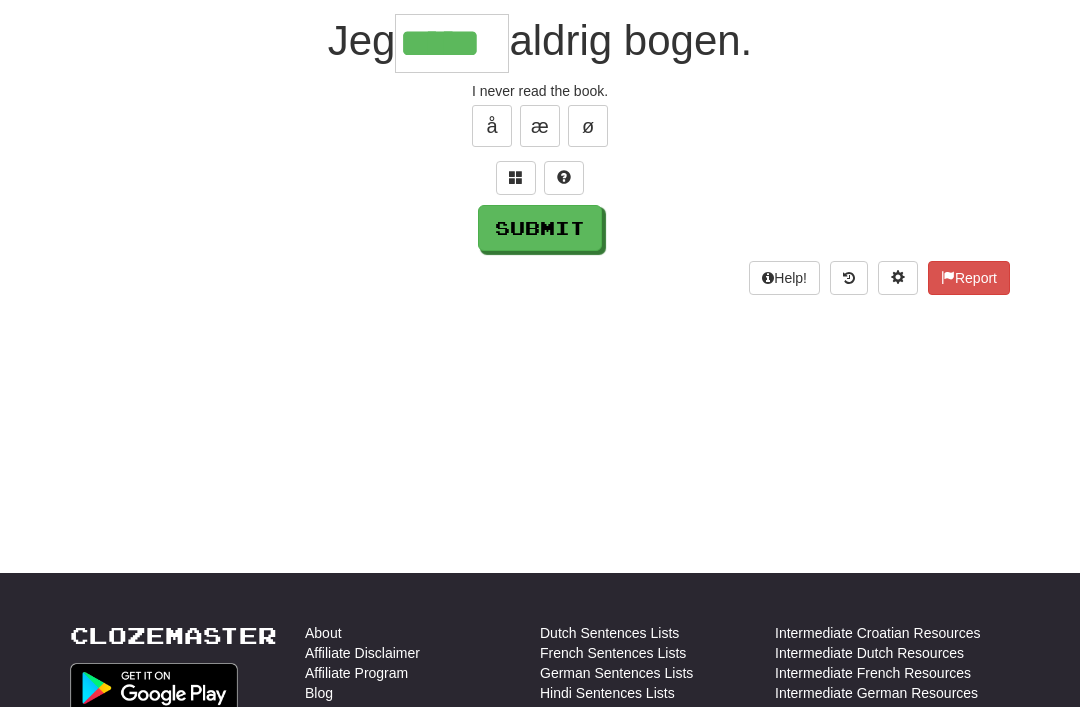 type on "*****" 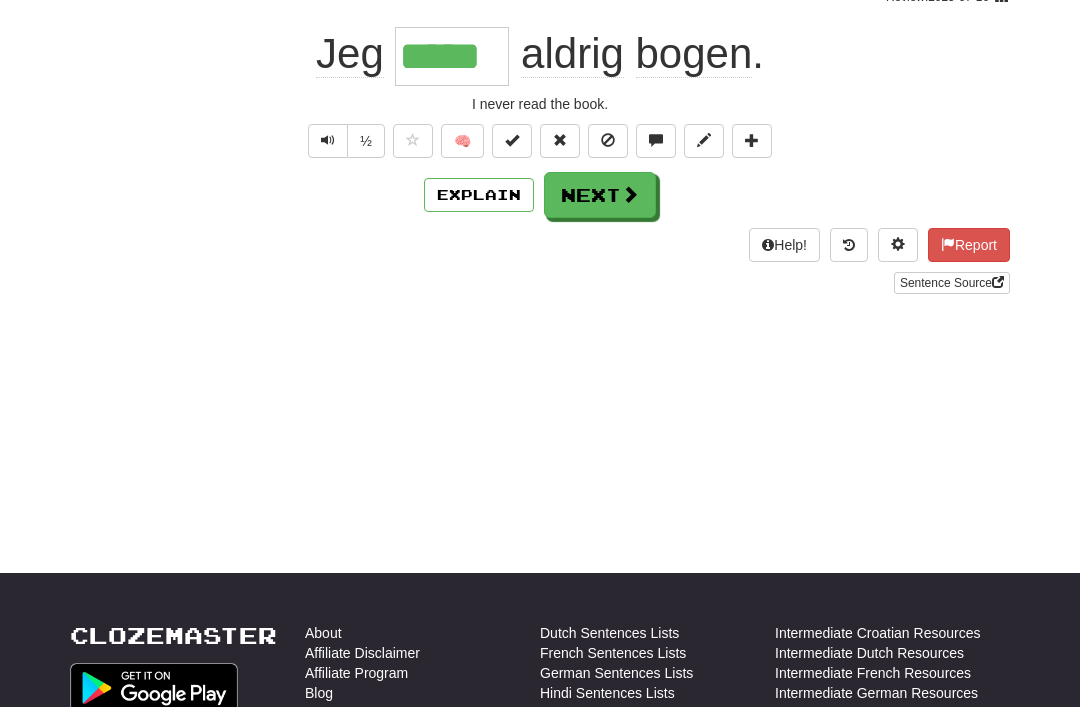 click on "Next" at bounding box center (600, 195) 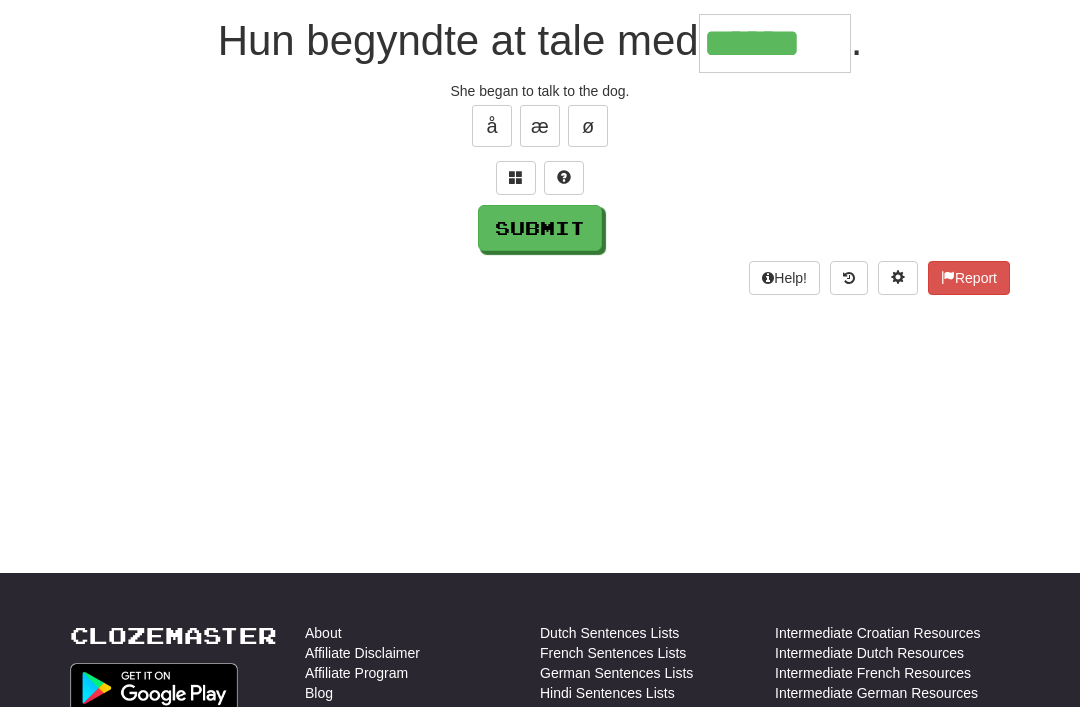 type on "******" 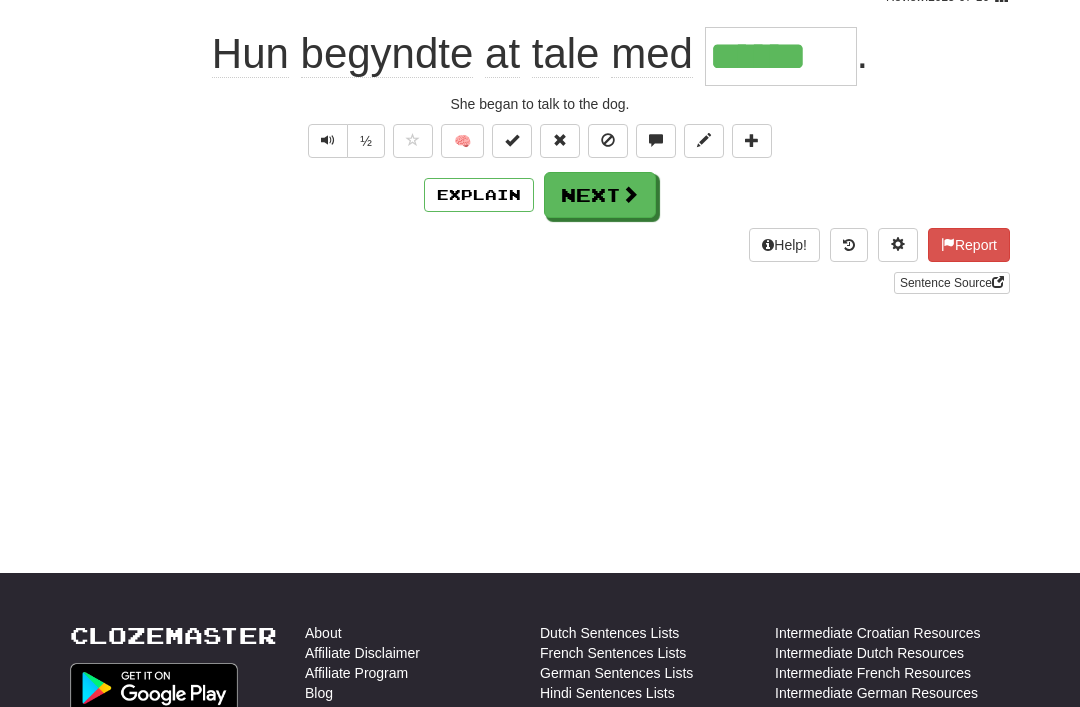 click on "Next" at bounding box center [600, 195] 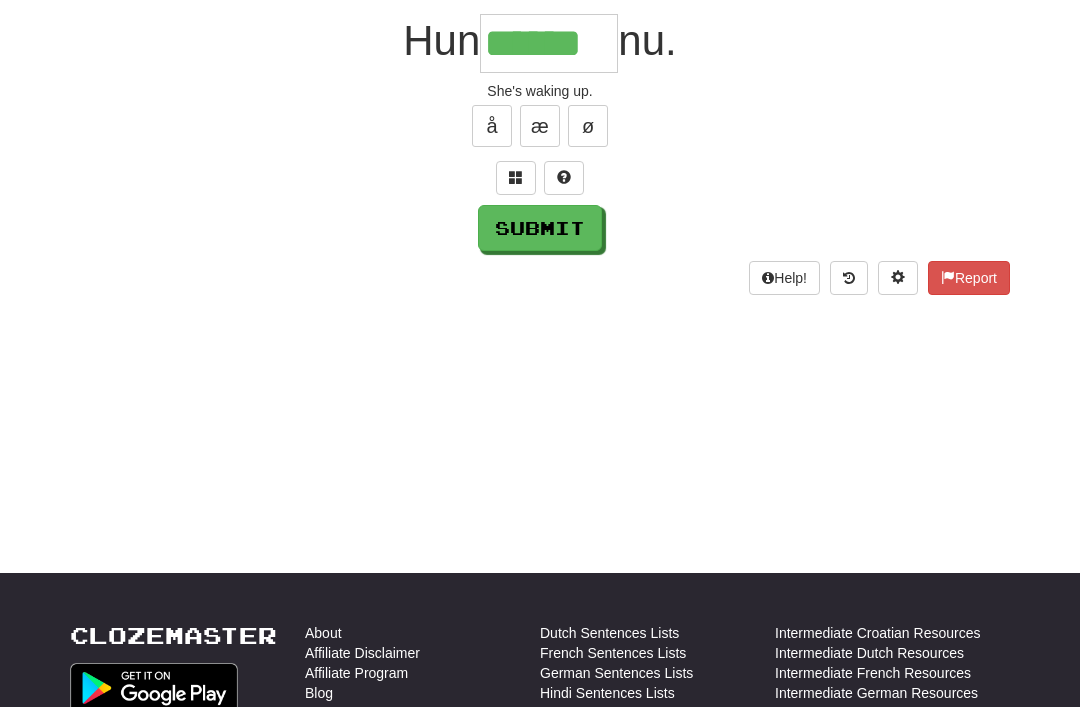 type on "******" 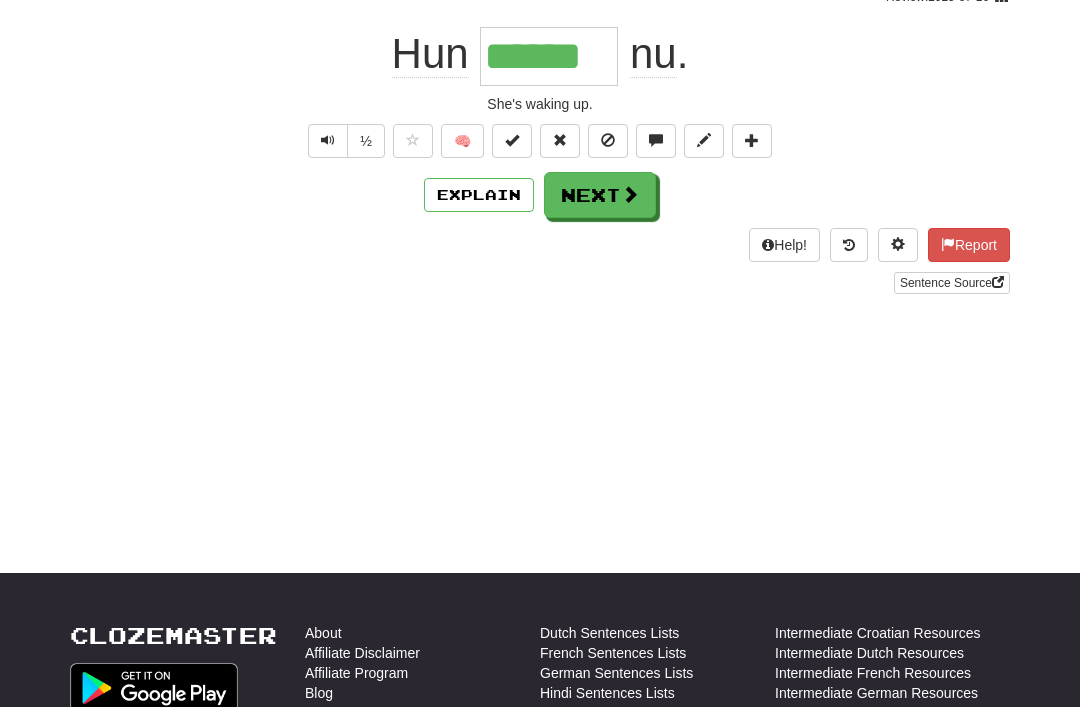click on "Next" at bounding box center (600, 195) 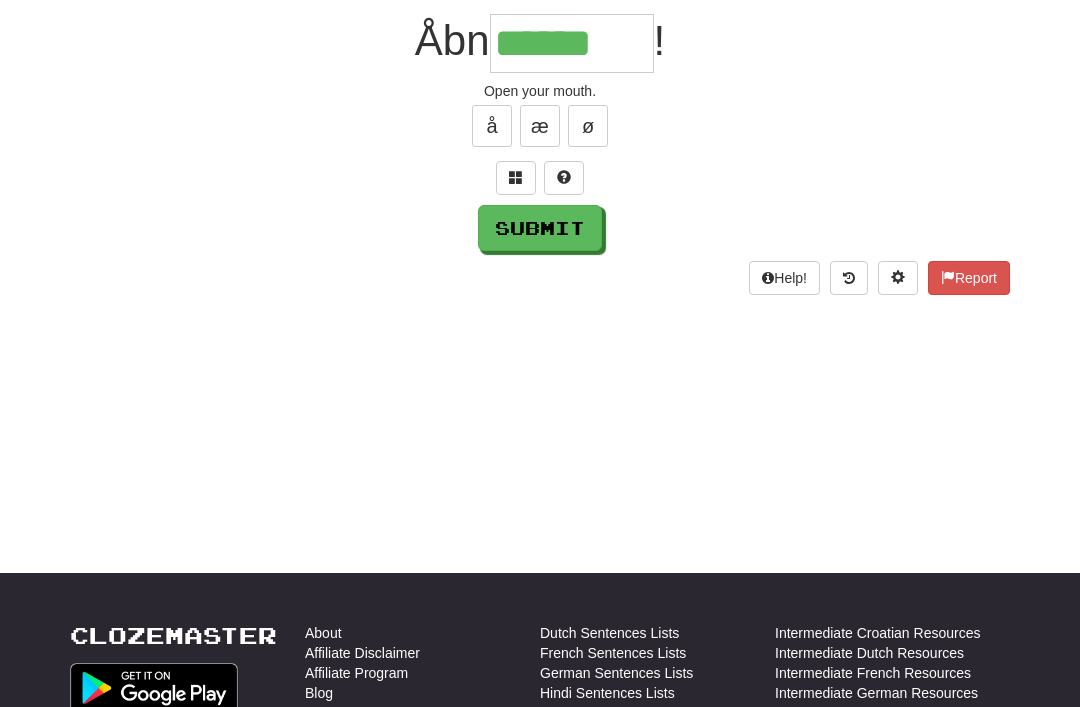 type on "******" 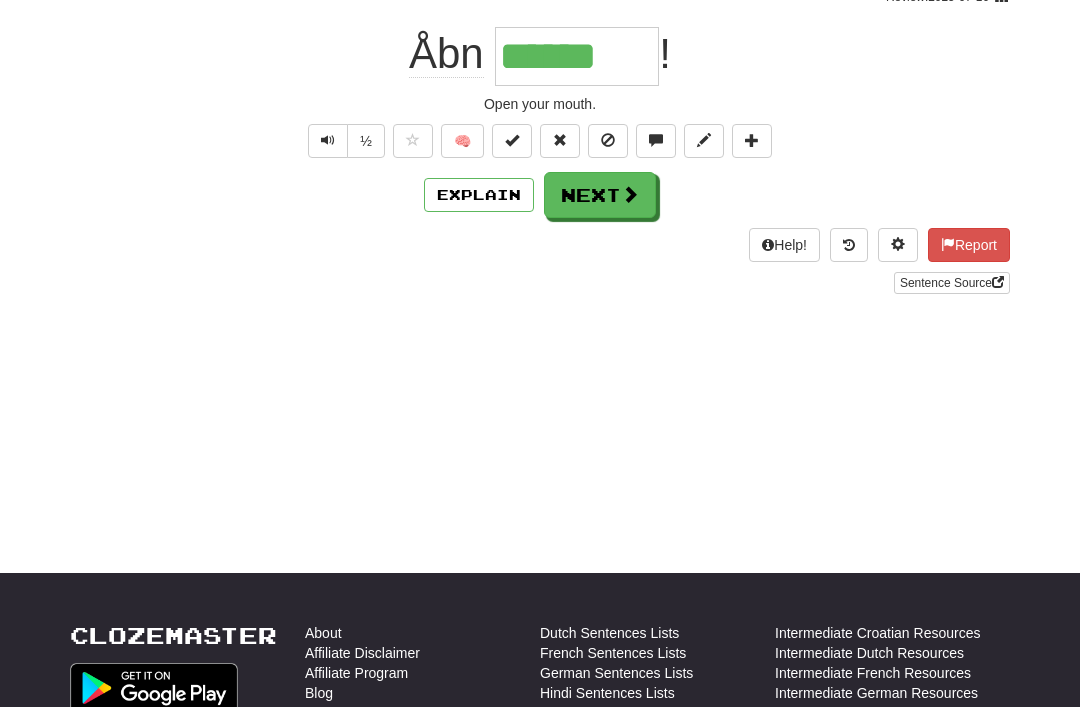 click at bounding box center (630, 194) 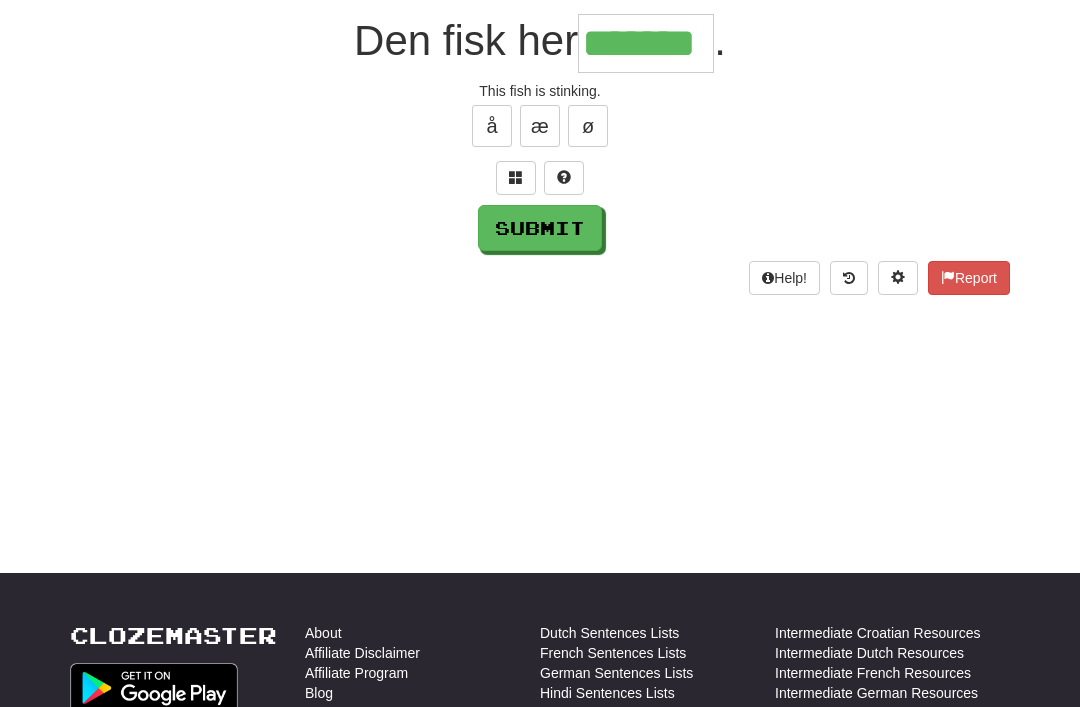 type on "*******" 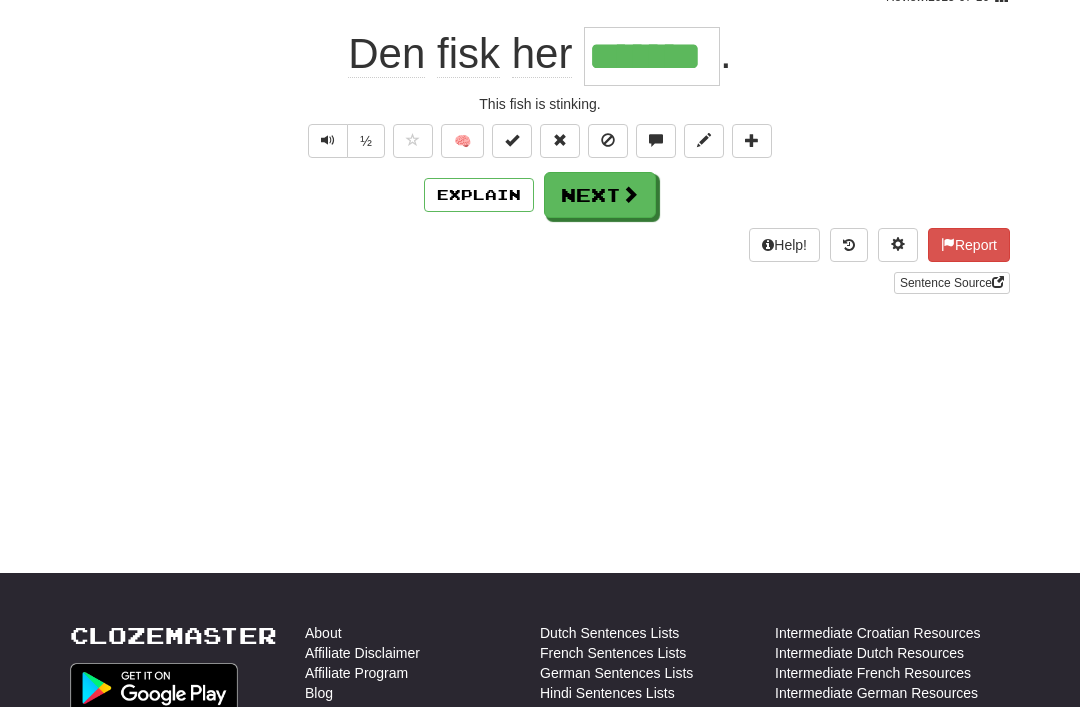 click on "Next" at bounding box center [600, 195] 